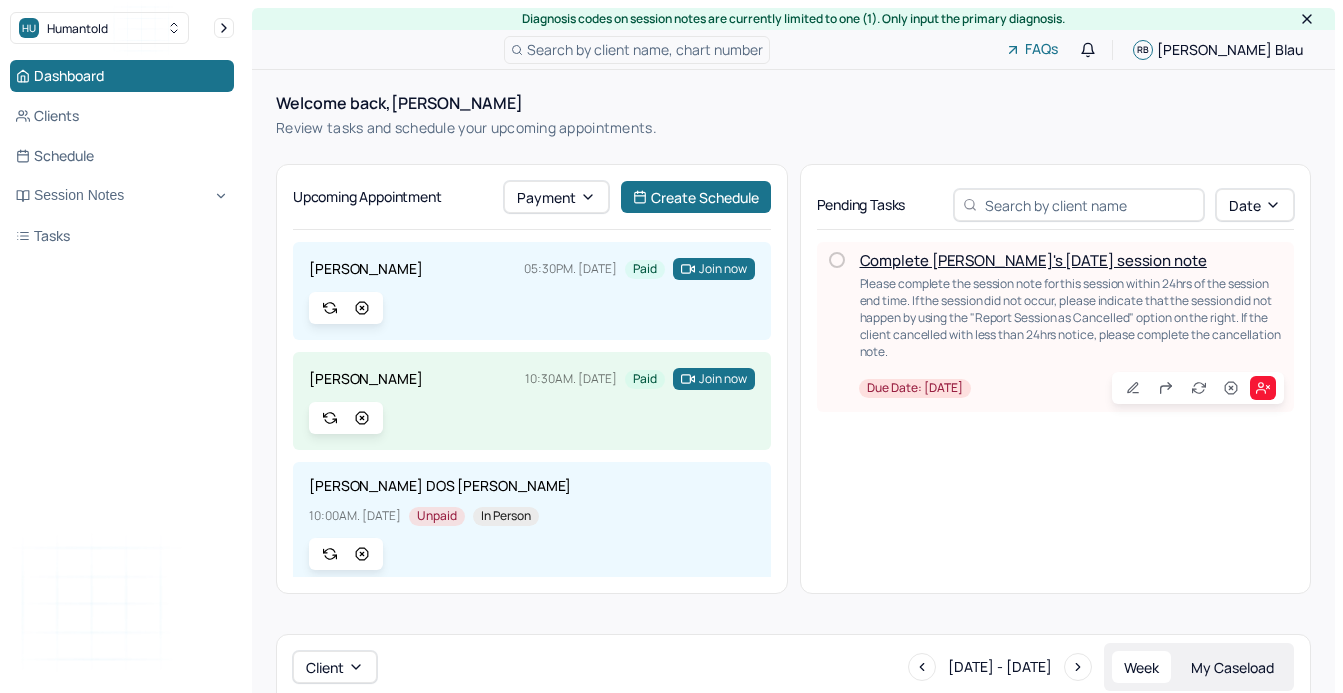 scroll, scrollTop: 0, scrollLeft: 0, axis: both 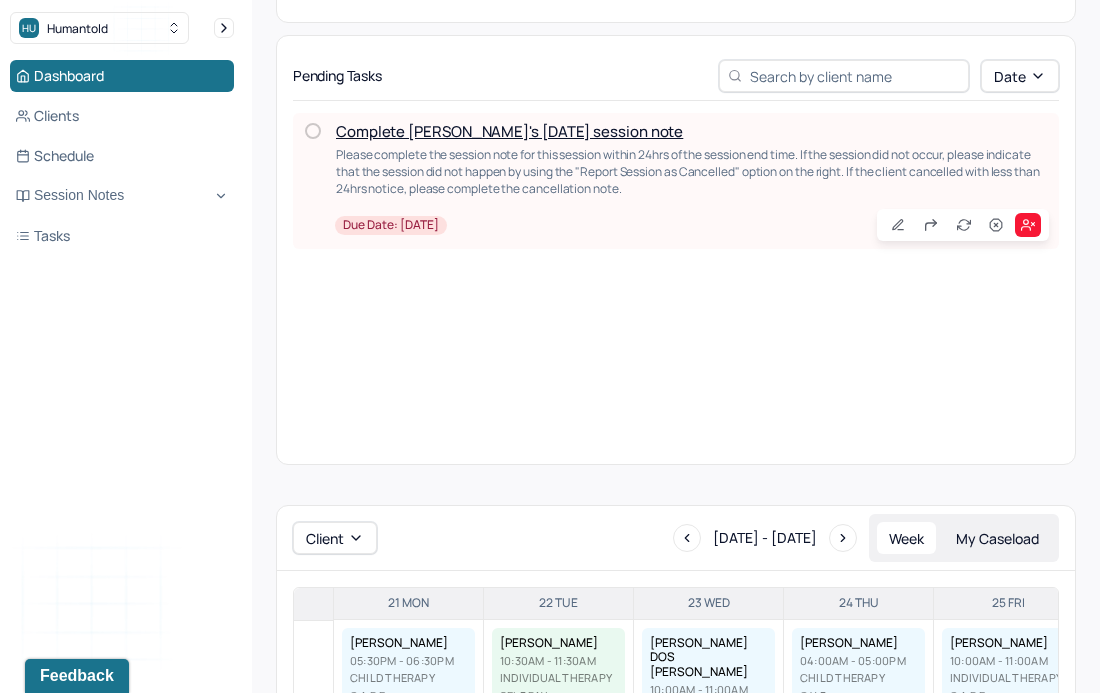 click on "Complete [PERSON_NAME]'s [DATE] session note" at bounding box center (509, 131) 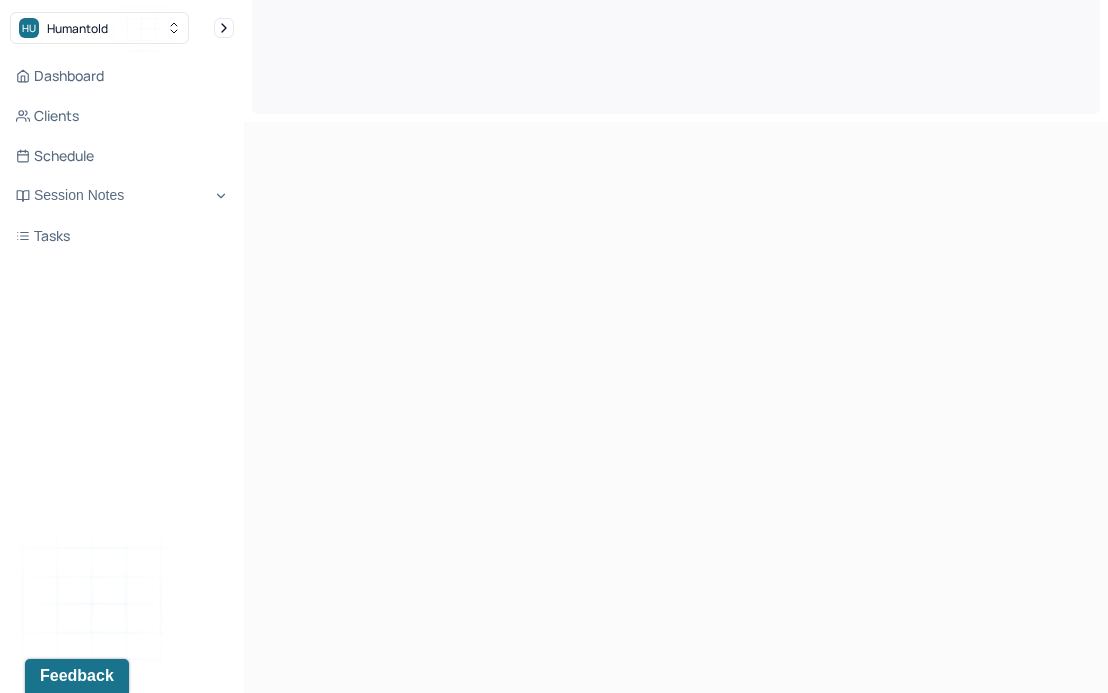 scroll, scrollTop: 0, scrollLeft: 0, axis: both 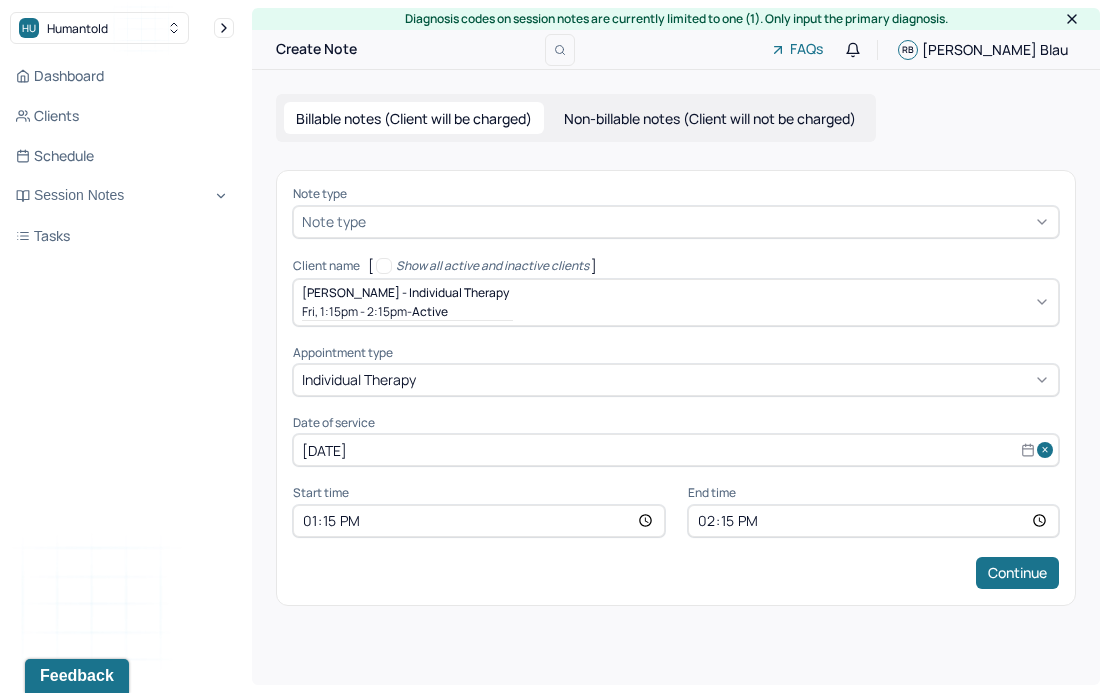 click at bounding box center [710, 221] 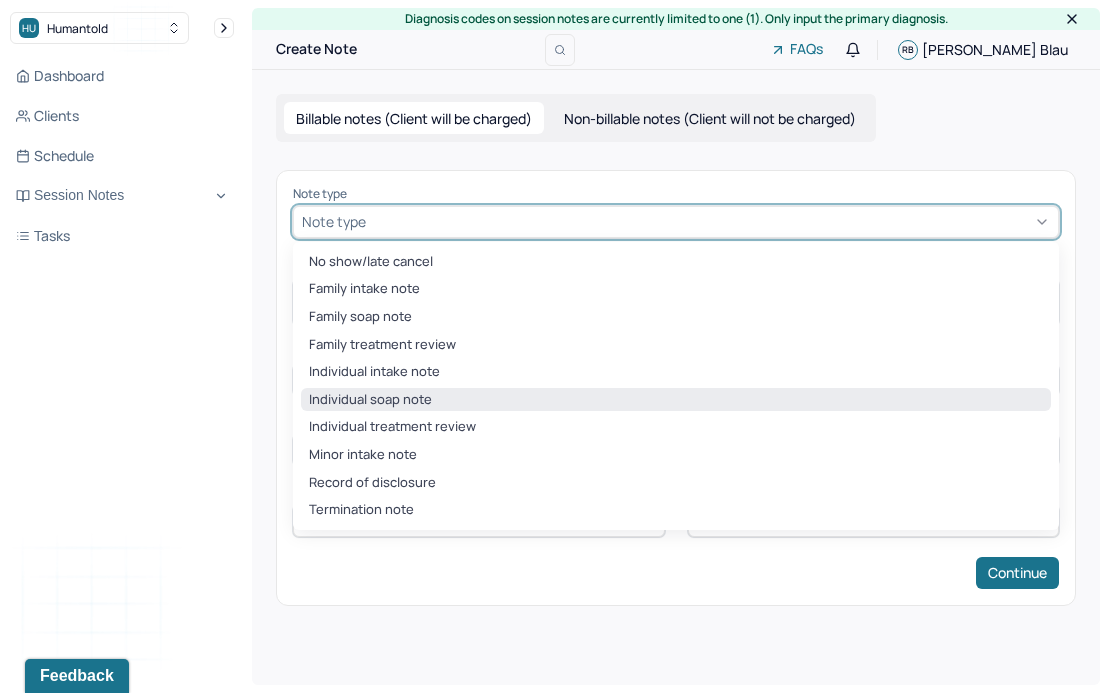 click on "Individual soap note" at bounding box center (676, 400) 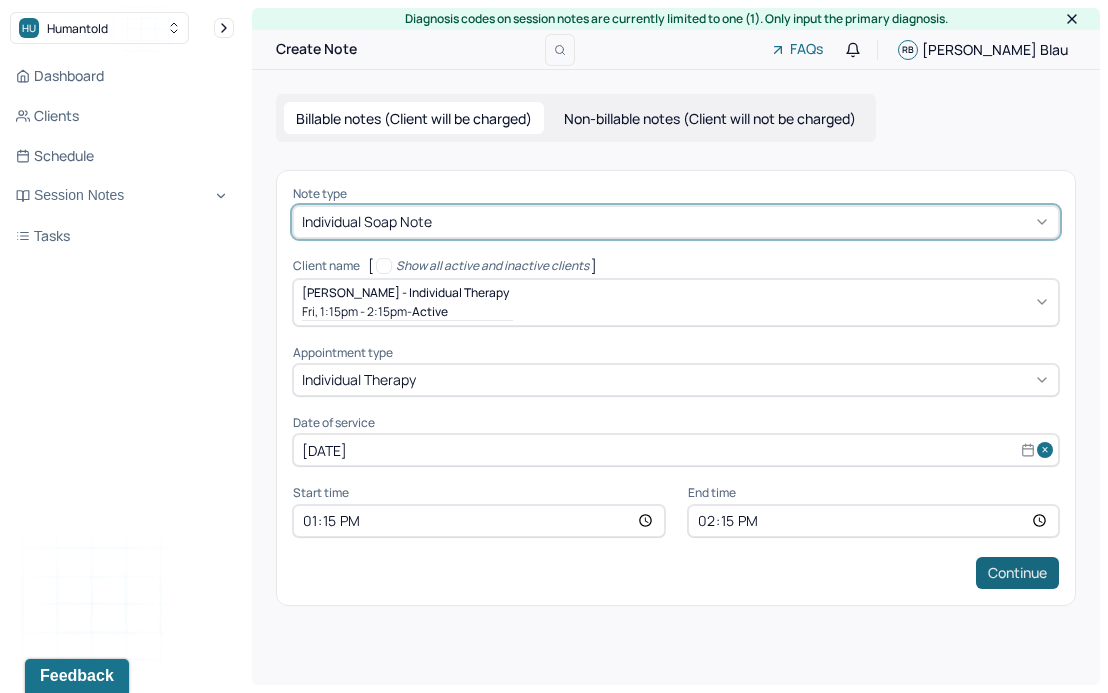 click on "Continue" at bounding box center (1017, 573) 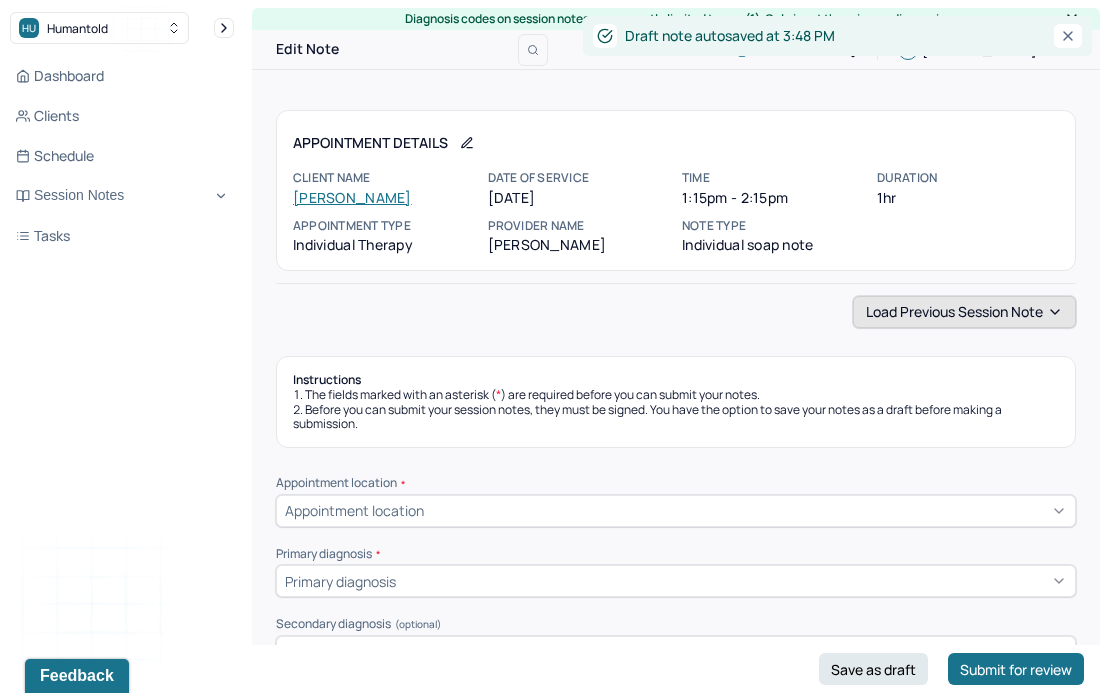 click on "Load previous session note" at bounding box center [964, 312] 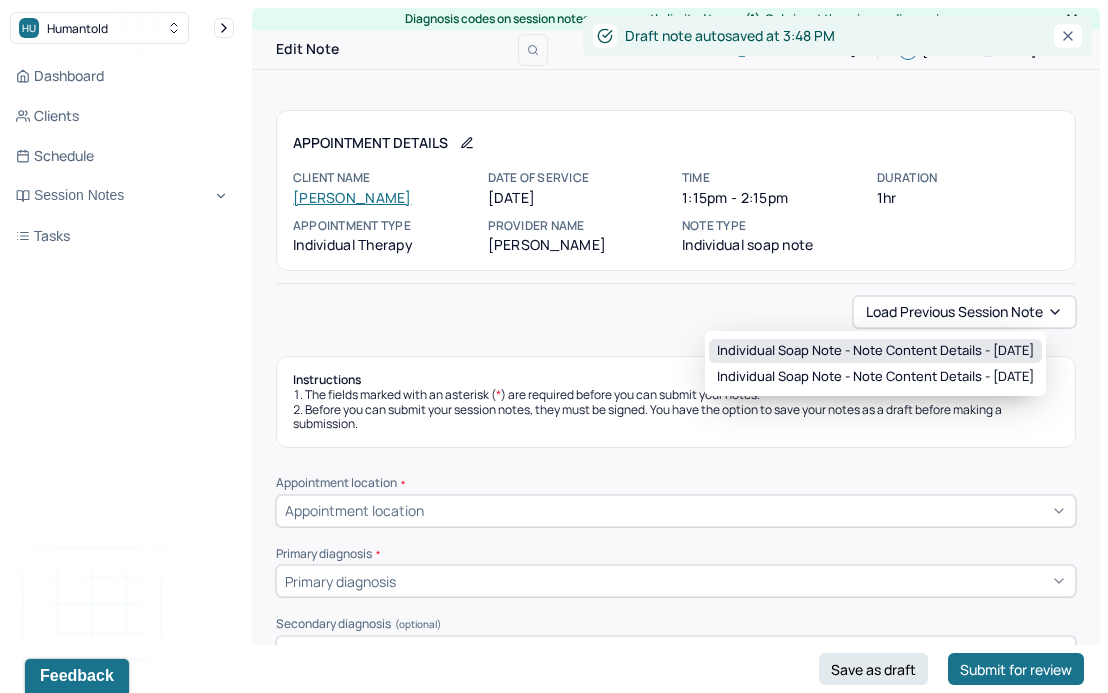click on "Individual soap note   - Note content Details -   [DATE]" at bounding box center (875, 351) 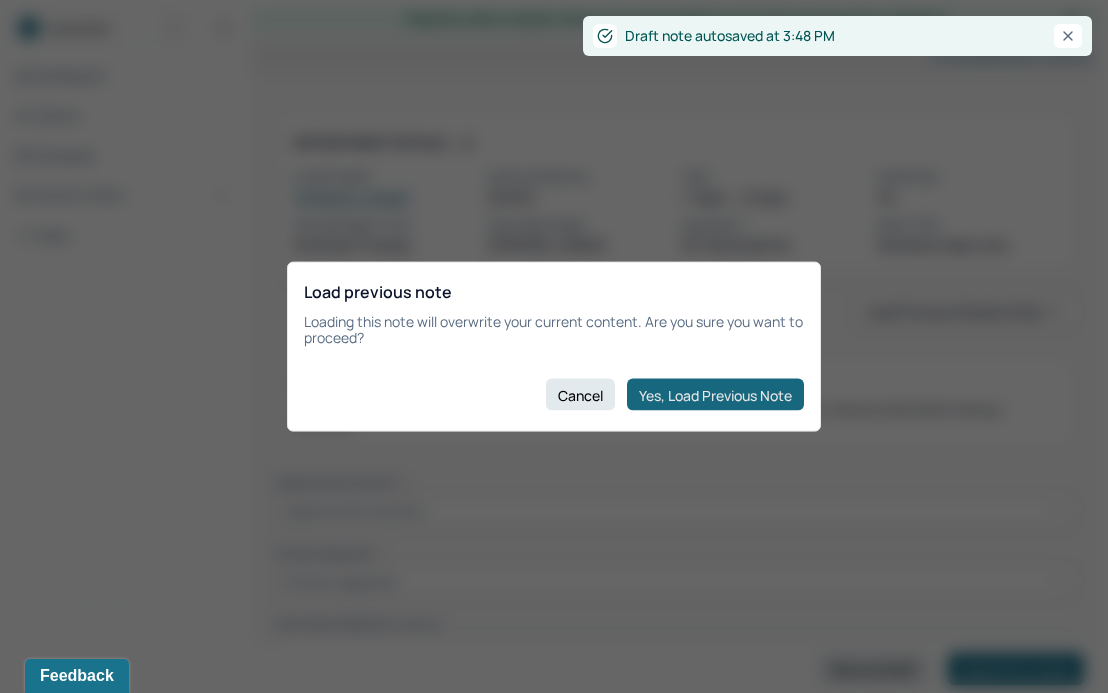 click on "Yes, Load Previous Note" at bounding box center (715, 395) 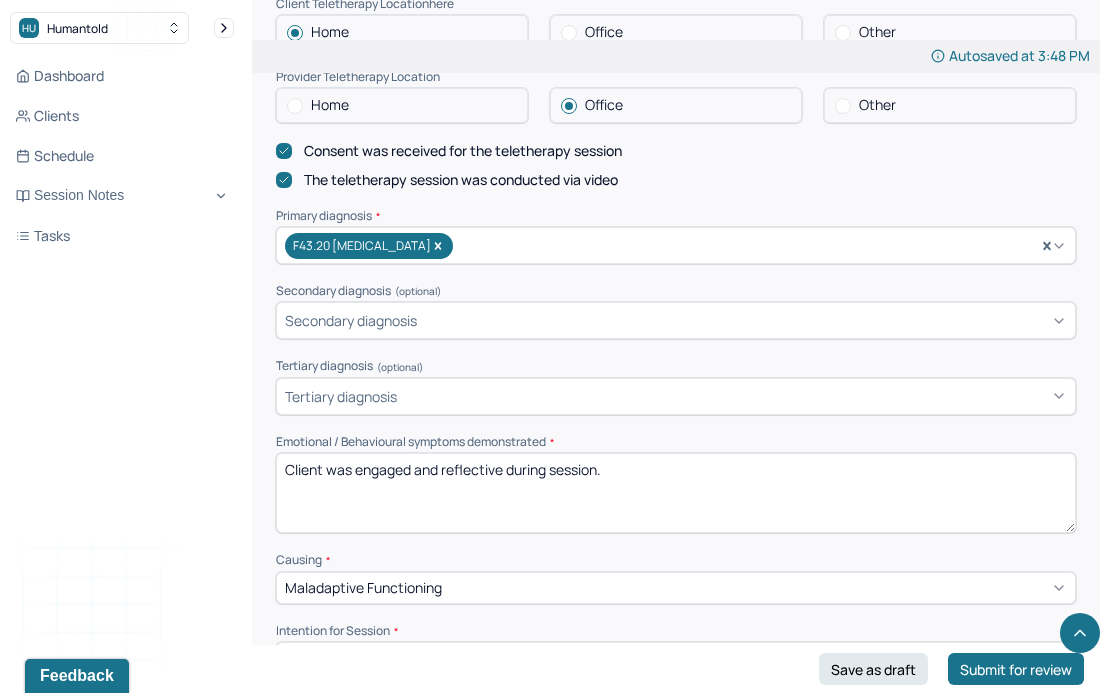 scroll, scrollTop: 621, scrollLeft: 0, axis: vertical 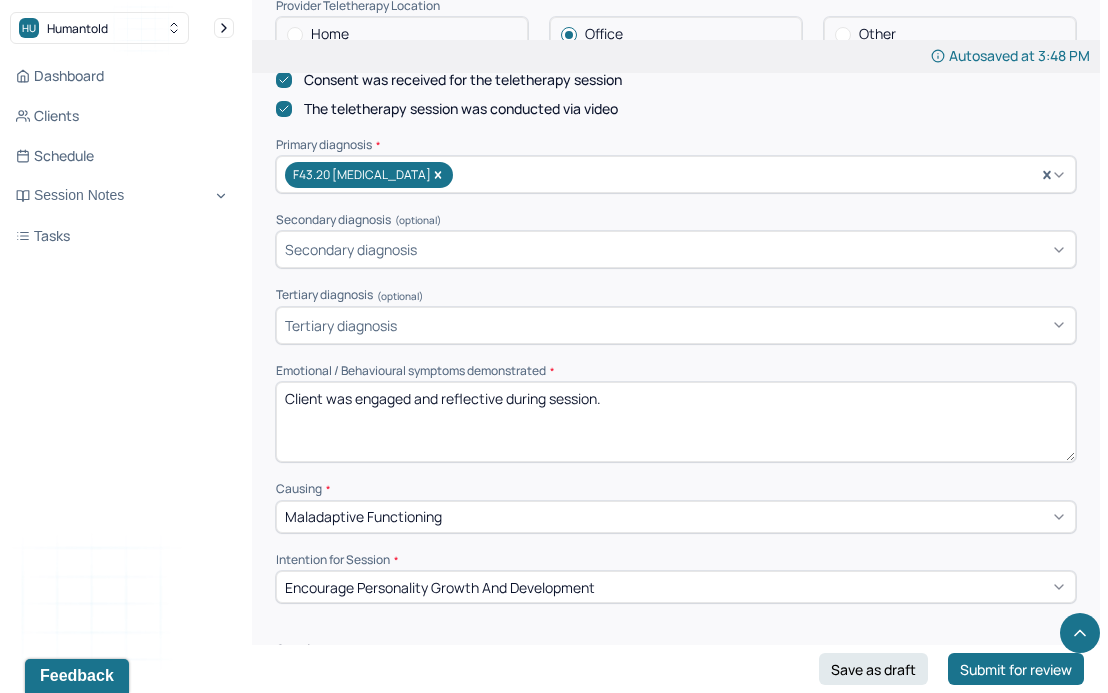 click on "Client was engaged and reflective during session." at bounding box center (676, 422) 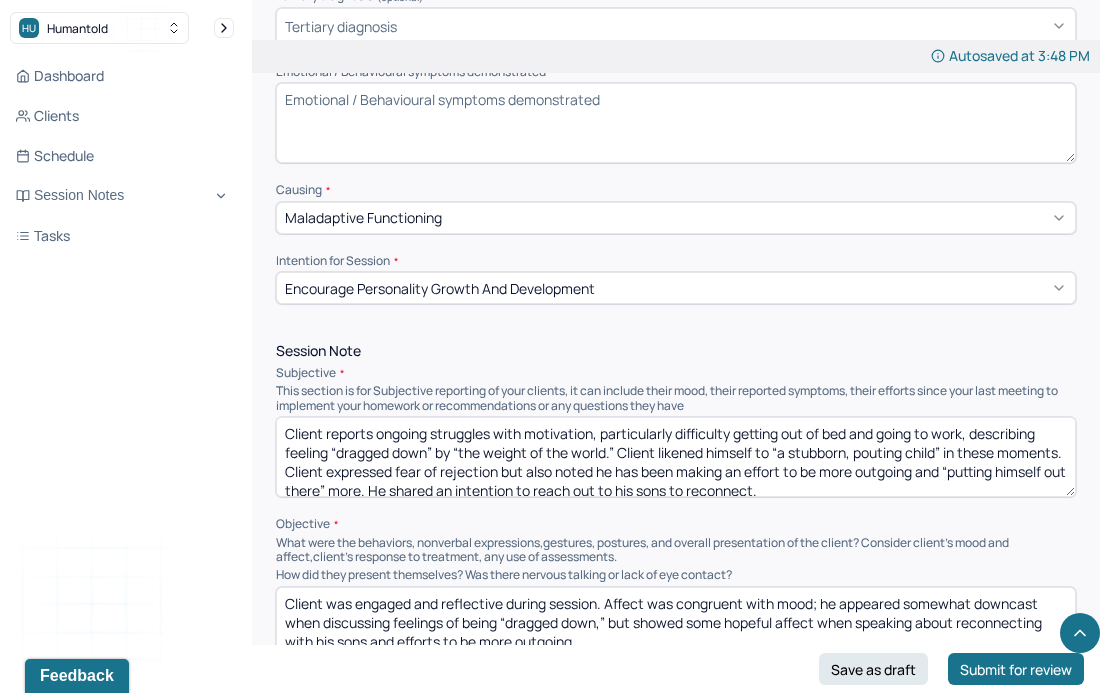 scroll, scrollTop: 922, scrollLeft: 0, axis: vertical 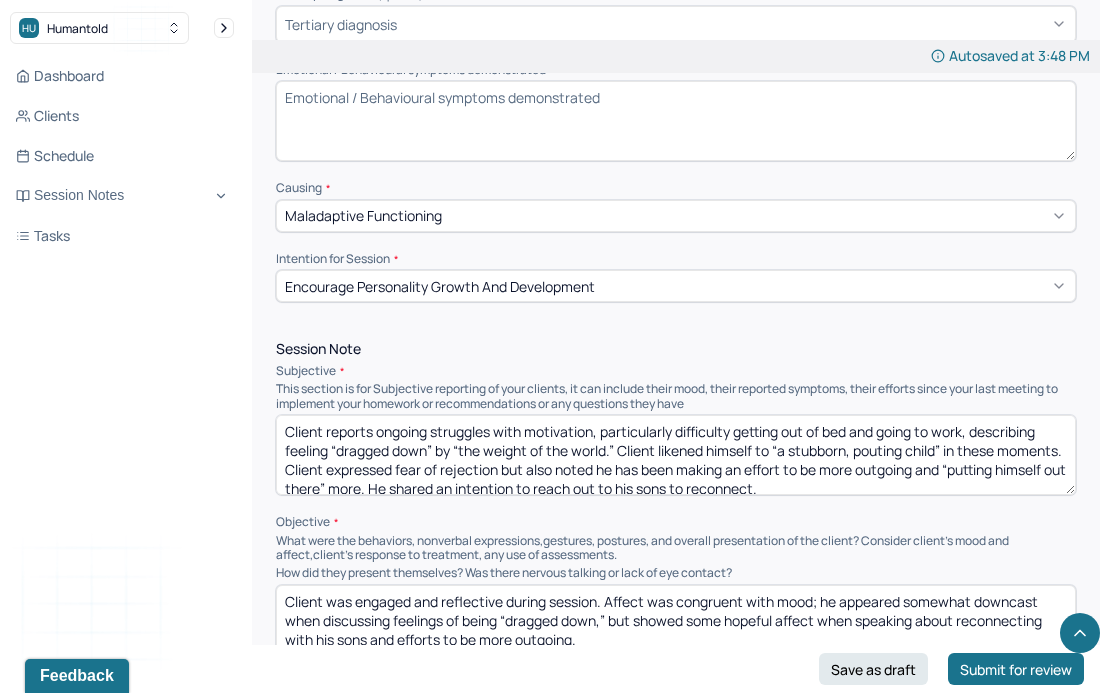 type 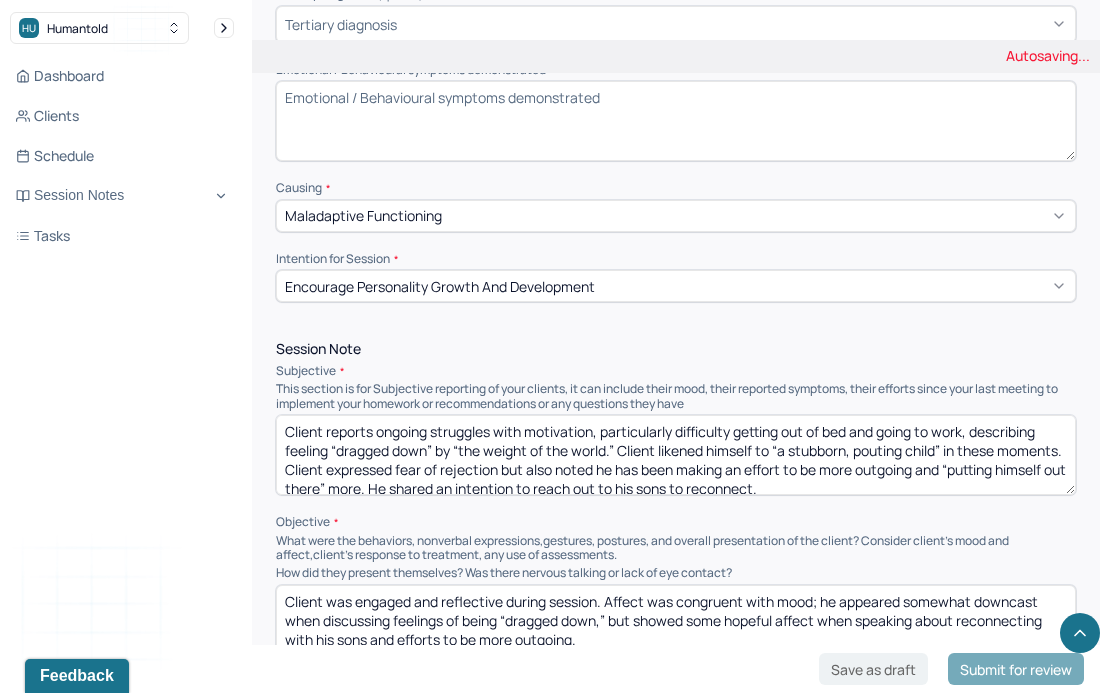 click on "Client reports ongoing struggles with motivation, particularly difficulty getting out of bed and going to work, describing feeling “dragged down” by “the weight of the world.” Client likened himself to “a stubborn, pouting child” in these moments. Client expressed fear of rejection but also noted he has been making an effort to be more outgoing and “putting himself out there” more. He shared an intention to reach out to his sons to reconnect." at bounding box center [676, 455] 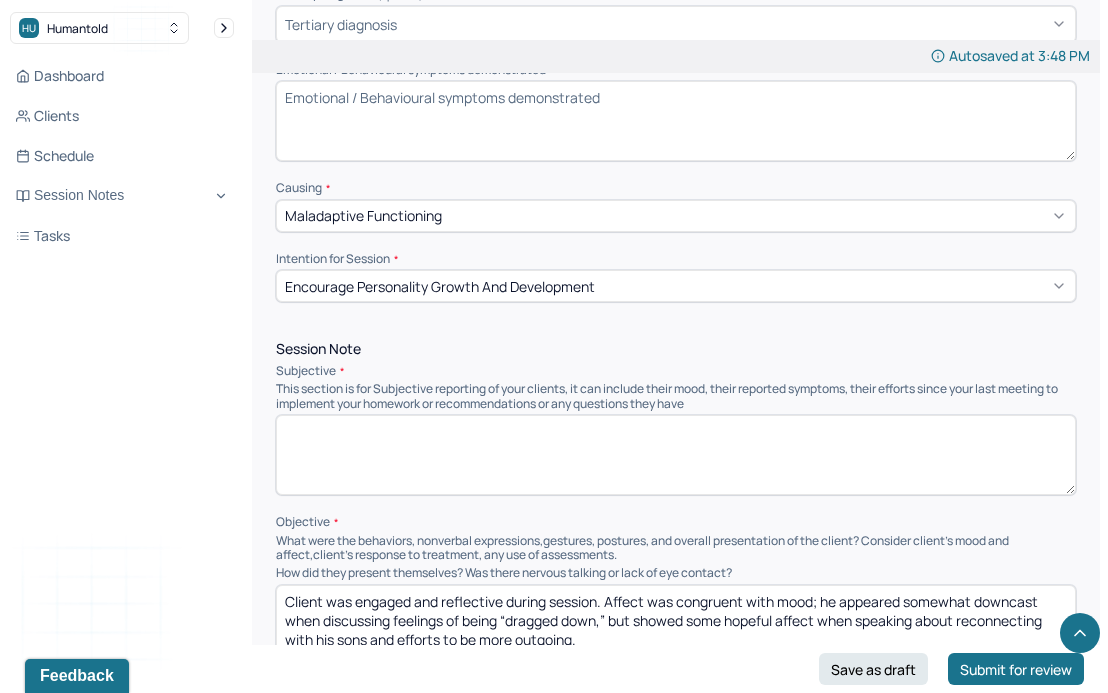 scroll, scrollTop: 1090, scrollLeft: 0, axis: vertical 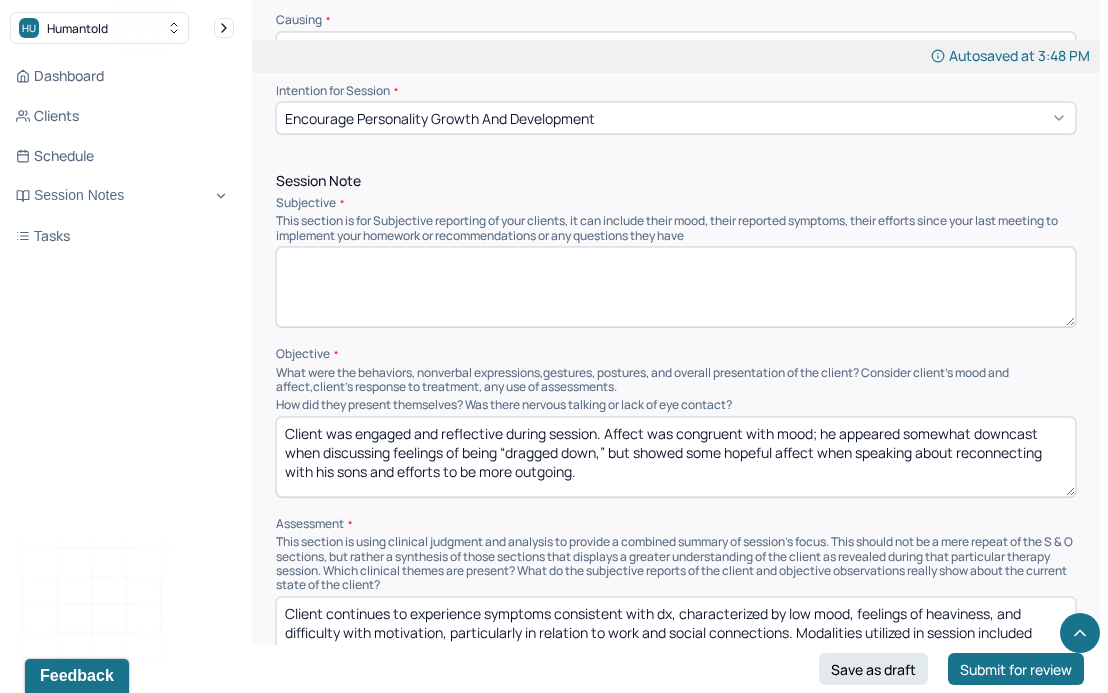 type 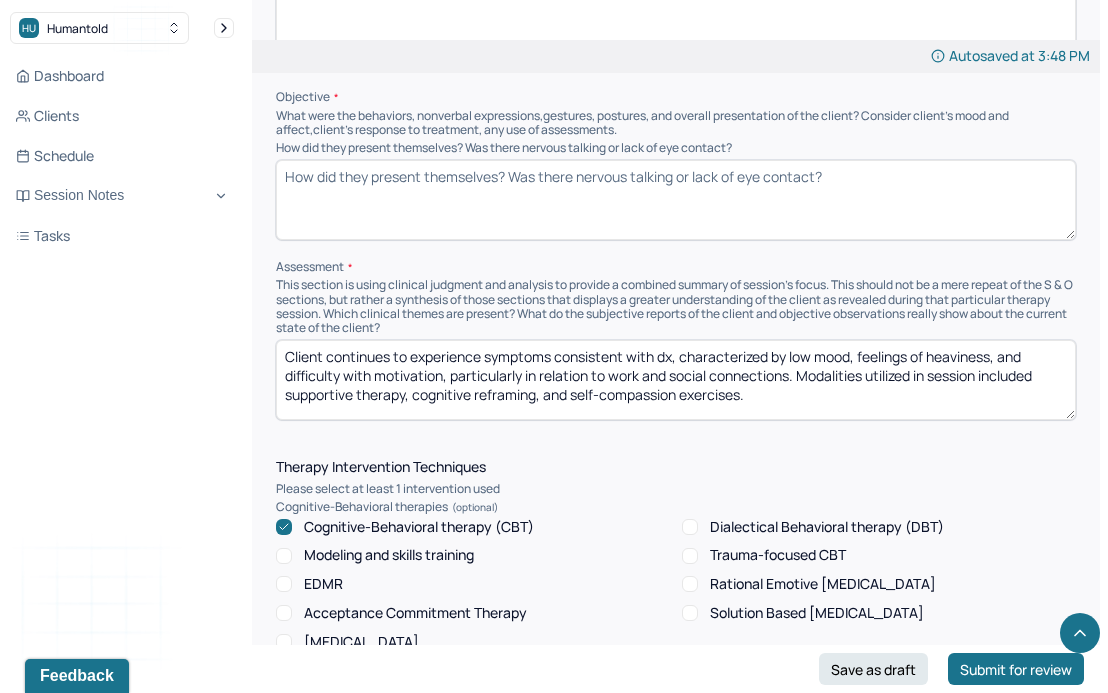 scroll, scrollTop: 1348, scrollLeft: 0, axis: vertical 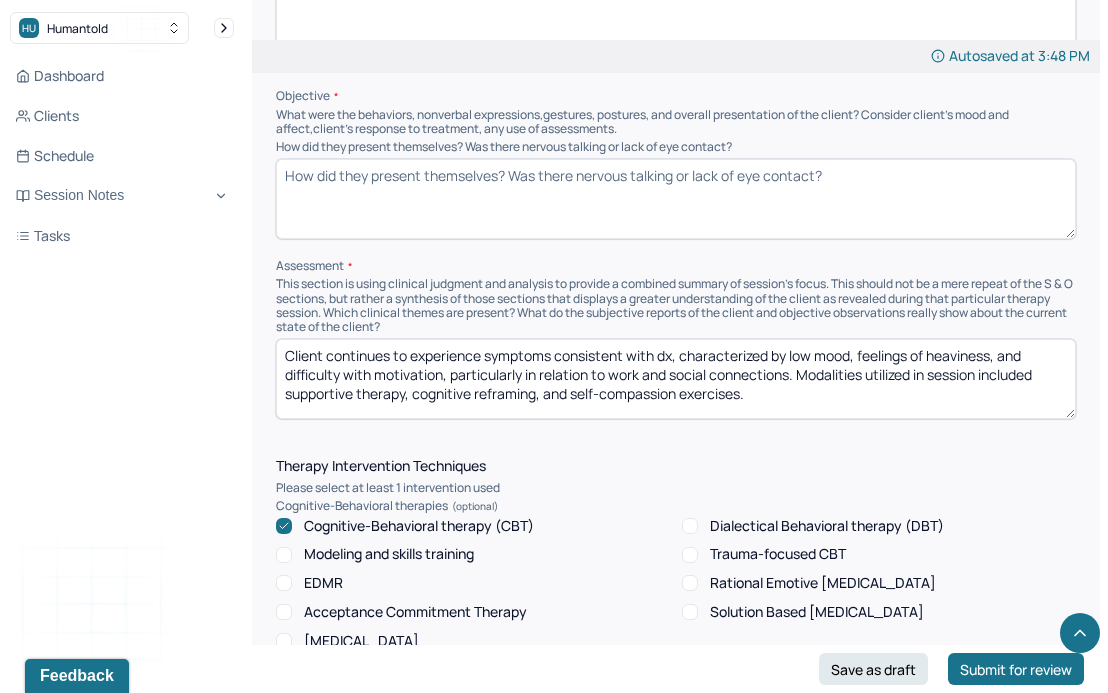 type 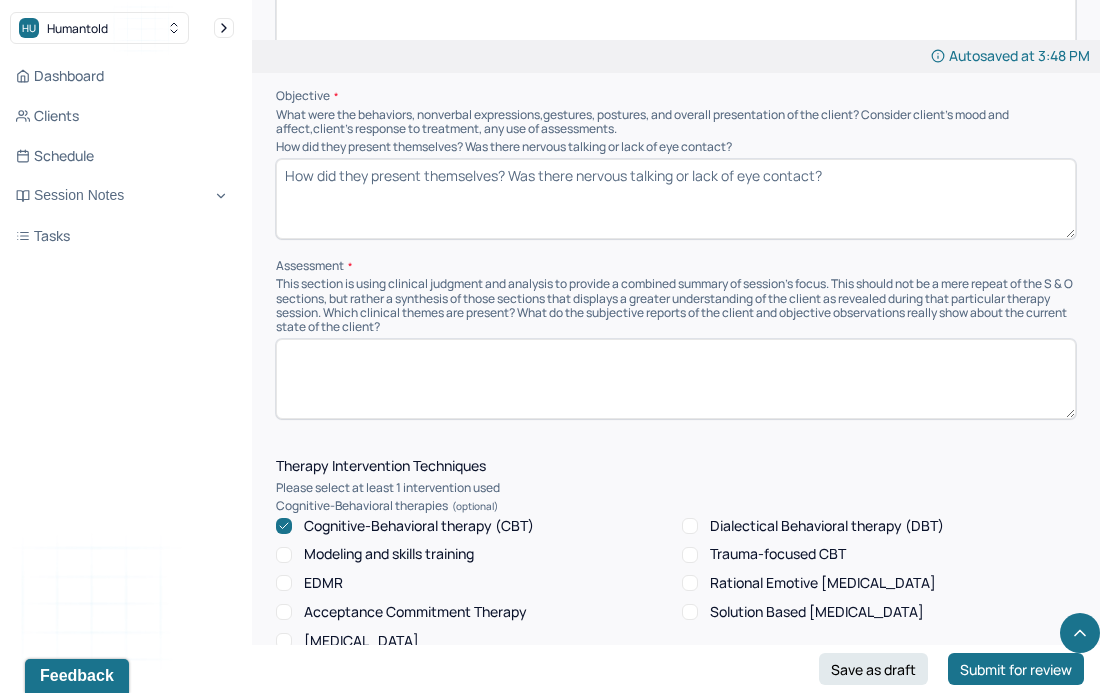 type 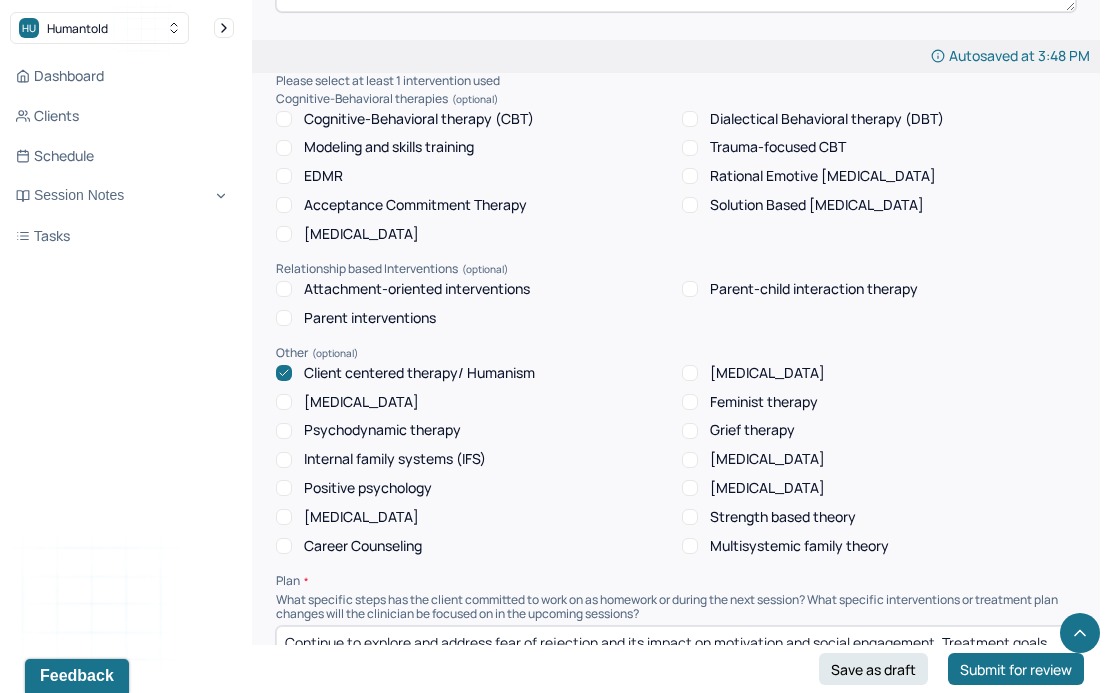 click on "Client centered therapy/ Humanism" at bounding box center (419, 373) 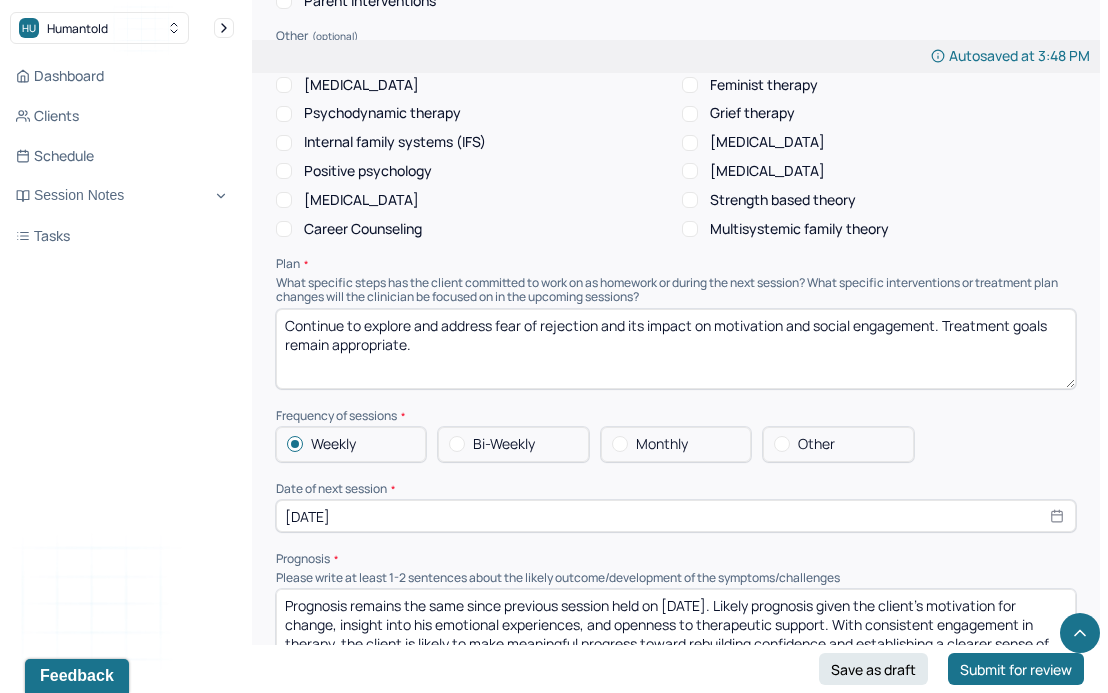 click on "Continue to explore and address fear of rejection and its impact on motivation and social engagement. Treatment goals remain appropriate." at bounding box center (676, 349) 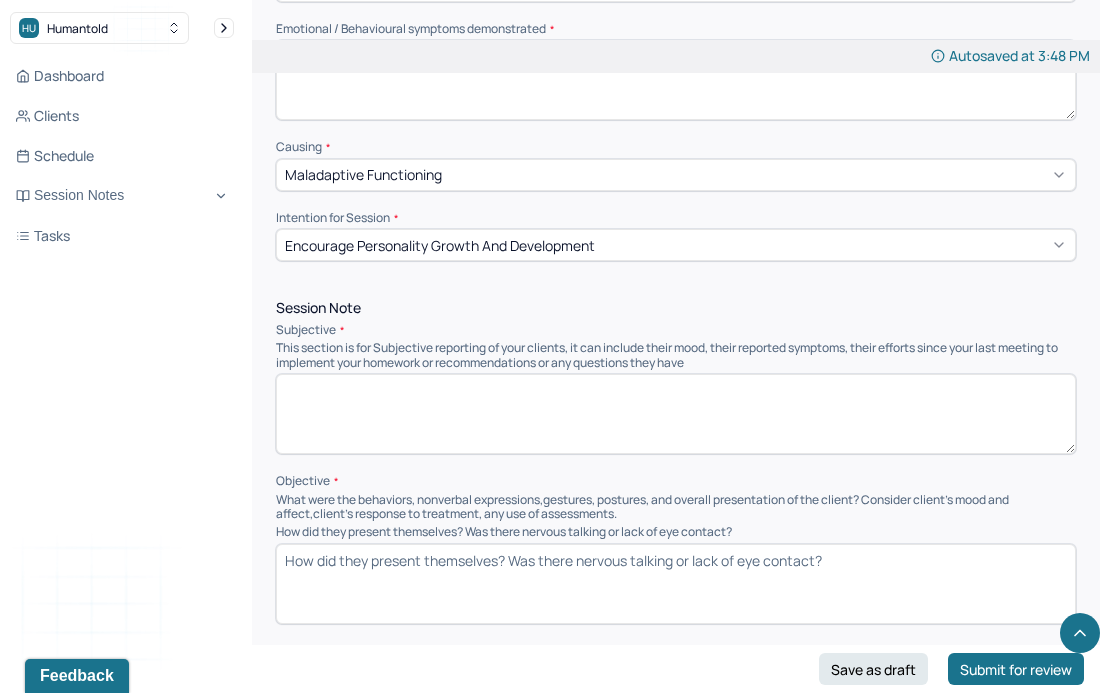 scroll, scrollTop: 0, scrollLeft: 0, axis: both 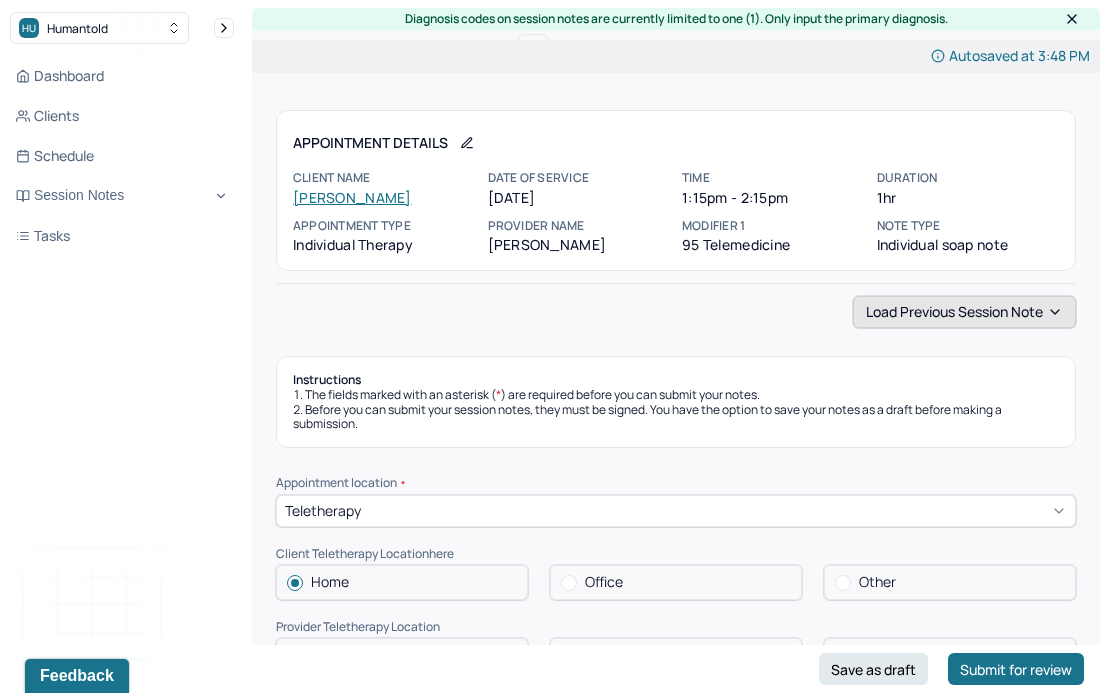 type 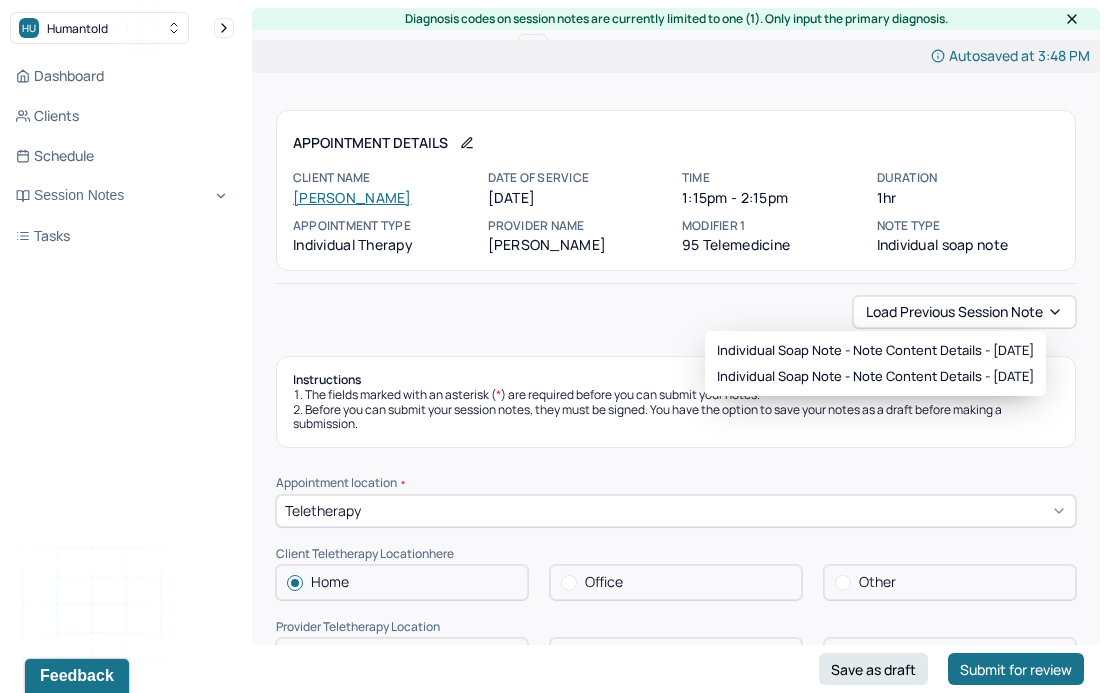 click on "Autosaved at 3:48 PM Appointment Details Client name [PERSON_NAME] Date of service [DATE] Time 1:15pm - 2:15pm Duration 1hr Appointment type individual therapy Provider name [PERSON_NAME] Modifier 1 95 Telemedicine Note type Individual soap note Load previous session note Instructions The fields marked with an asterisk ( * ) are required before you can submit your notes. Before you can submit your session notes, they must be signed. You have the option to save your notes as a draft before making a submission. Appointment location * Teletherapy Client Teletherapy Location here Home Office Other Provider Teletherapy Location Home Office Other Consent was received for the teletherapy session The teletherapy session was conducted via video Primary diagnosis * F43.20 [MEDICAL_DATA] Secondary diagnosis (optional) Secondary diagnosis Tertiary diagnosis (optional) Tertiary diagnosis Emotional / Behavioural symptoms demonstrated * Causing * Maladaptive Functioning Intention for Session * EDMR * *" at bounding box center (676, 1967) 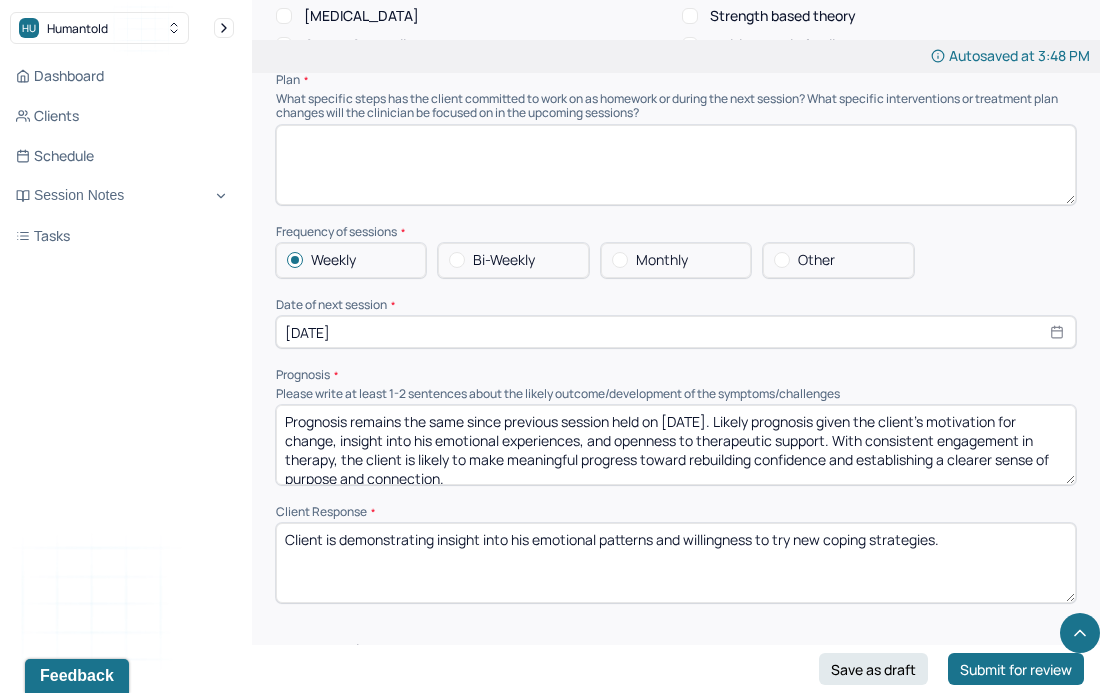 scroll, scrollTop: 2269, scrollLeft: 0, axis: vertical 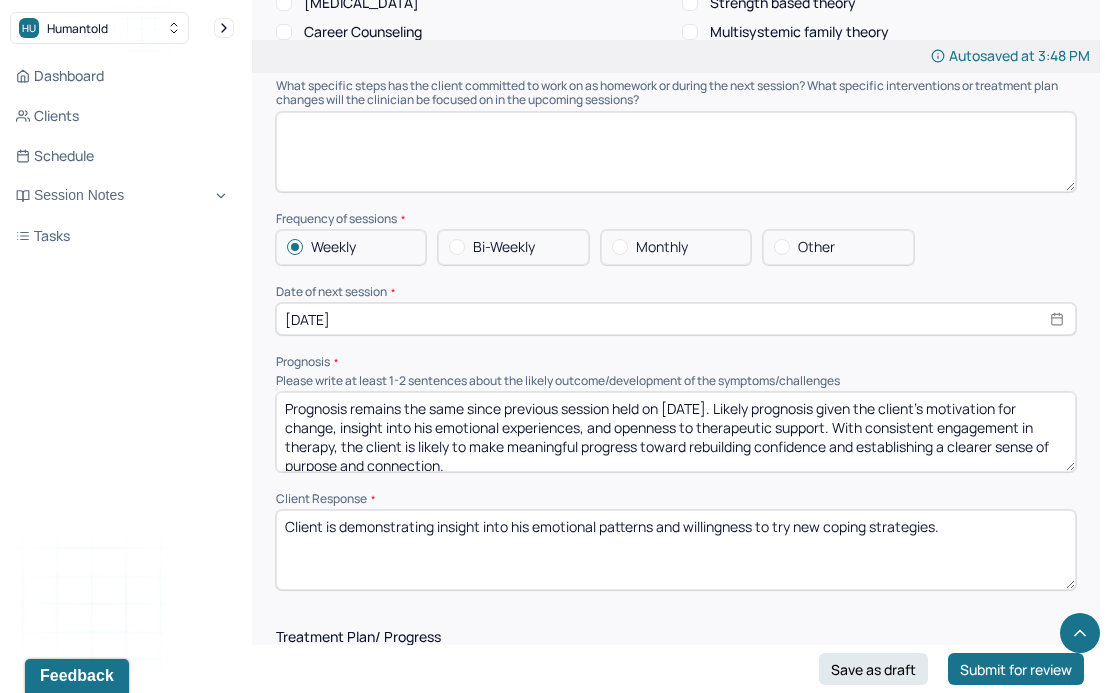 click on "Prognosis remains the same since previous session held on [DATE]. Likely prognosis given the client’s motivation for change, insight into his emotional experiences, and openness to therapeutic support. With consistent engagement in therapy, the client is likely to make meaningful progress toward rebuilding confidence and establishing a clearer sense of purpose and connection." at bounding box center [676, 432] 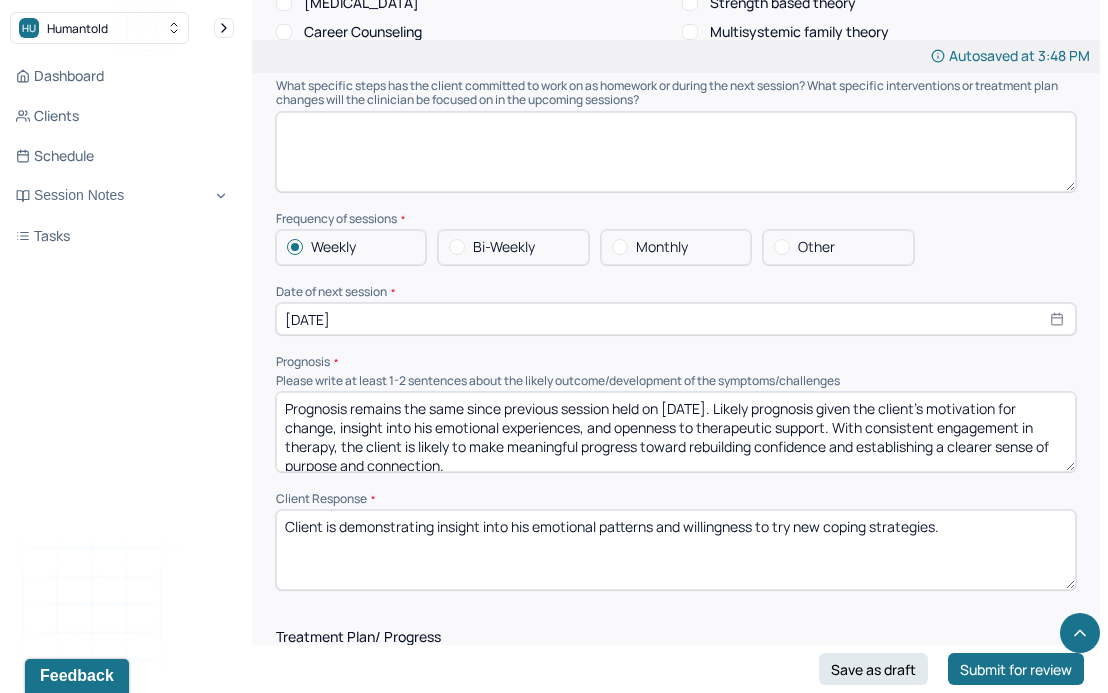 click on "Prognosis remains the same since previous session held on [DATE]. Likely prognosis given the client’s motivation for change, insight into his emotional experiences, and openness to therapeutic support. With consistent engagement in therapy, the client is likely to make meaningful progress toward rebuilding confidence and establishing a clearer sense of purpose and connection." at bounding box center (676, 432) 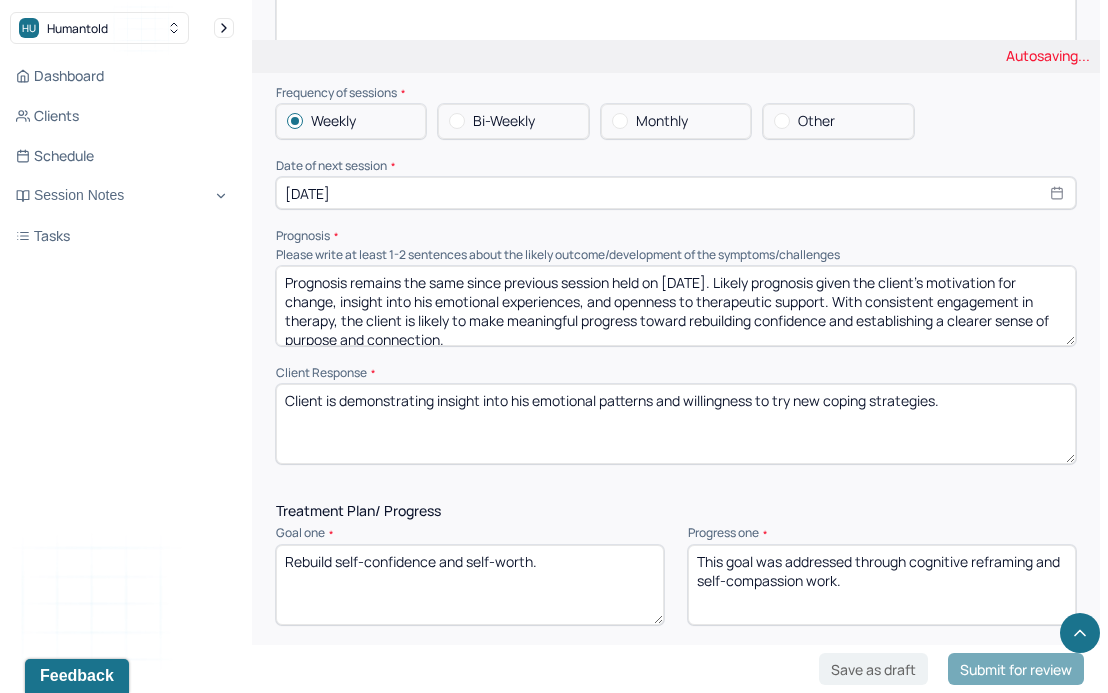 type on "Prognosis remains the same since previous session held on [DATE]. Likely prognosis given the client’s motivation for change, insight into his emotional experiences, and openness to therapeutic support. With consistent engagement in therapy, the client is likely to make meaningful progress toward rebuilding confidence and establishing a clearer sense of purpose and connection." 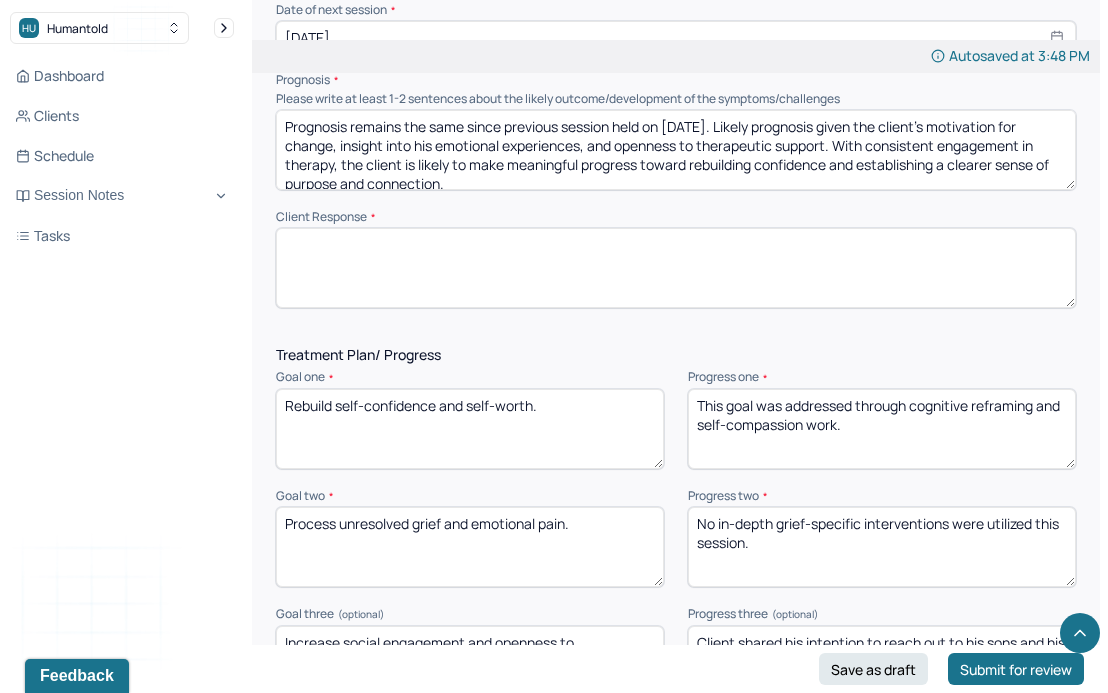 scroll, scrollTop: 2602, scrollLeft: 0, axis: vertical 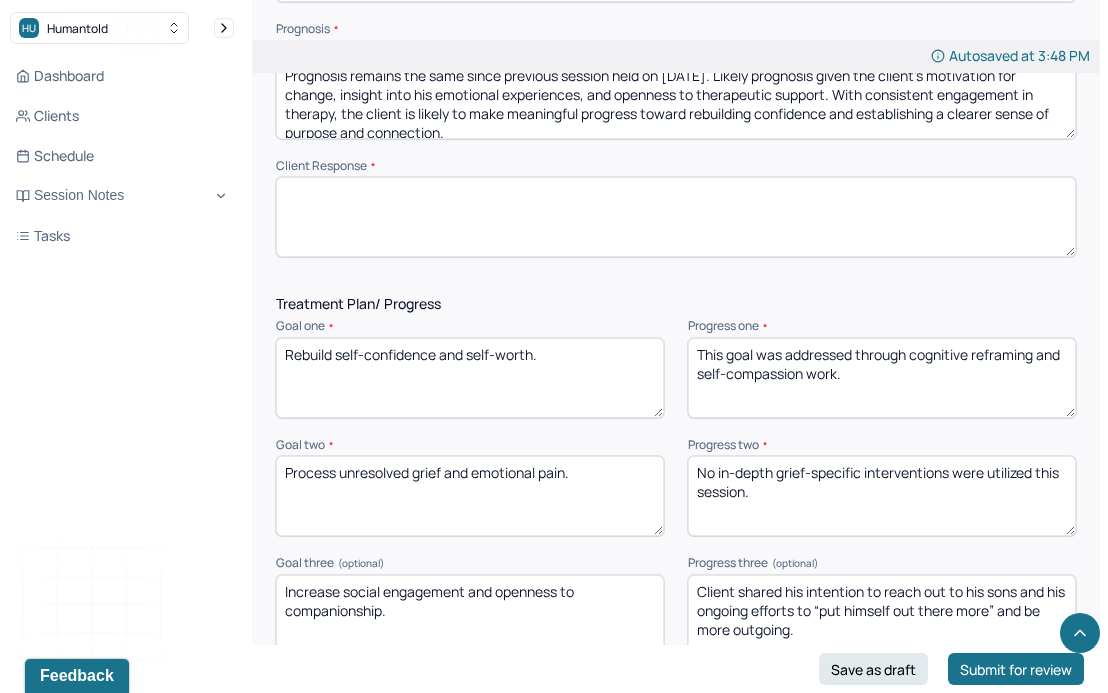 type 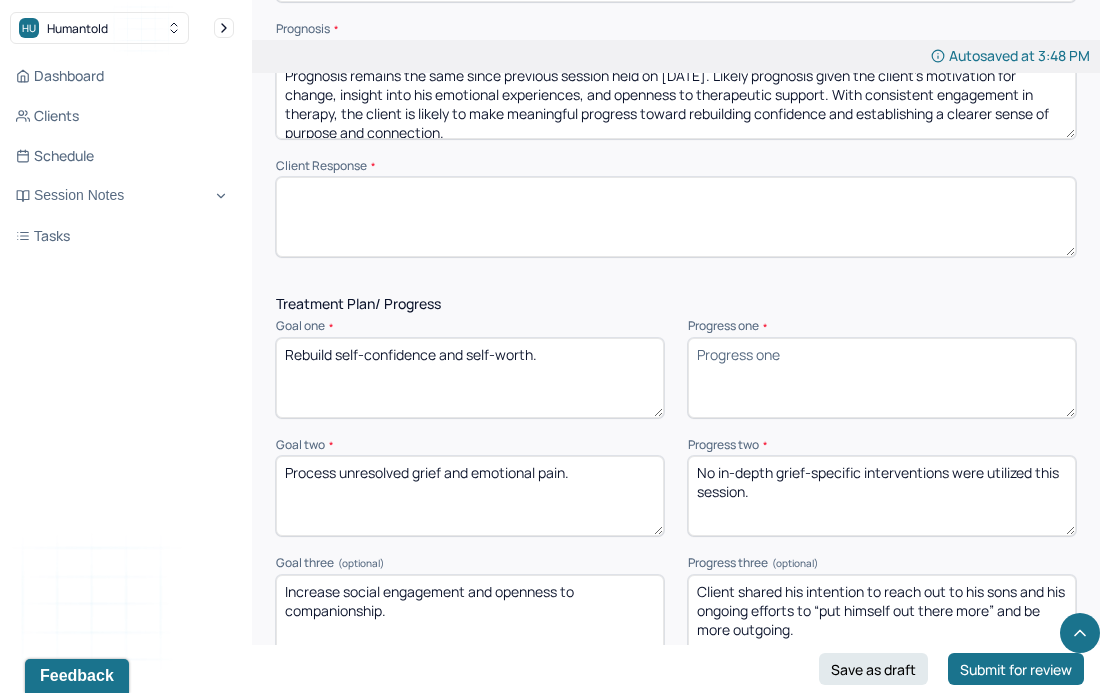 type 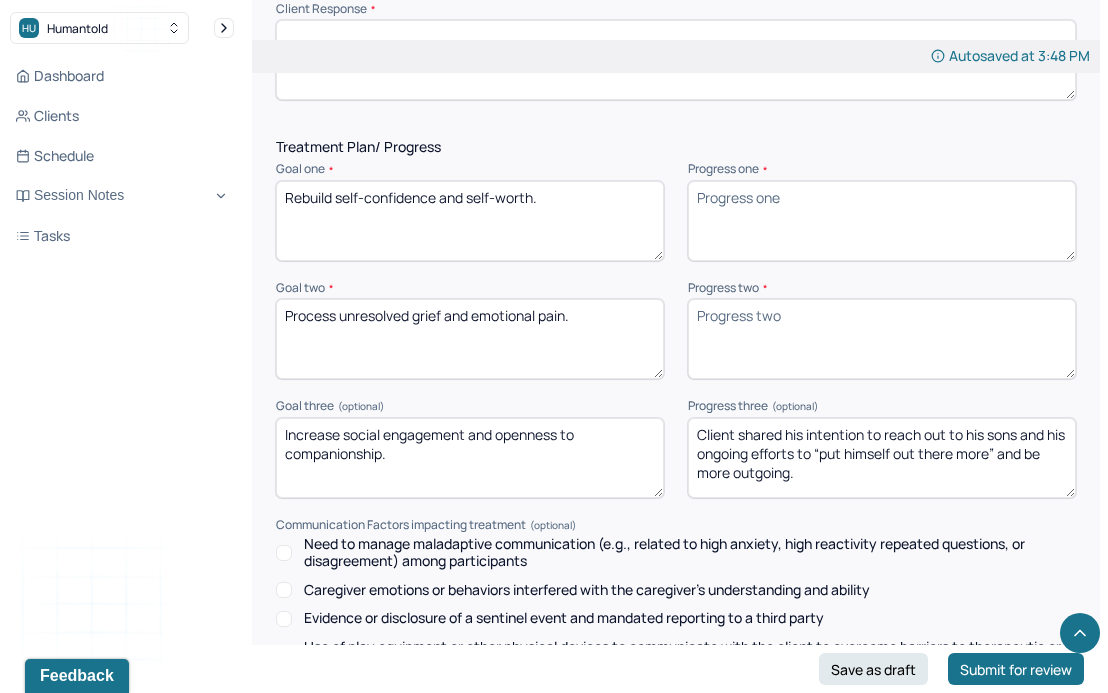 type 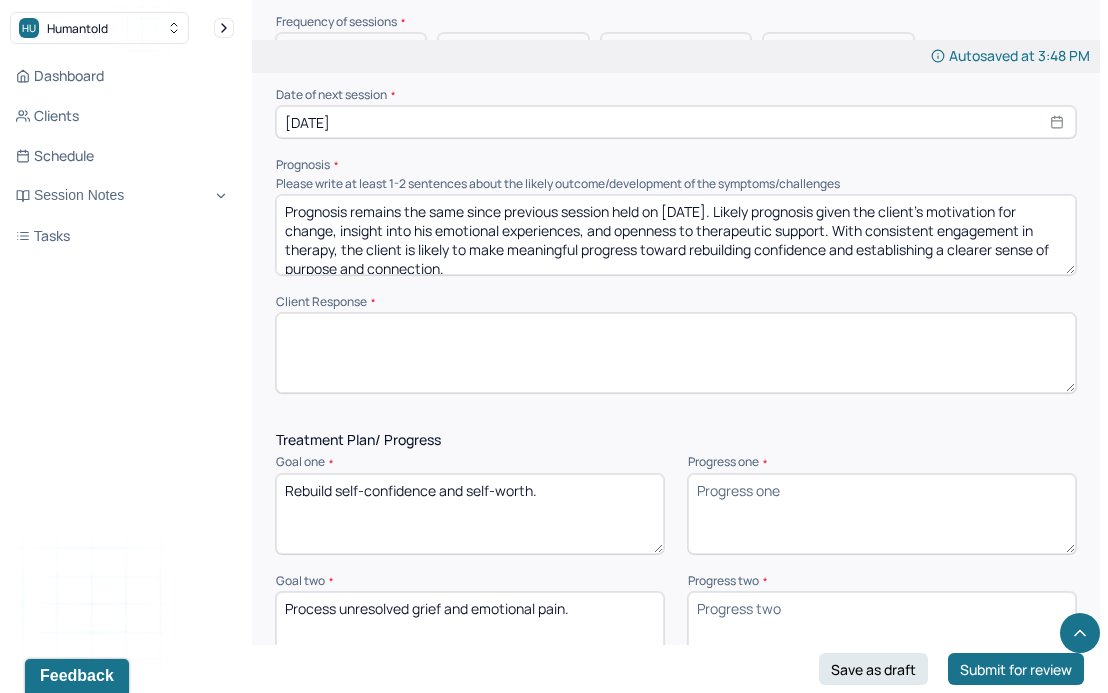 scroll, scrollTop: 2338, scrollLeft: 0, axis: vertical 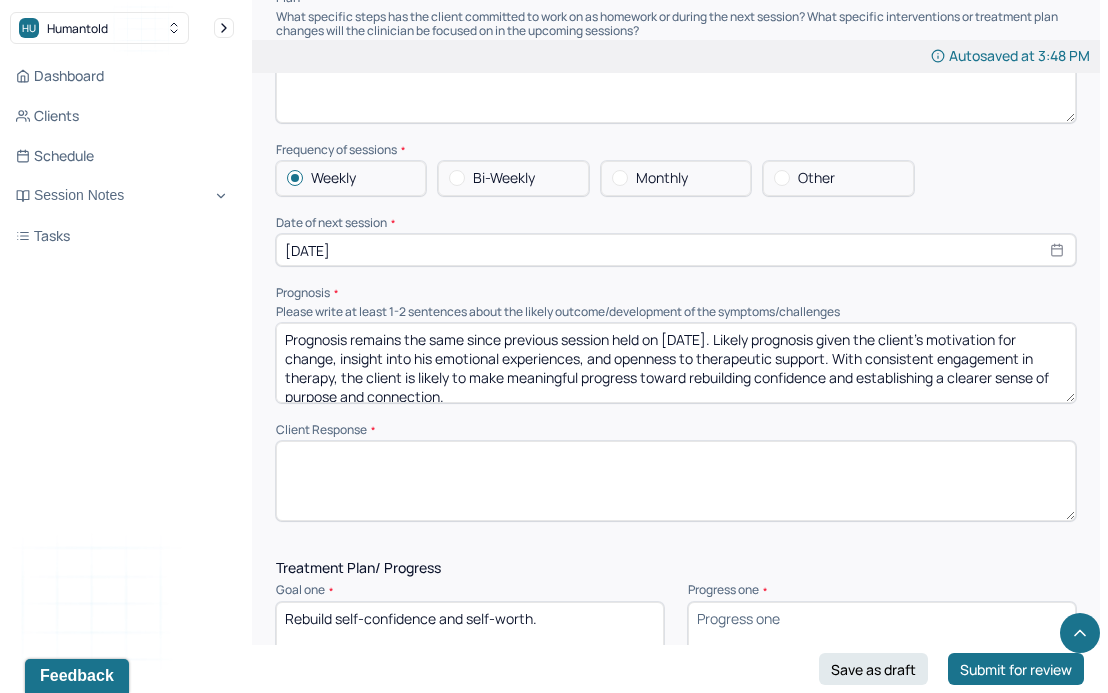 type 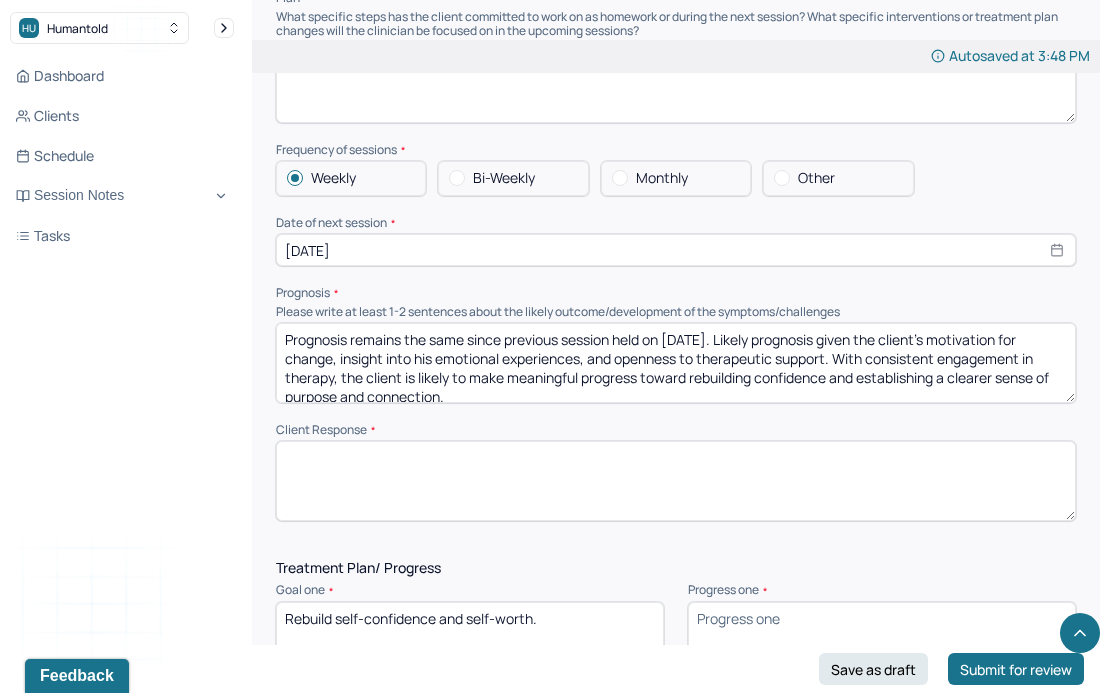click on "[DATE]" at bounding box center (676, 250) 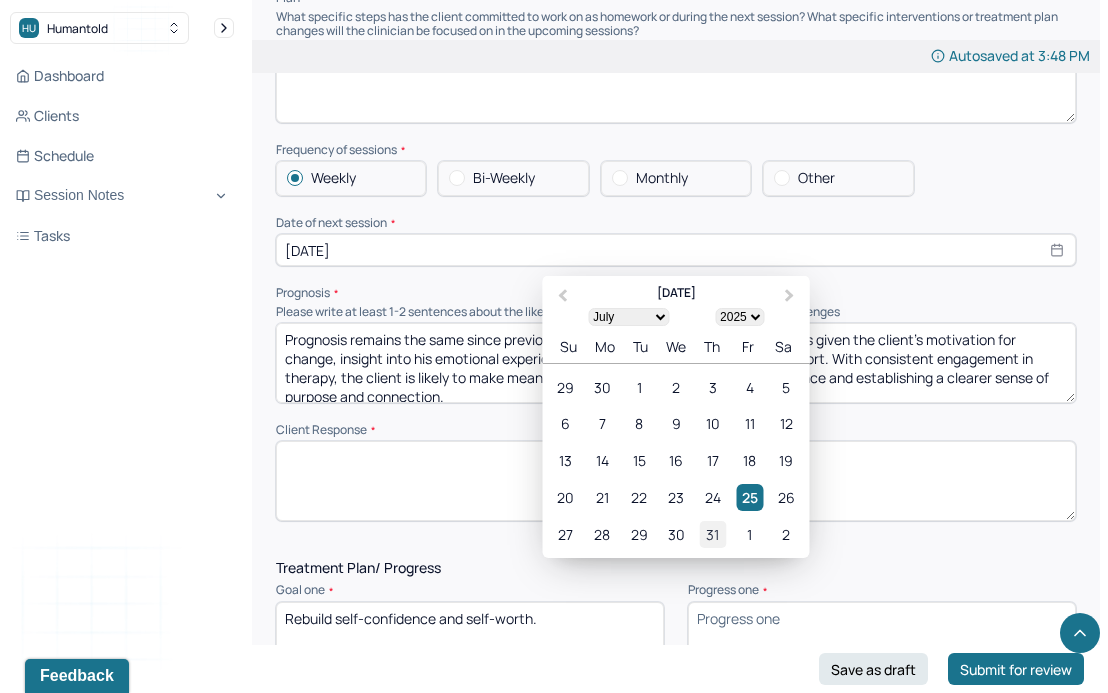 click on "31" at bounding box center [712, 534] 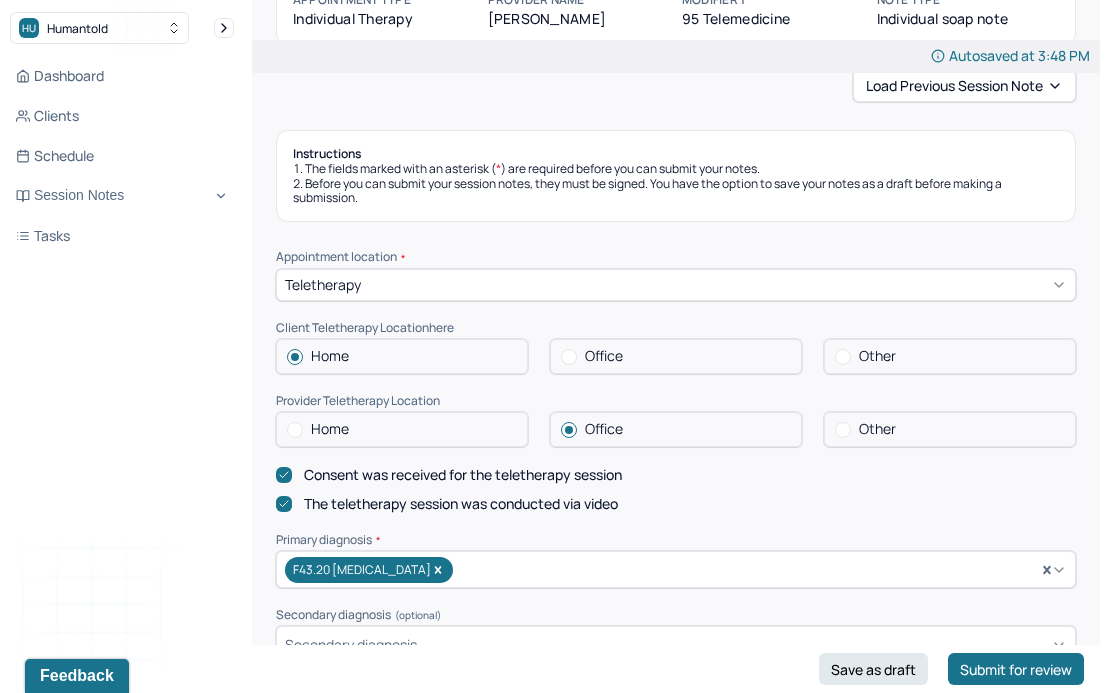 scroll, scrollTop: 263, scrollLeft: 0, axis: vertical 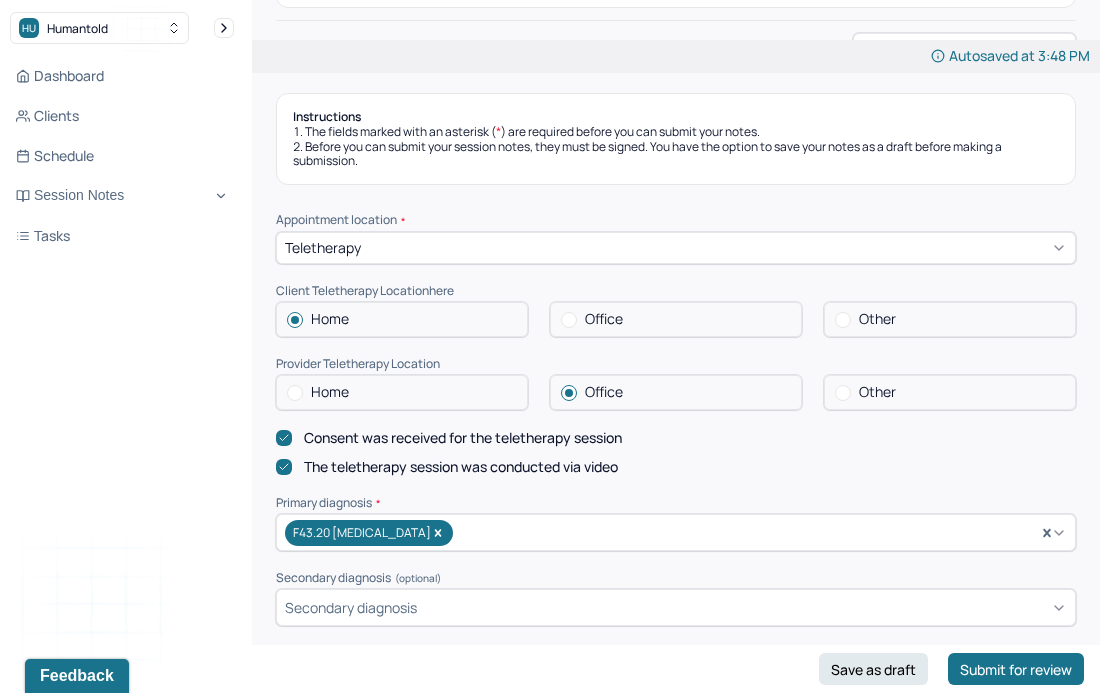 select on "6" 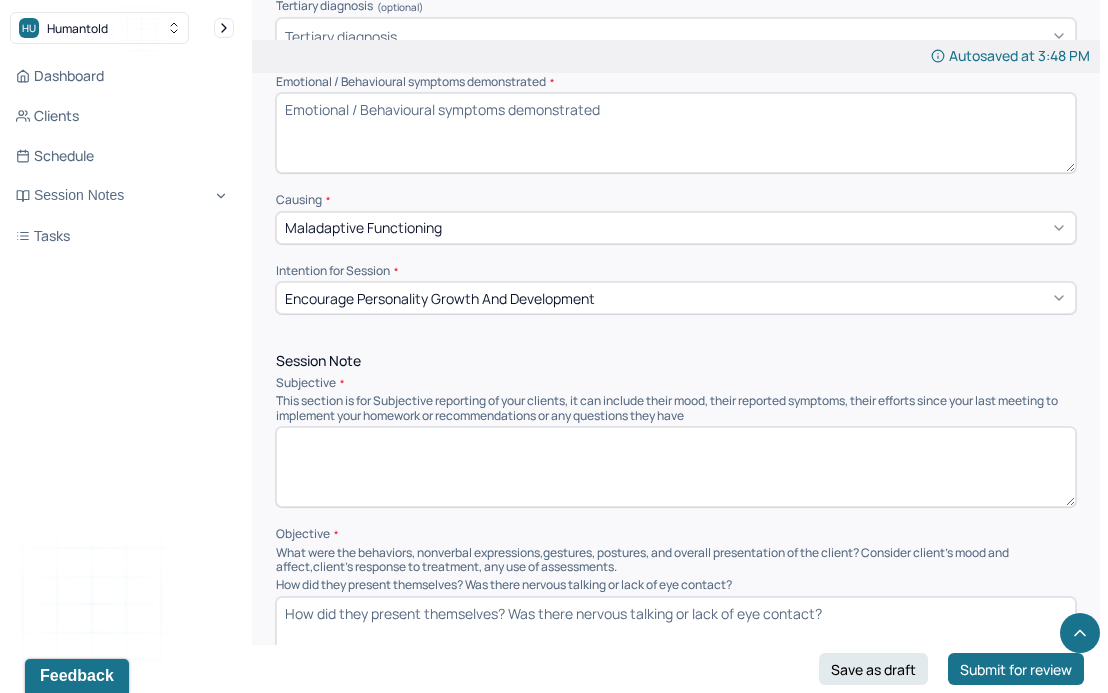 scroll, scrollTop: 911, scrollLeft: 0, axis: vertical 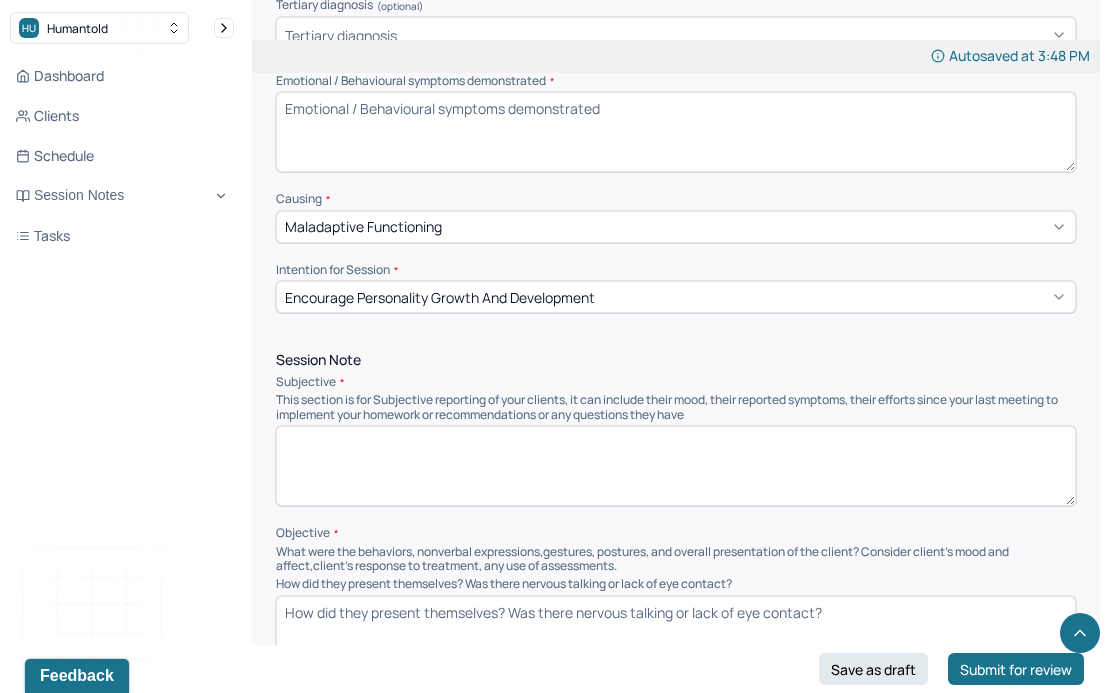 click at bounding box center (676, 466) 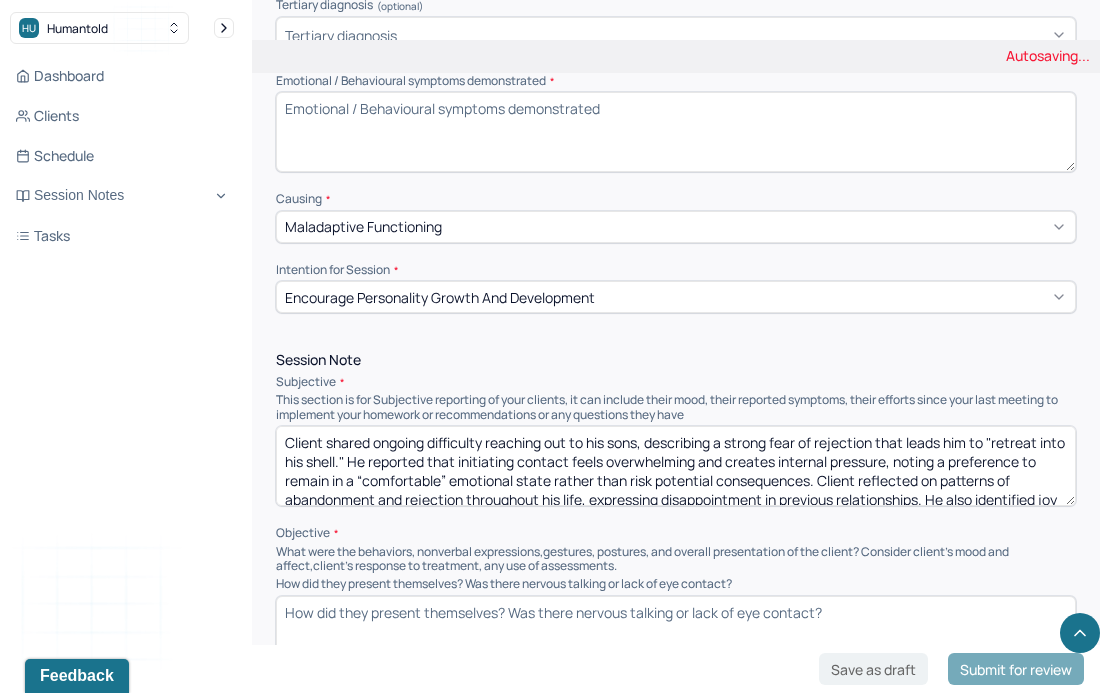 scroll, scrollTop: 28, scrollLeft: 0, axis: vertical 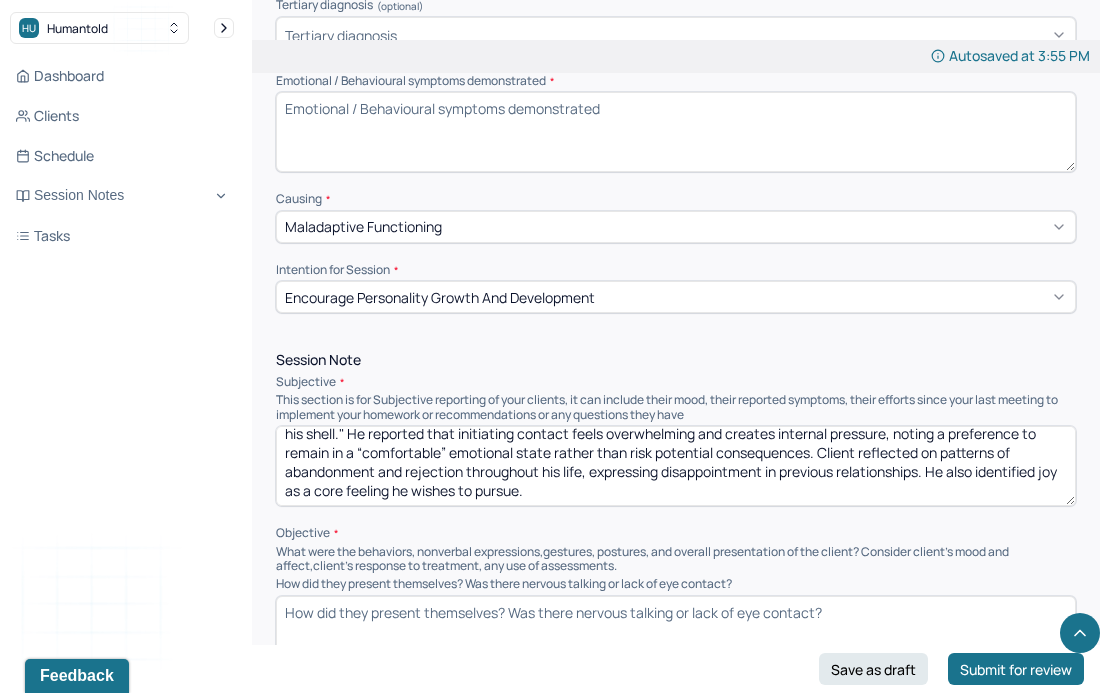 type on "Client shared ongoing difficulty reaching out to his sons, describing a strong fear of rejection that leads him to "retreat into his shell." He reported that initiating contact feels overwhelming and creates internal pressure, noting a preference to remain in a “comfortable” emotional state rather than risk potential consequences. Client reflected on patterns of abandonment and rejection throughout his life, expressing disappointment in previous relationships. He also identified joy as a core feeling he wishes to pursue." 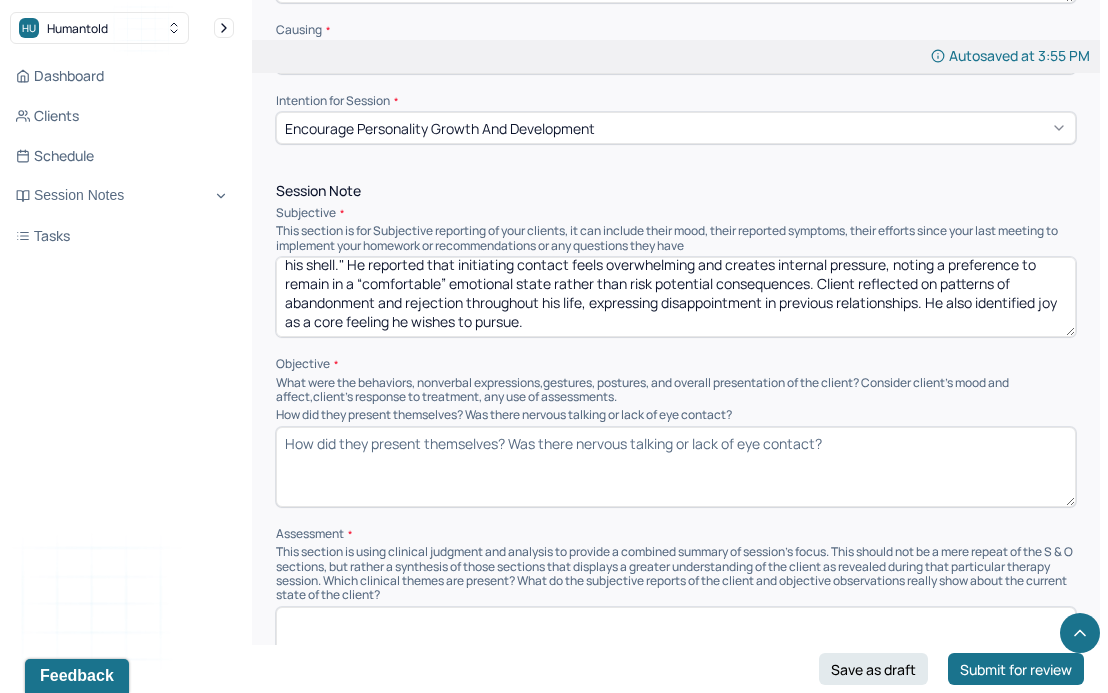 scroll, scrollTop: 1104, scrollLeft: 0, axis: vertical 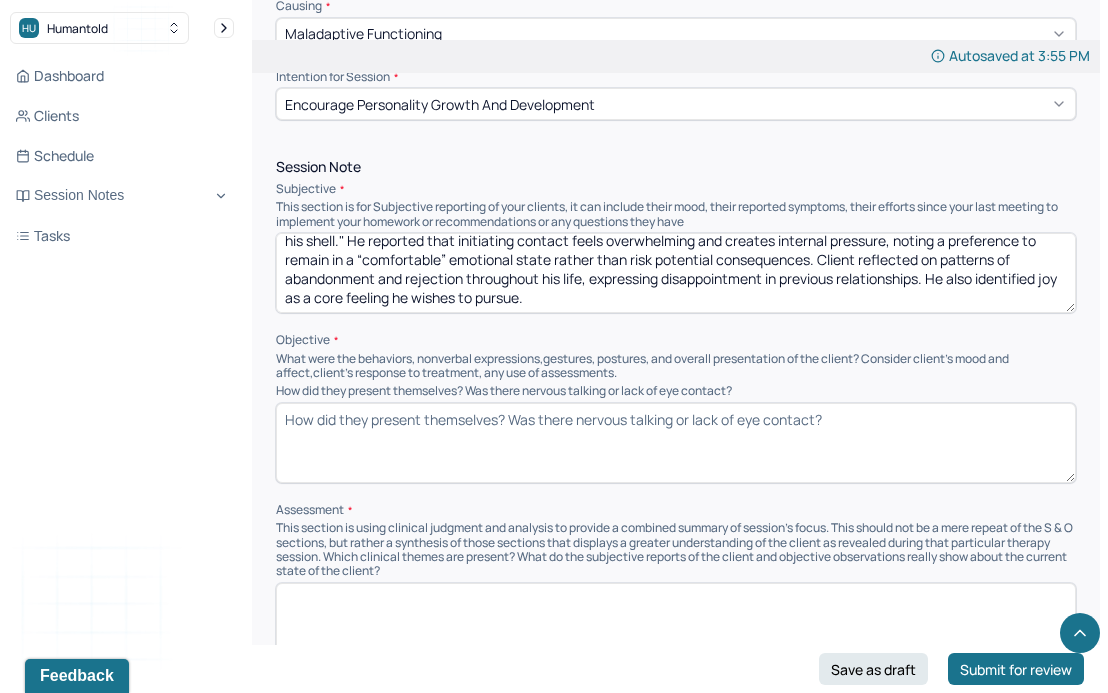 paste on "Client was tearful and visibly choked up at times" 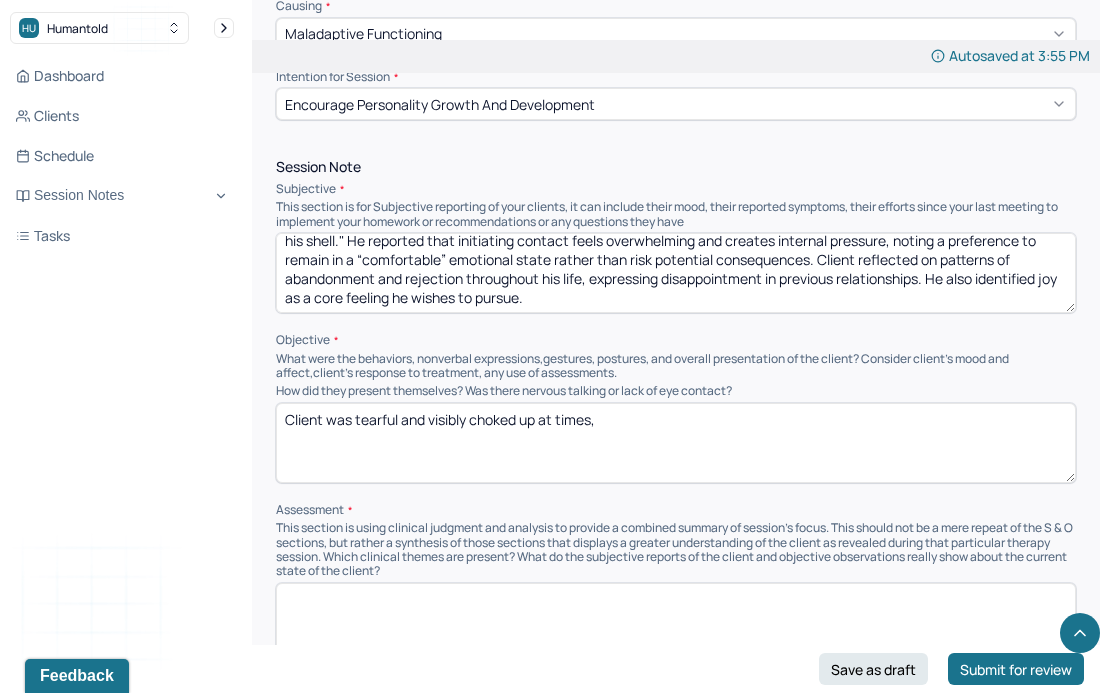 paste on ", but his affect appeared brighter and more open when reflecting on his children. He was engaged in session and demonstrated insight into his emotional patterns. Client articulated a desire for change and began identifying practical strategies for reconnecting with his sons." 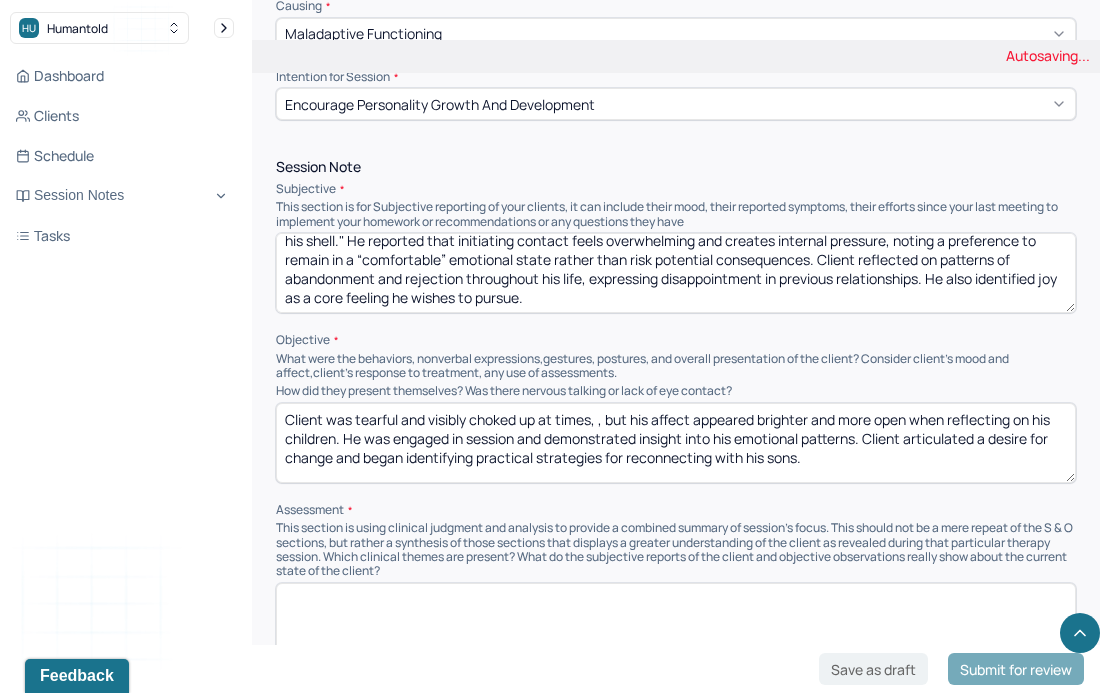 click on "Client was tearful and visibly choked up at times," at bounding box center [676, 443] 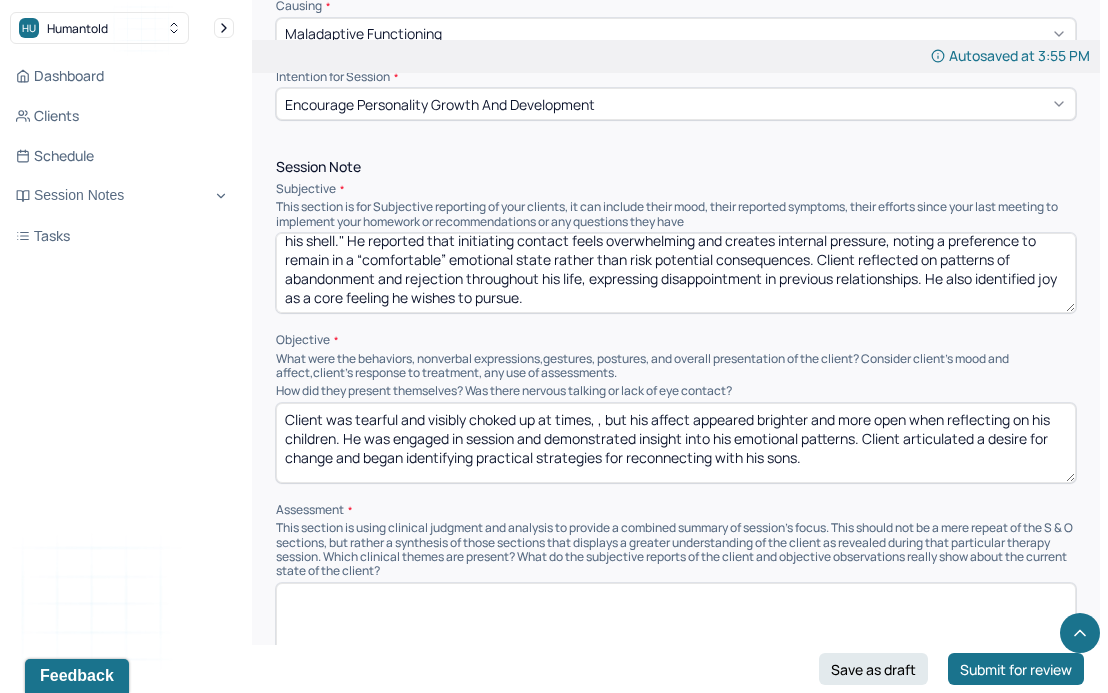 click on "Client was tearful and visibly choked up at times, , but his affect appeared brighter and more open when reflecting on his children. He was engaged in session and demonstrated insight into his emotional patterns. Client articulated a desire for change and began identifying practical strategies for reconnecting with his sons." at bounding box center (676, 443) 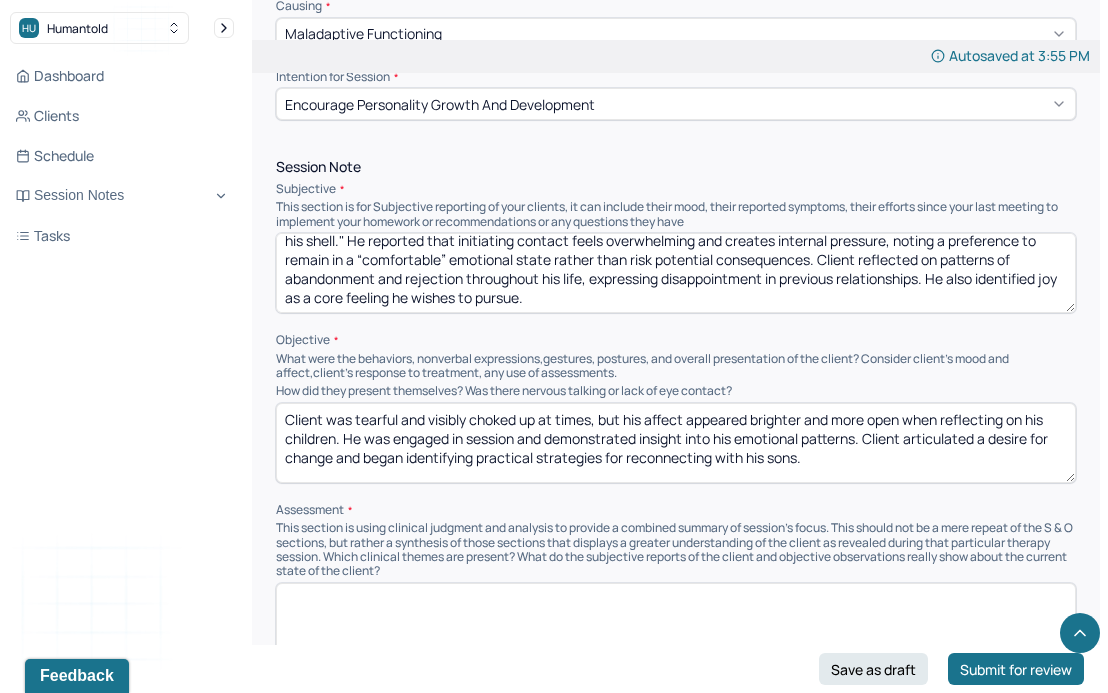 type on "Client was tearful and visibly choked up at times, but his affect appeared brighter and more open when reflecting on his children. He was engaged in session and demonstrated insight into his emotional patterns. Client articulated a desire for change and began identifying practical strategies for reconnecting with his sons." 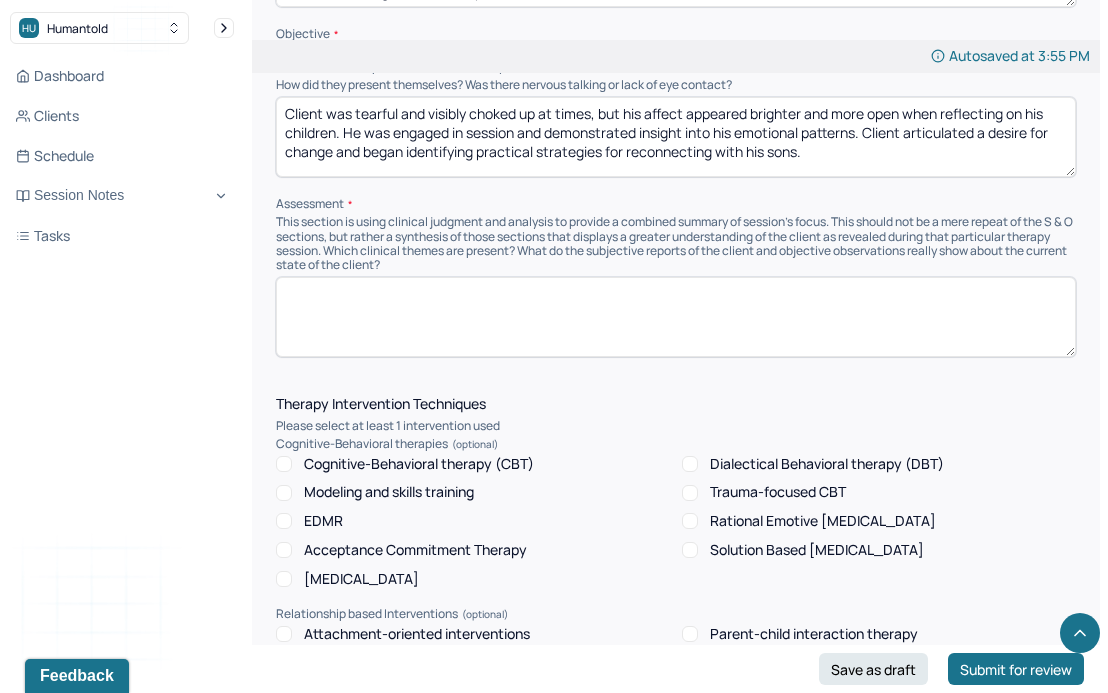 scroll, scrollTop: 1409, scrollLeft: 0, axis: vertical 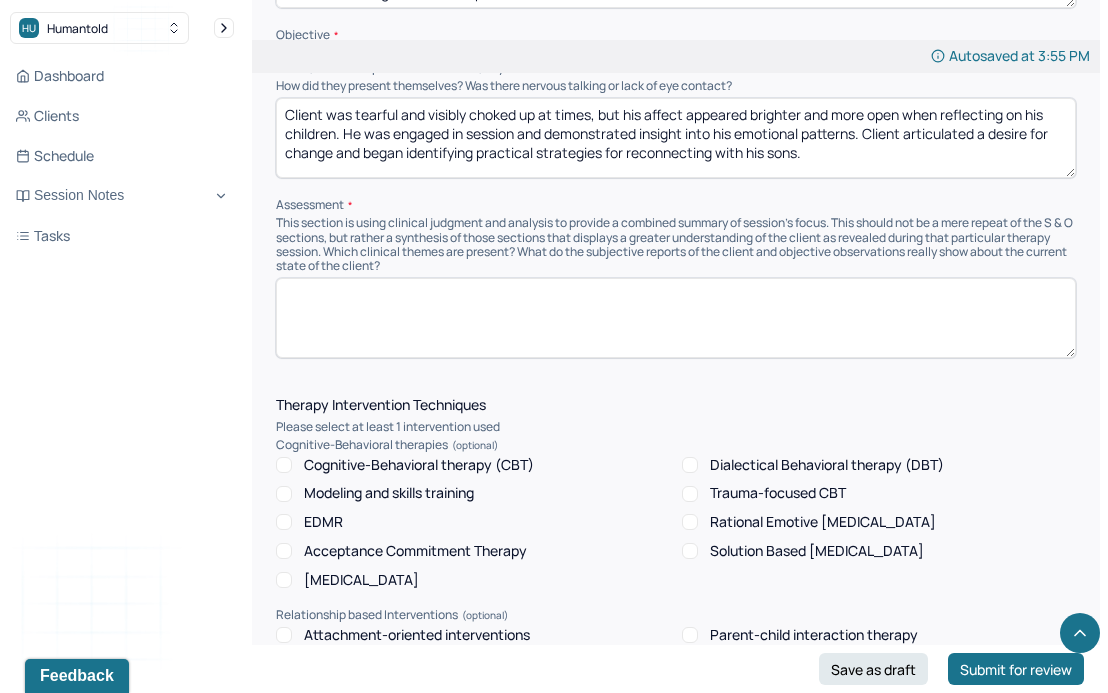click at bounding box center [676, 318] 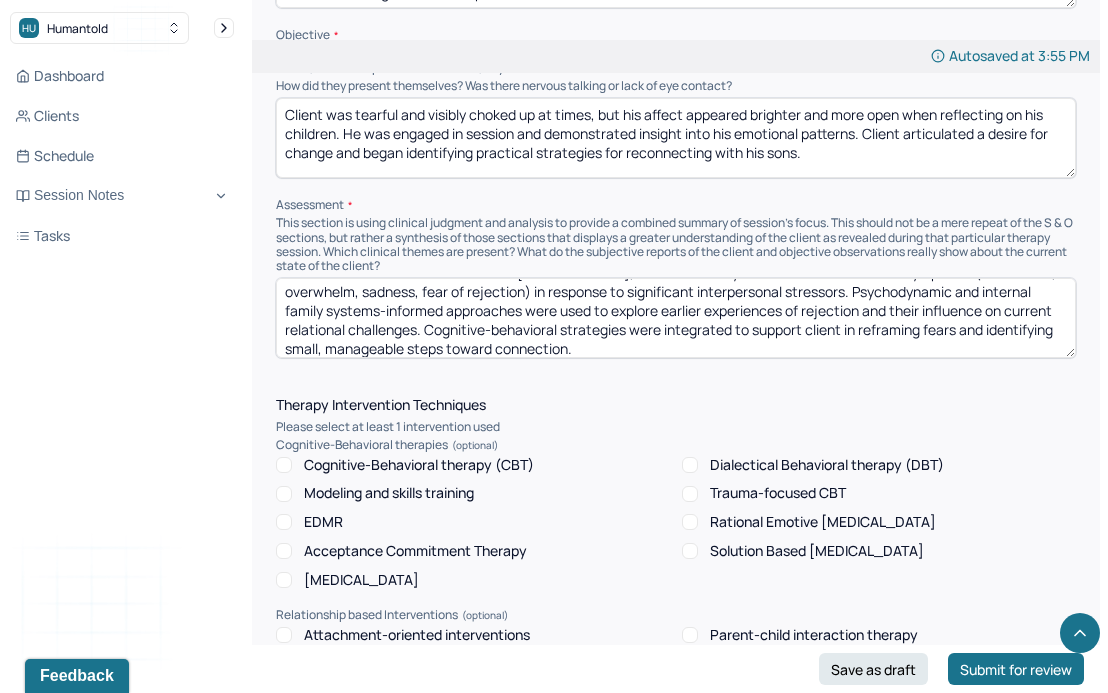 scroll, scrollTop: 0, scrollLeft: 0, axis: both 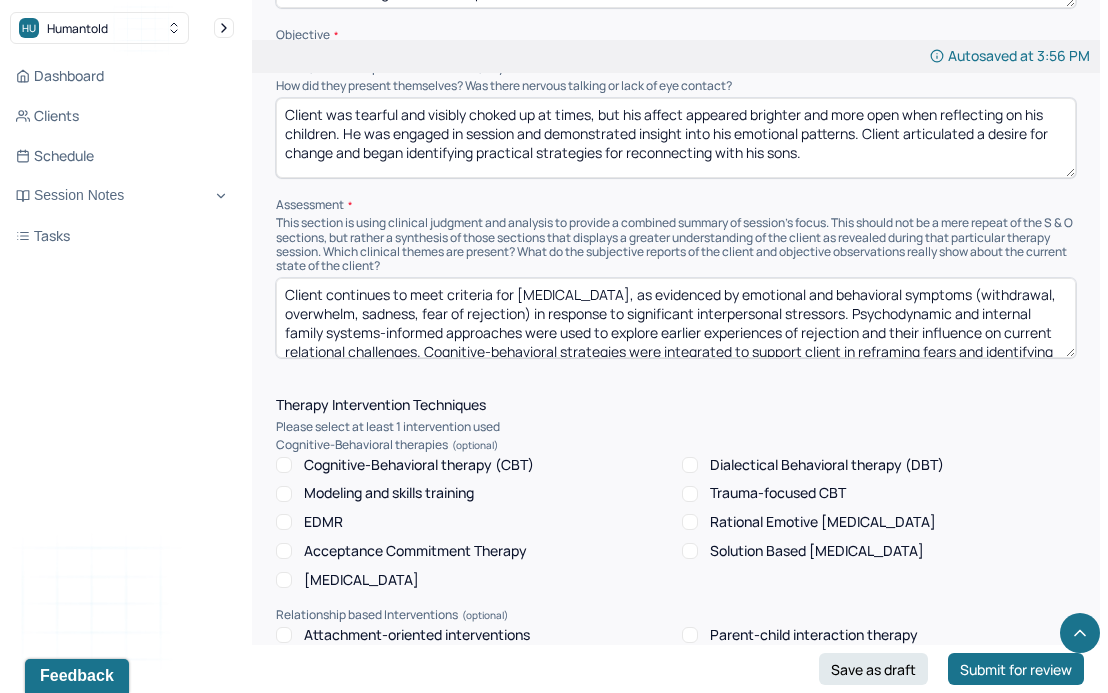 drag, startPoint x: 521, startPoint y: 287, endPoint x: 735, endPoint y: 284, distance: 214.02103 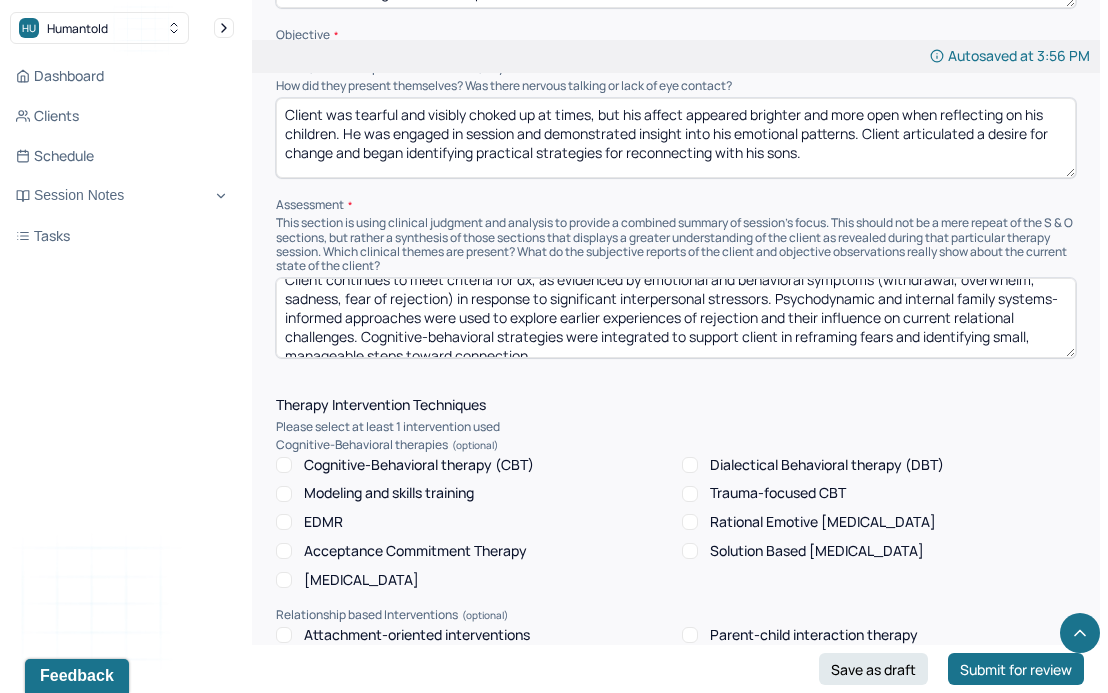 scroll, scrollTop: 25, scrollLeft: 0, axis: vertical 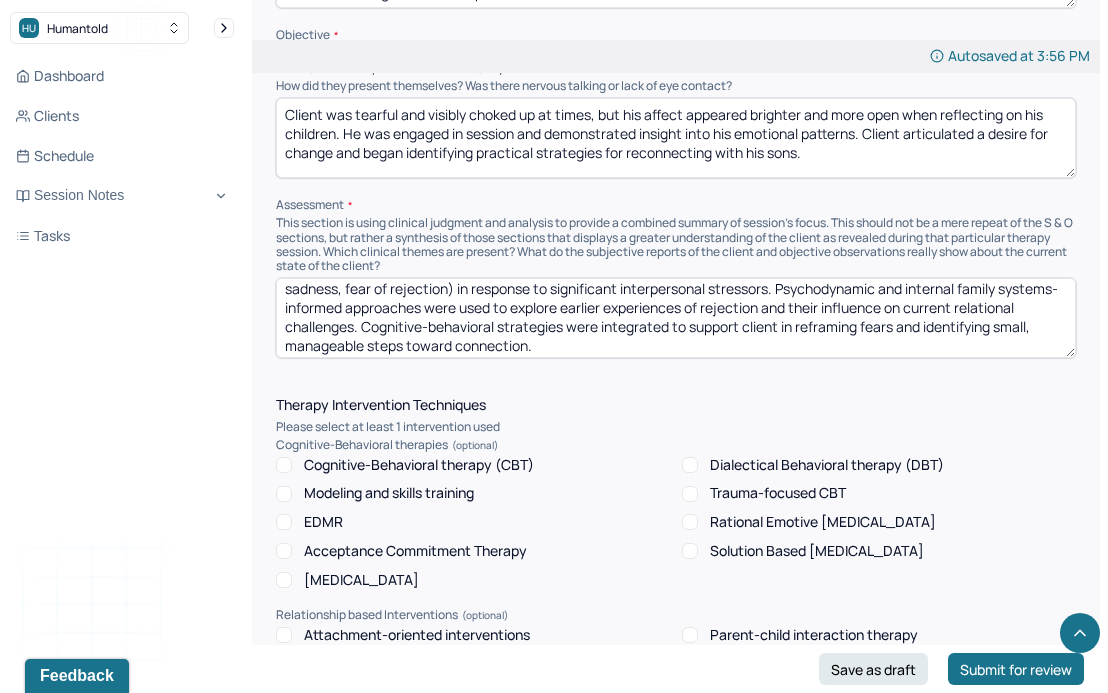 drag, startPoint x: 493, startPoint y: 315, endPoint x: 363, endPoint y: 312, distance: 130.0346 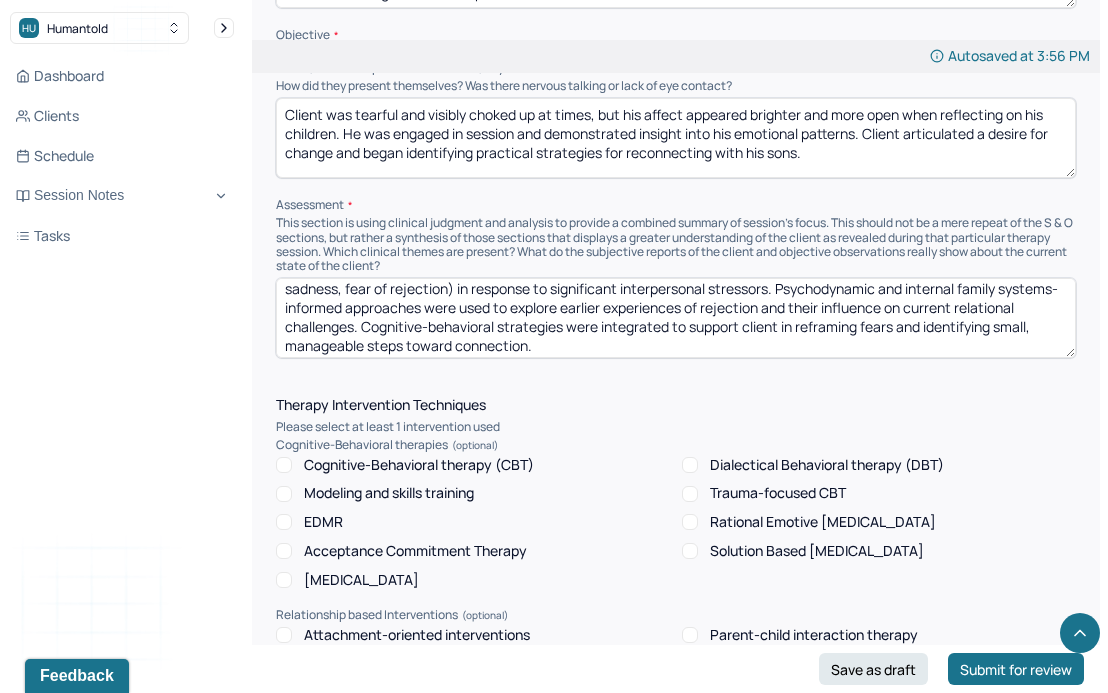 click on "Client continues to meet criteria for dx, as evidenced by emotional and behavioral symptoms (withdrawal, overwhelm, sadness, fear of rejection) in response to significant interpersonal stressors. Psychodynamic and internal family systems-informed approaches were used to explore earlier experiences of rejection and their influence on current relational challenges. Cognitive-behavioral strategies were integrated to support client in reframing fears and identifying small, manageable steps toward connection." at bounding box center (676, 318) 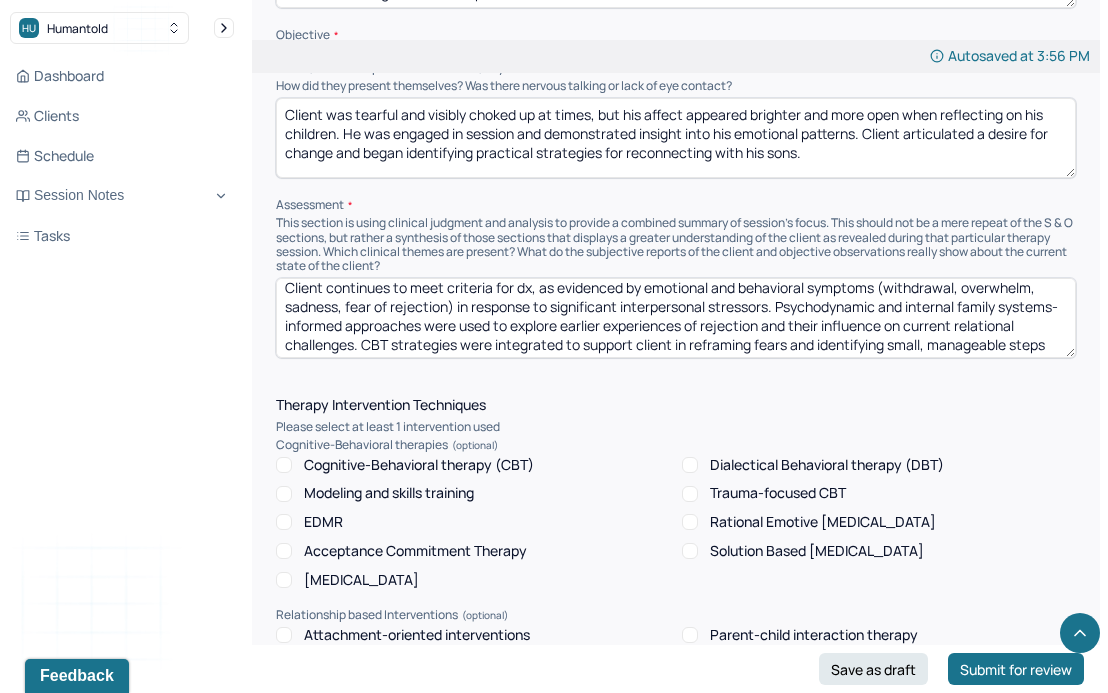 scroll, scrollTop: 11, scrollLeft: 0, axis: vertical 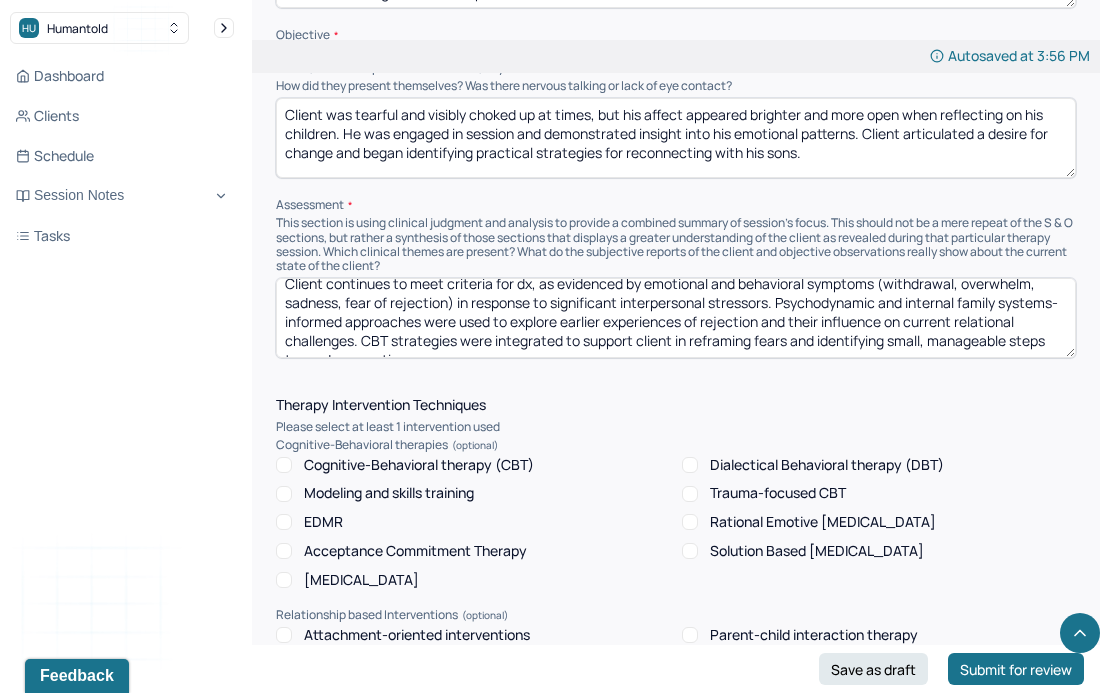 drag, startPoint x: 911, startPoint y: 295, endPoint x: 338, endPoint y: 306, distance: 573.1056 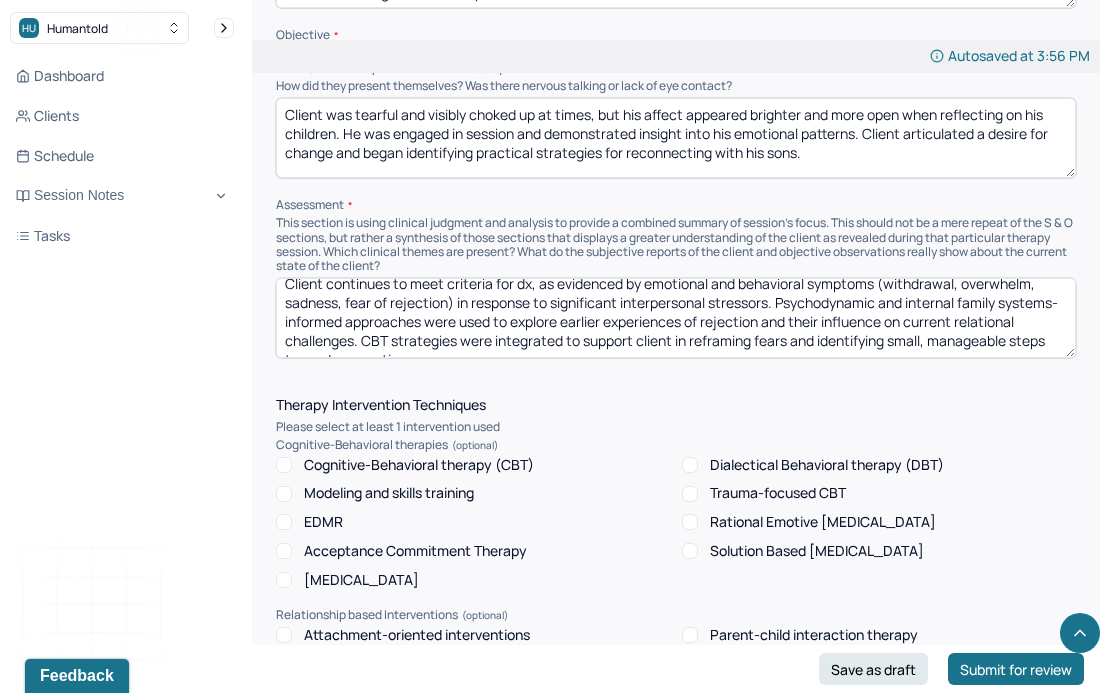 click on "Client continues to meet criteria for dx, as evidenced by emotional and behavioral symptoms (withdrawal, overwhelm, sadness, fear of rejection) in response to significant interpersonal stressors. Psychodynamic and internal family systems-informed approaches were used to explore earlier experiences of rejection and their influence on current relational challenges. CBTl strategies were integrated to support client in reframing fears and identifying small, manageable steps toward connection." at bounding box center [676, 318] 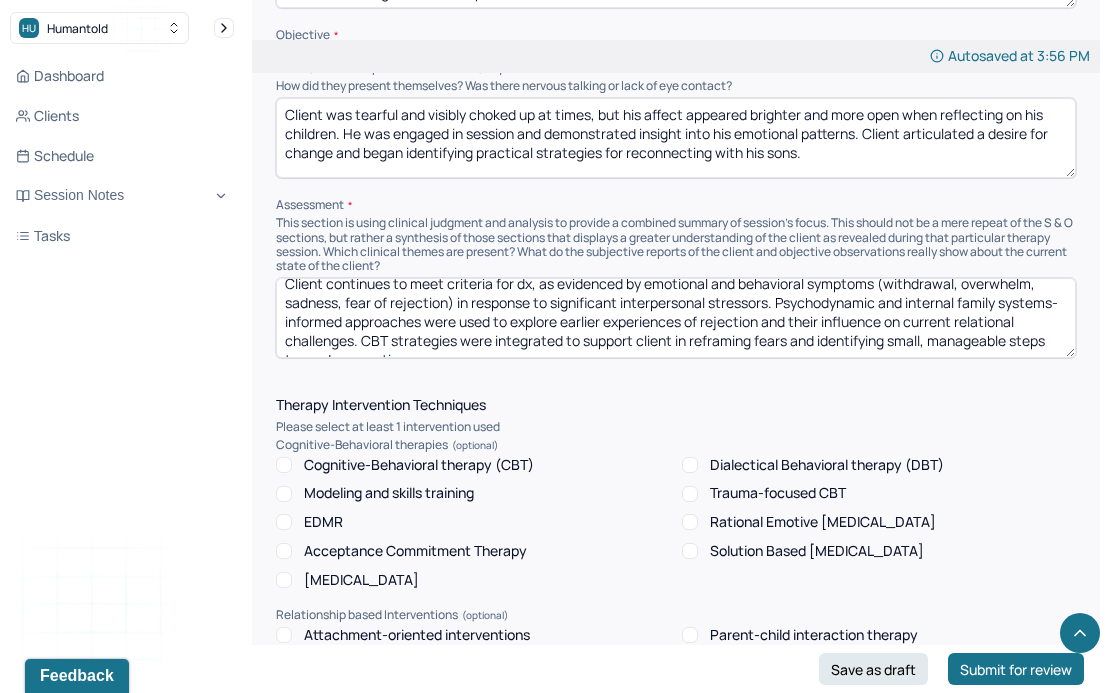 drag, startPoint x: 909, startPoint y: 292, endPoint x: 1066, endPoint y: 291, distance: 157.00319 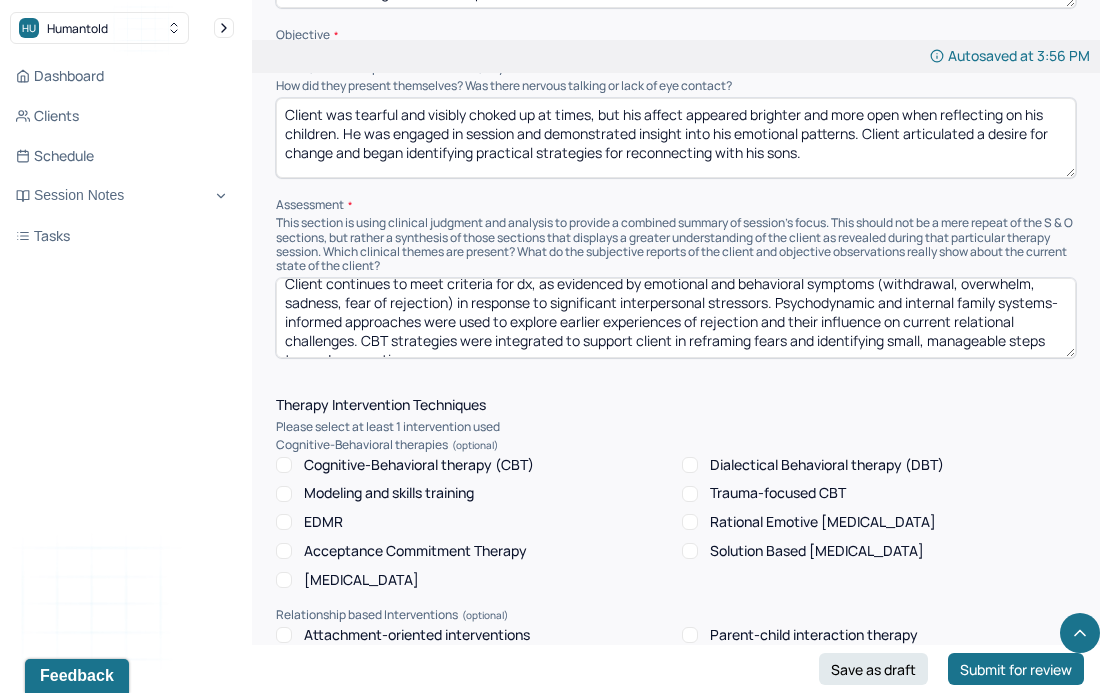 click on "Client continues to meet criteria for dx, as evidenced by emotional and behavioral symptoms (withdrawal, overwhelm, sadness, fear of rejection) in response to significant interpersonal stressors. Psychodynamic and internal family systems-informed approaches were used to explore earlier experiences of rejection and their influence on current relational challenges. CBTl strategies were integrated to support client in reframing fears and identifying small, manageable steps toward connection." at bounding box center [676, 318] 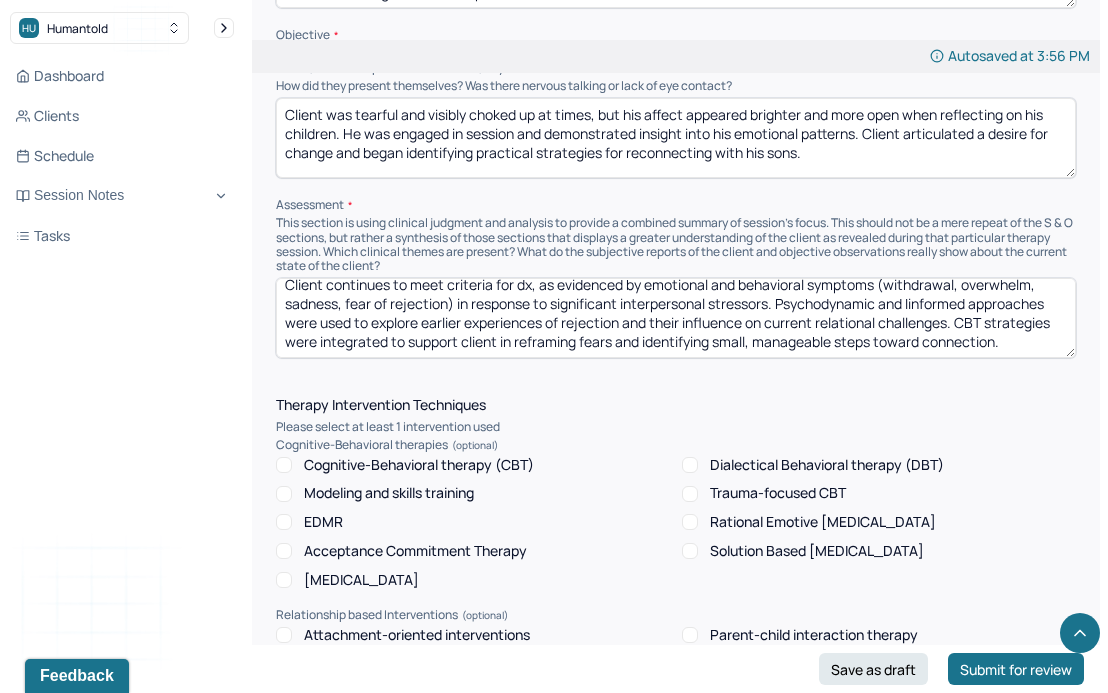 scroll, scrollTop: 9, scrollLeft: 0, axis: vertical 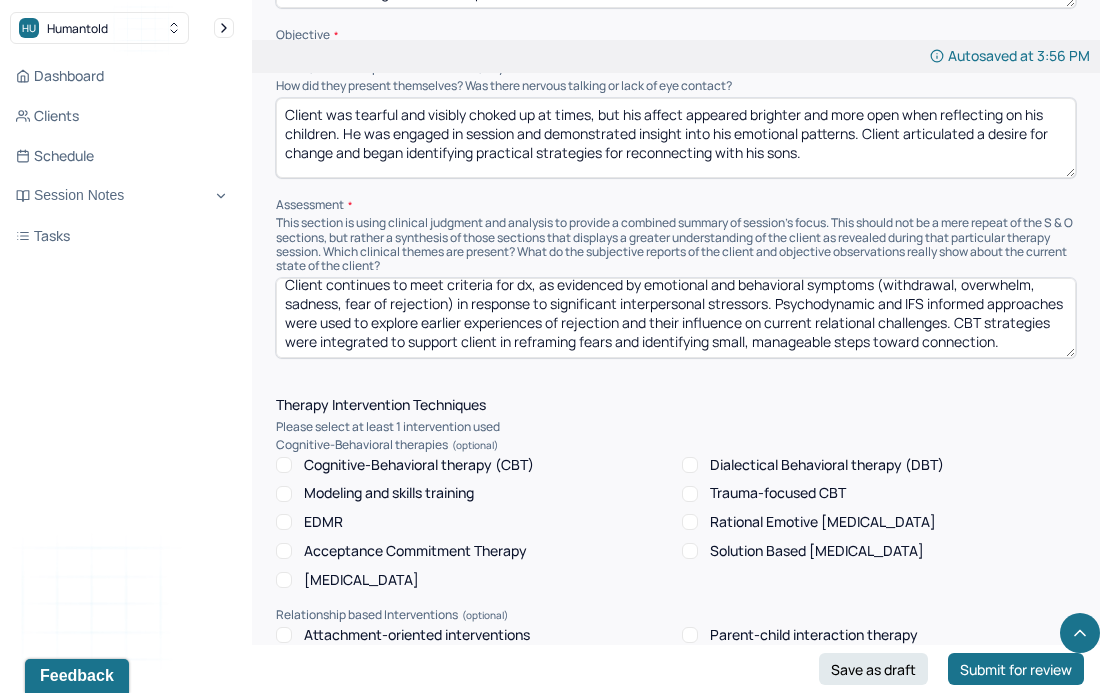 click on "Client continues to meet criteria for dx, as evidenced by emotional and behavioral symptoms (withdrawal, overwhelm, sadness, fear of rejection) in response to significant interpersonal stressors. Psychodynamic and internal family systems-informed approaches were used to explore earlier experiences of rejection and their influence on current relational challenges. CBTl strategies were integrated to support client in reframing fears and identifying small, manageable steps toward connection." at bounding box center [676, 318] 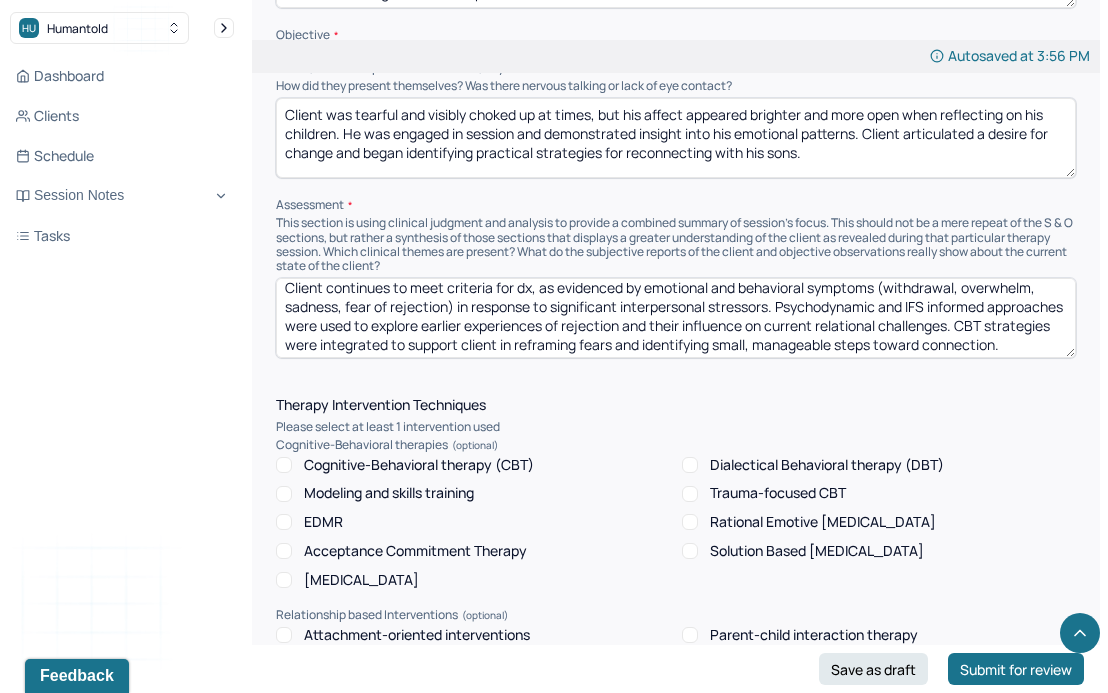 scroll, scrollTop: 0, scrollLeft: 0, axis: both 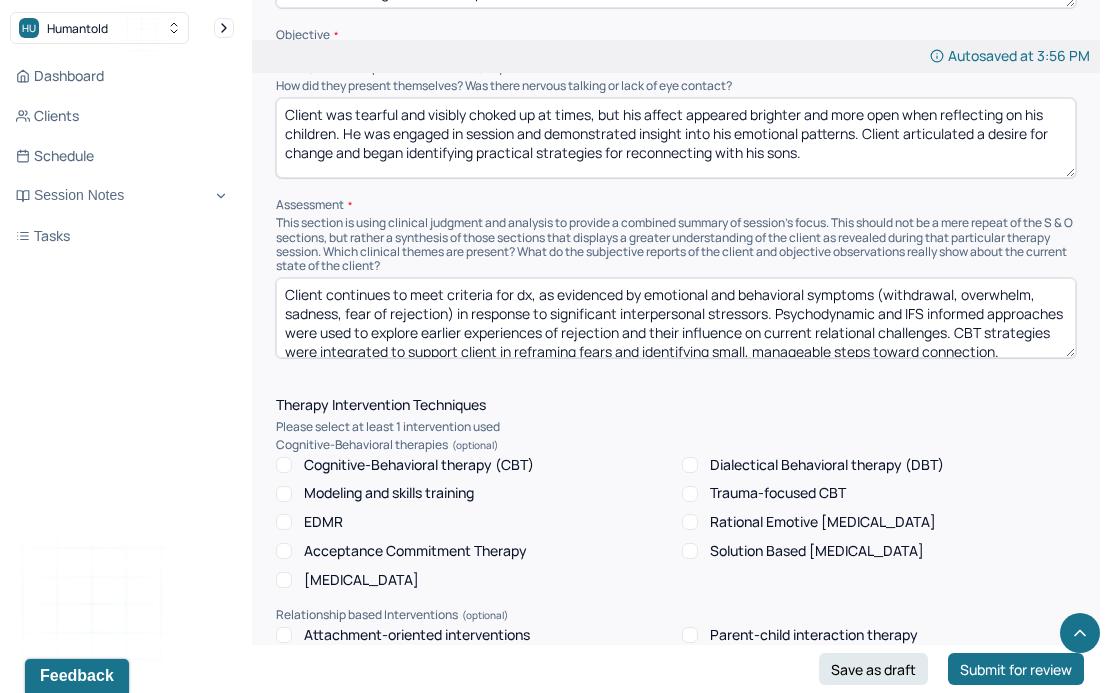 type on "Client continues to meet criteria for dx, as evidenced by emotional and behavioral symptoms (withdrawal, overwhelm, sadness, fear of rejection) in response to significant interpersonal stressors. Psychodynamic and IFS informed approaches were used to explore earlier experiences of rejection and their influence on current relational challenges. CBT strategies were integrated to support client in reframing fears and identifying small, manageable steps toward connection." 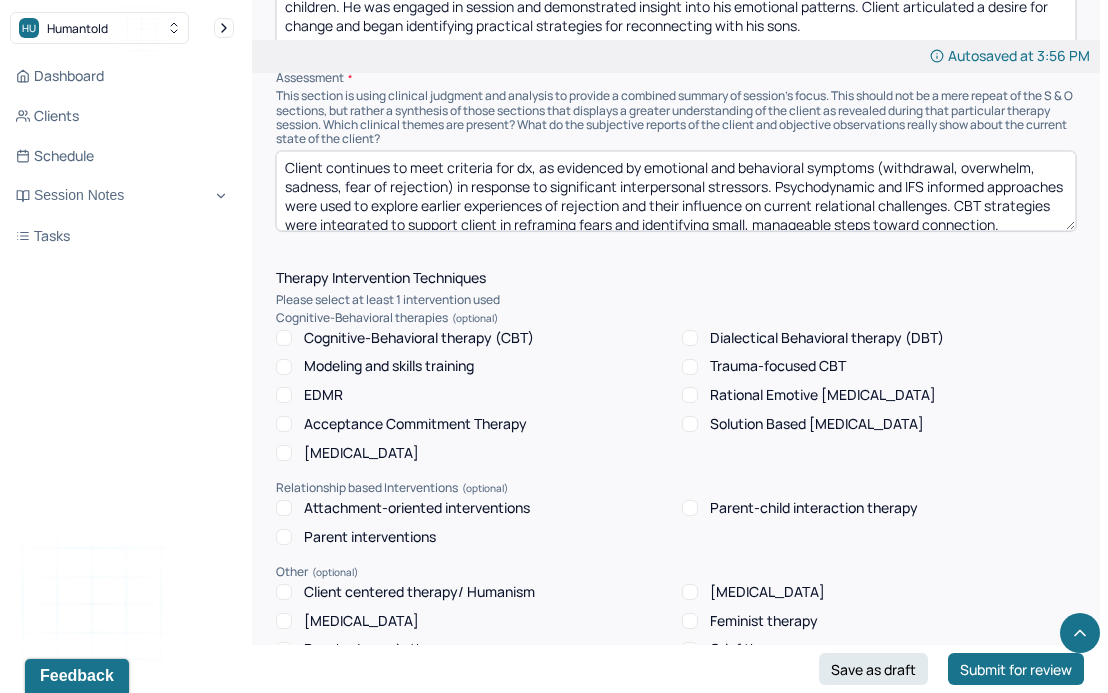scroll, scrollTop: 1537, scrollLeft: 0, axis: vertical 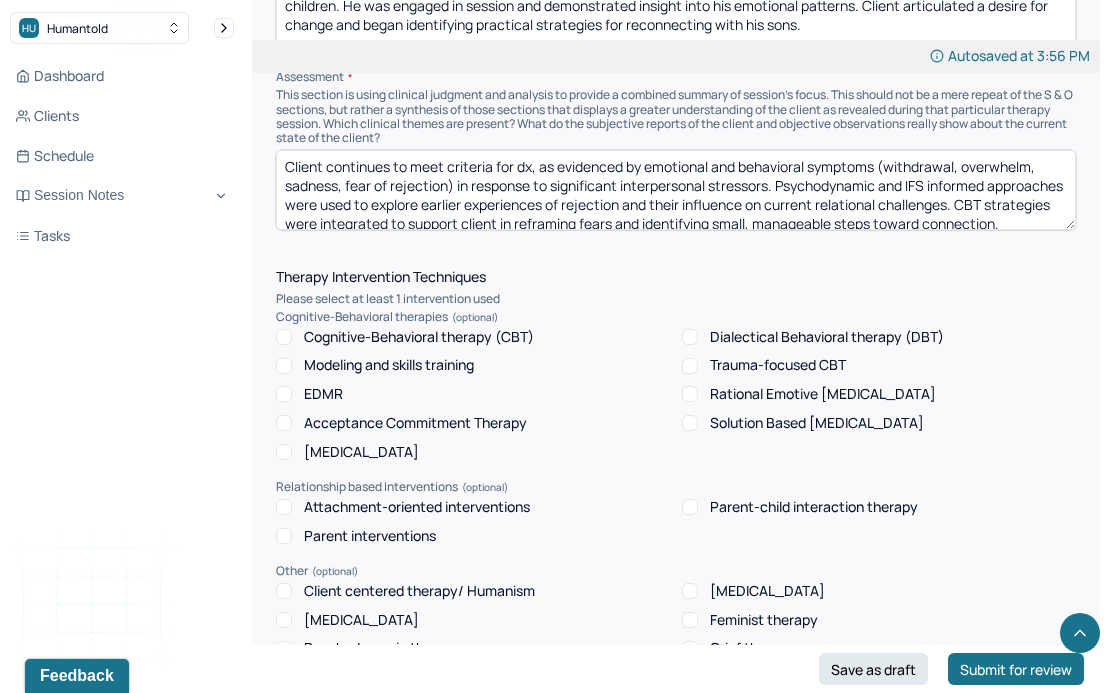 click on "Cognitive-Behavioral therapy (CBT)" at bounding box center (419, 337) 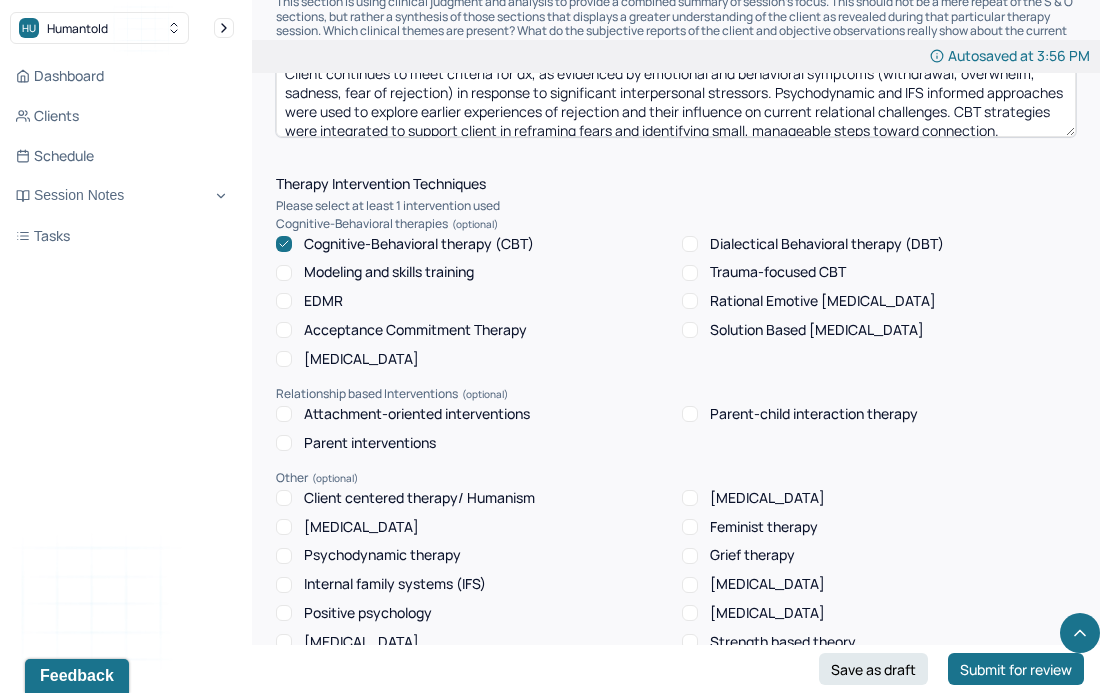 click on "Client centered therapy/ Humanism" at bounding box center [419, 498] 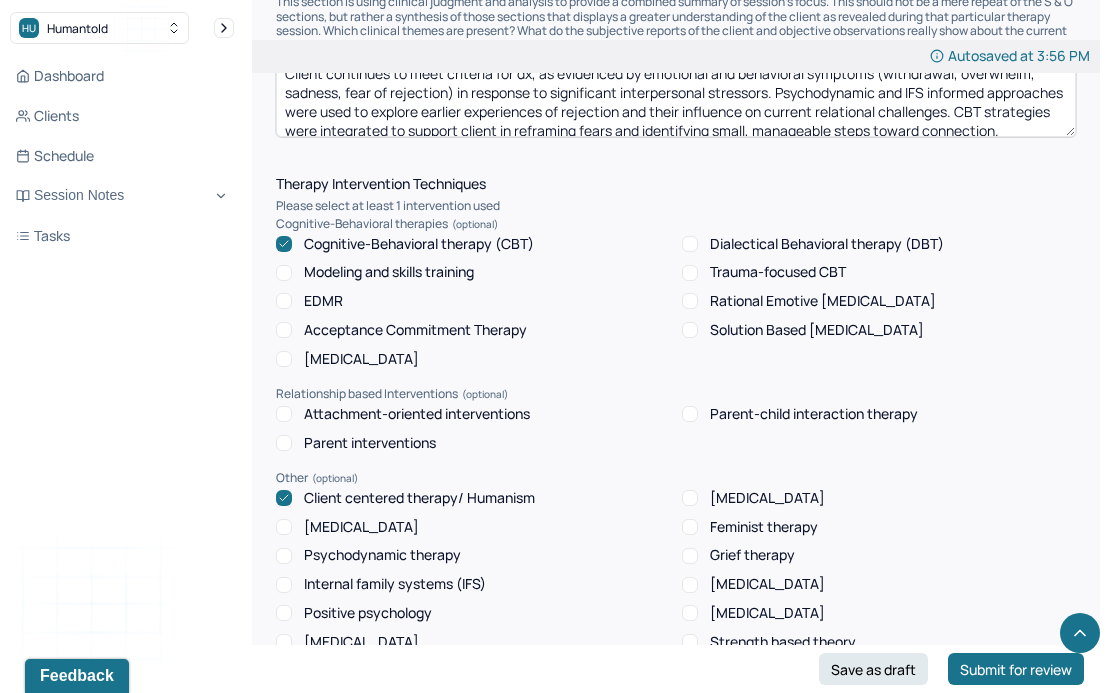 scroll, scrollTop: 1701, scrollLeft: 0, axis: vertical 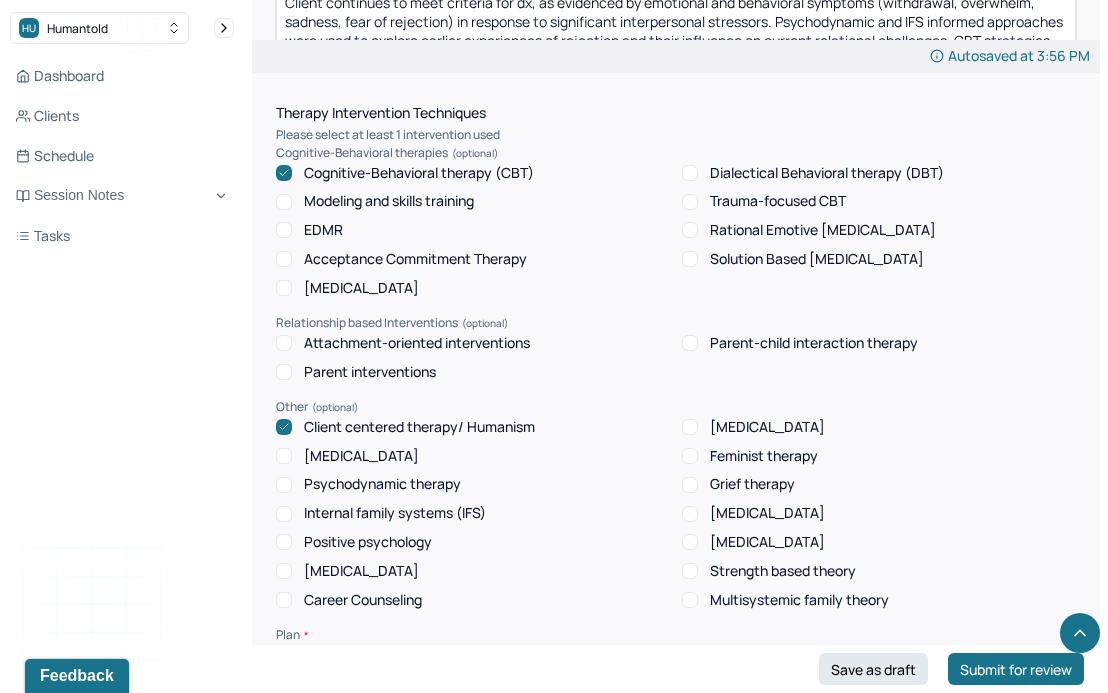 click on "Psychodynamic therapy" at bounding box center [382, 484] 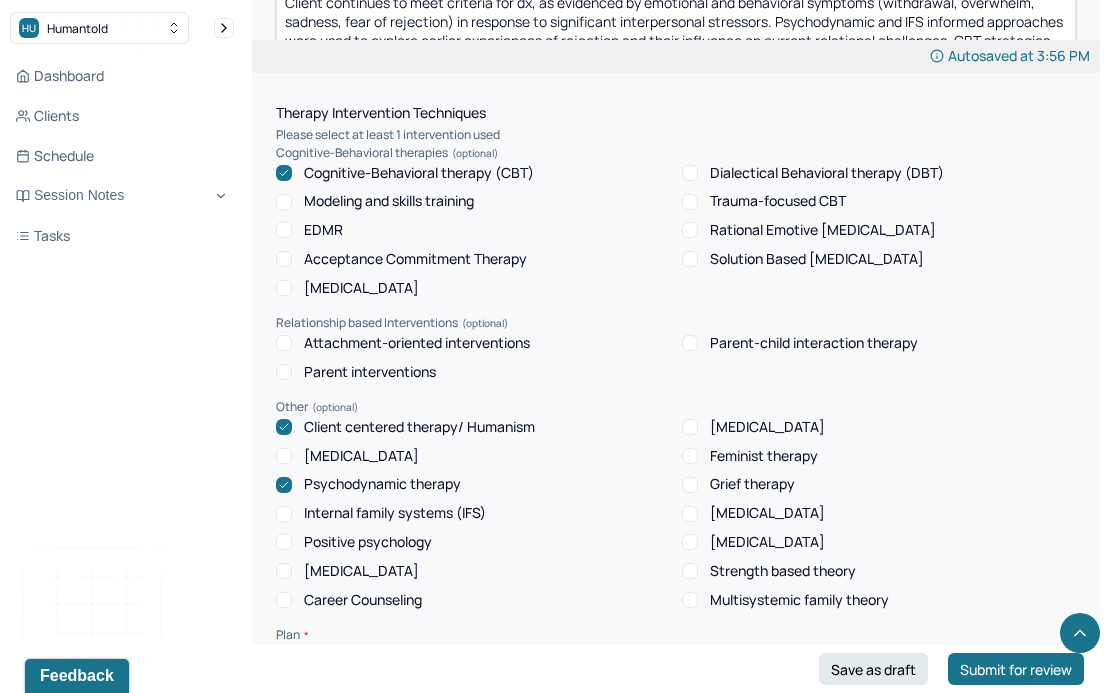 click on "Internal family systems (IFS)" at bounding box center [395, 513] 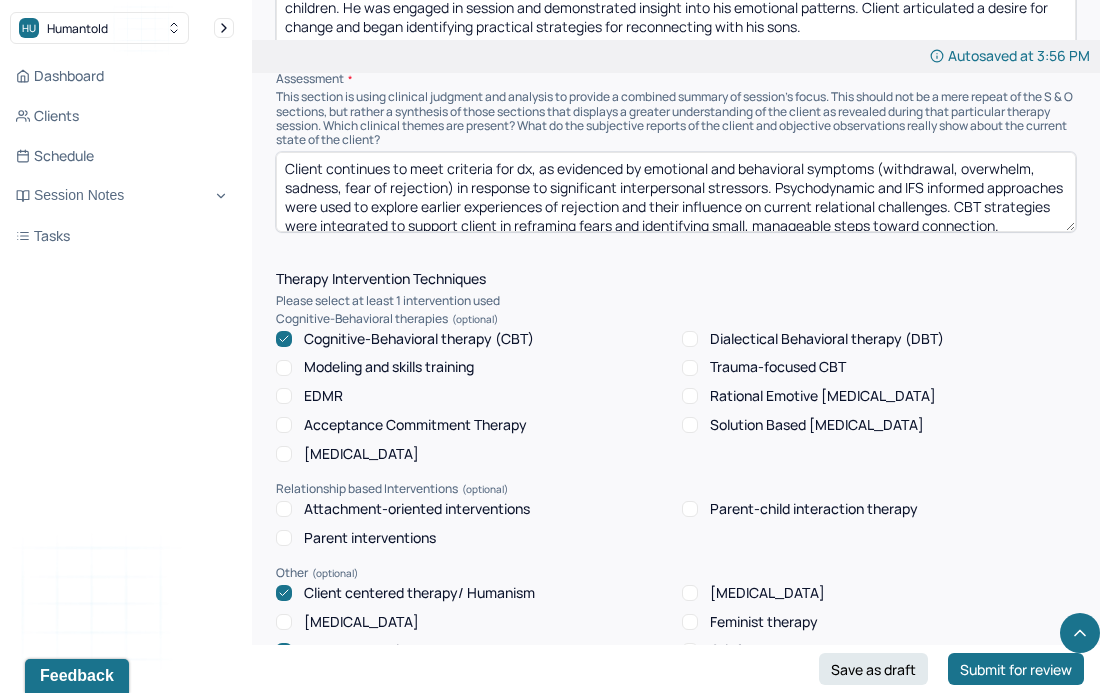 scroll, scrollTop: 1532, scrollLeft: 0, axis: vertical 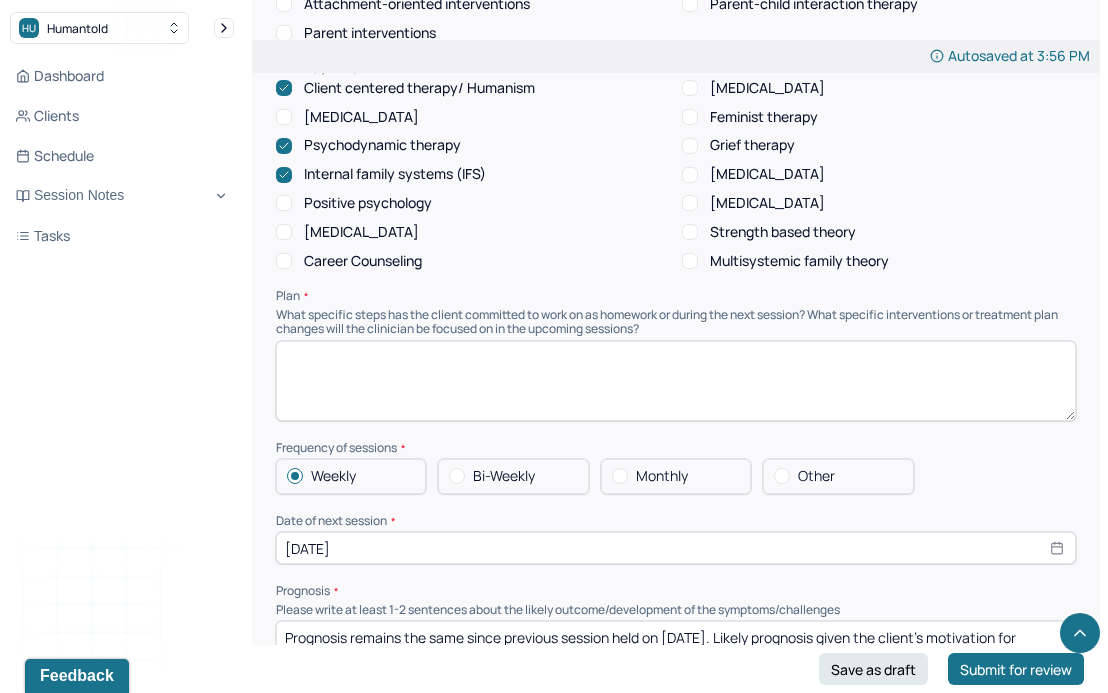 click at bounding box center [676, 381] 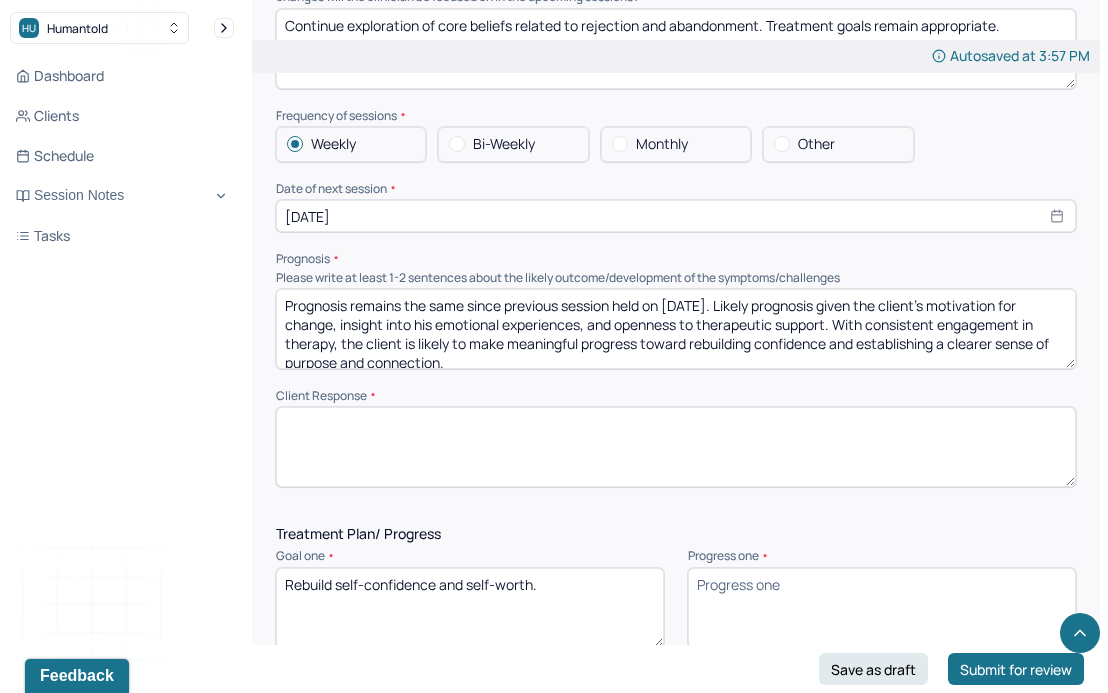 scroll, scrollTop: 2414, scrollLeft: 0, axis: vertical 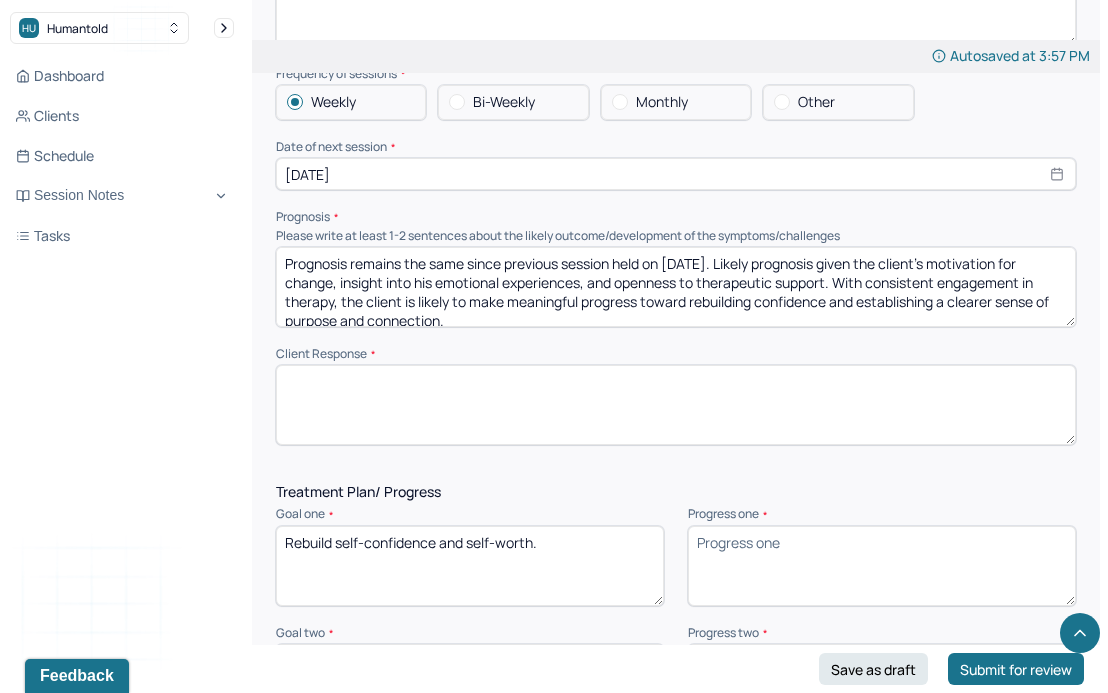 type on "Continue exploration of core beliefs related to rejection and abandonment. Treatment goals remain appropriate." 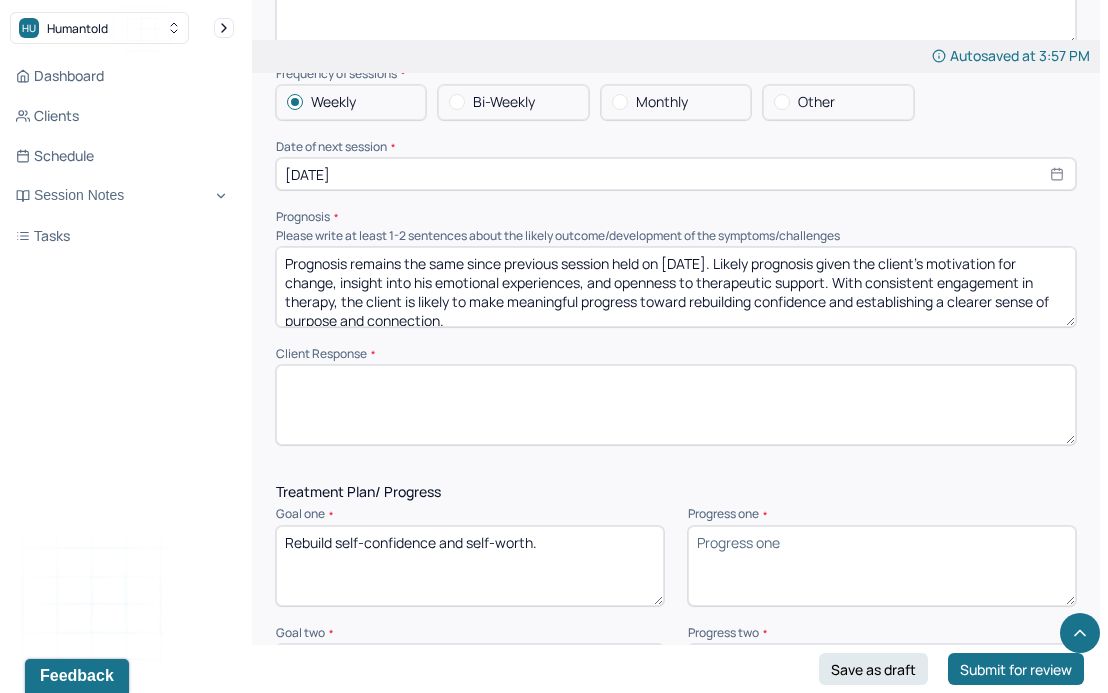 click at bounding box center (676, 405) 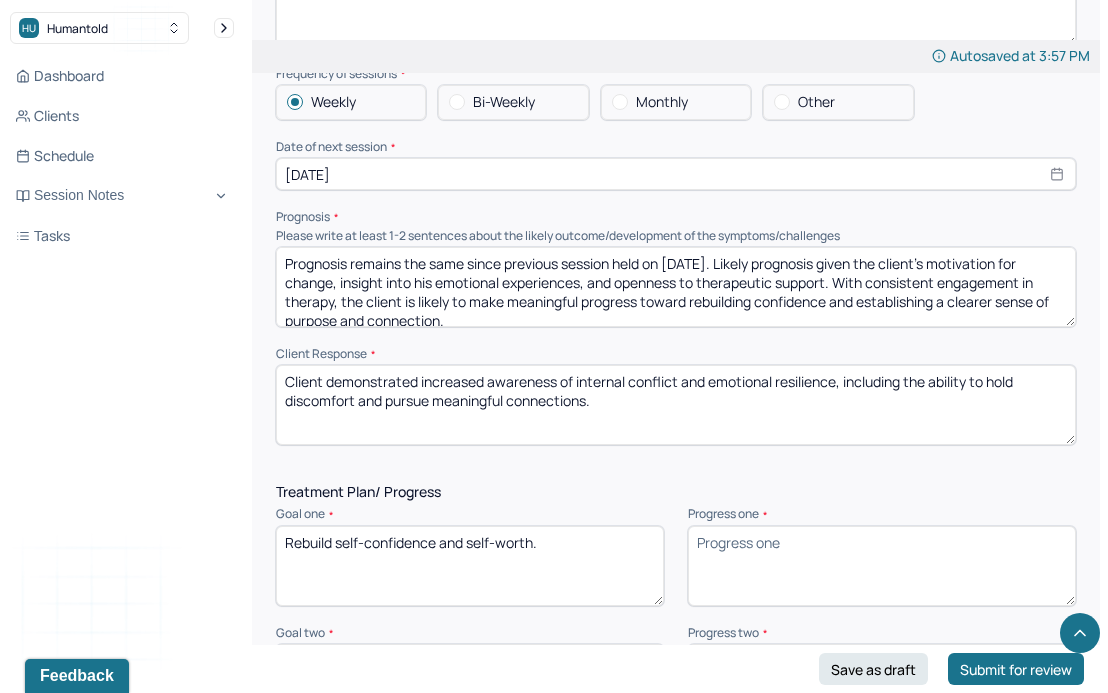 scroll, scrollTop: 0, scrollLeft: 0, axis: both 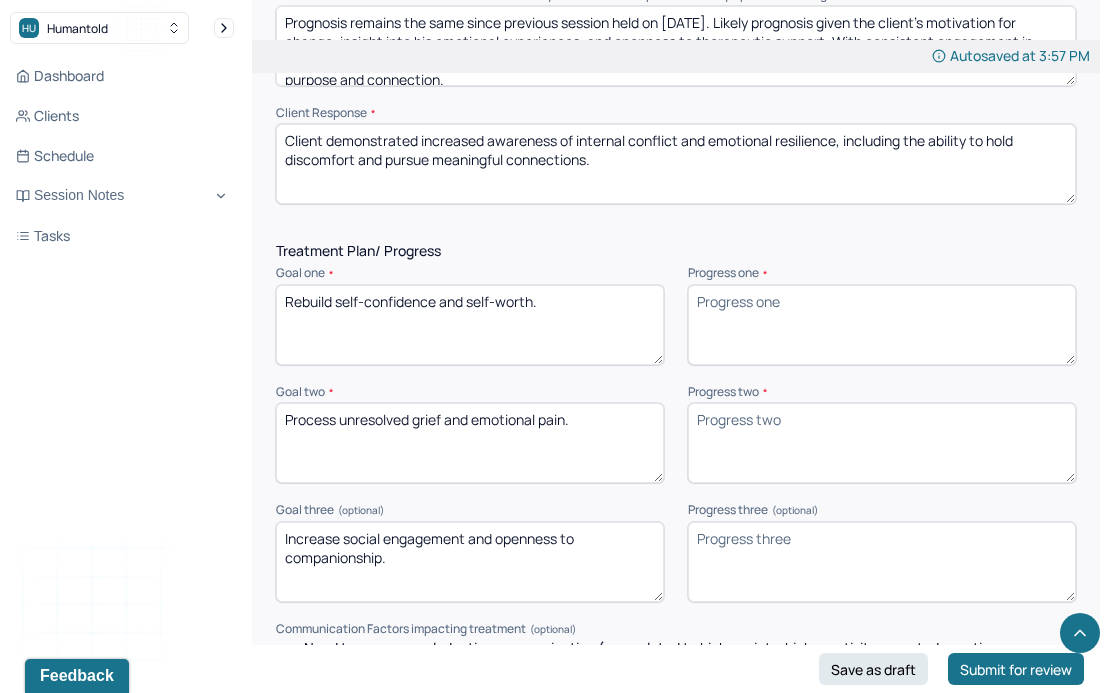 type on "Client demonstrated increased awareness of internal conflict and emotional resilience, including the ability to hold discomfort and pursue meaningful connections." 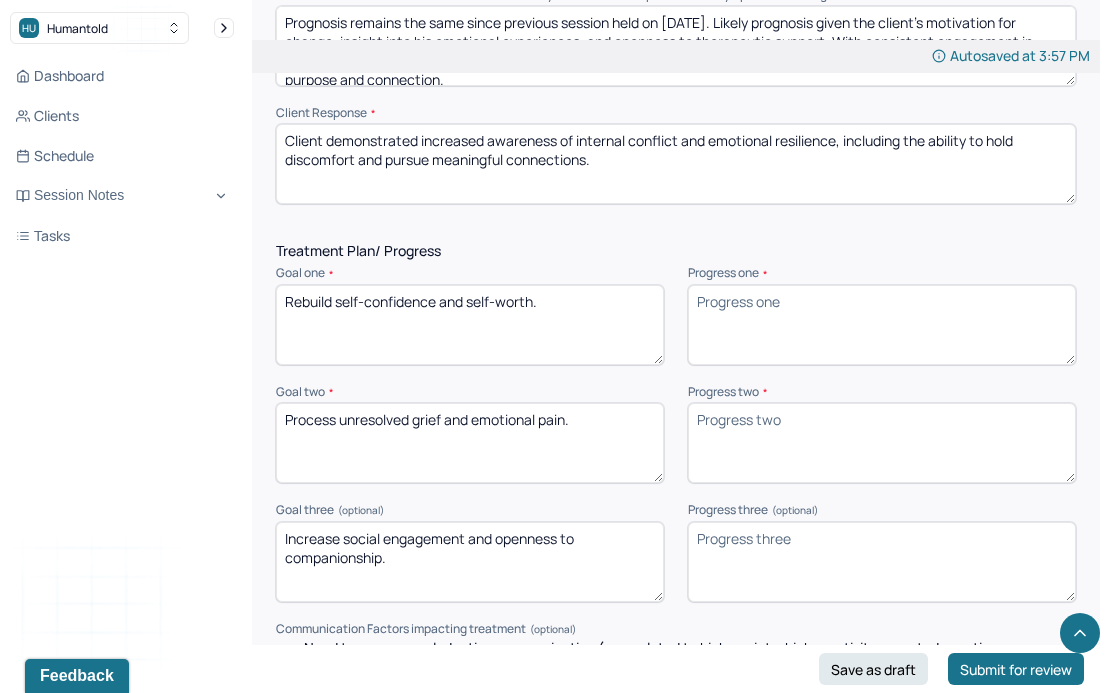 click on "Rebuild self-confidence and self-worth." at bounding box center (470, 325) 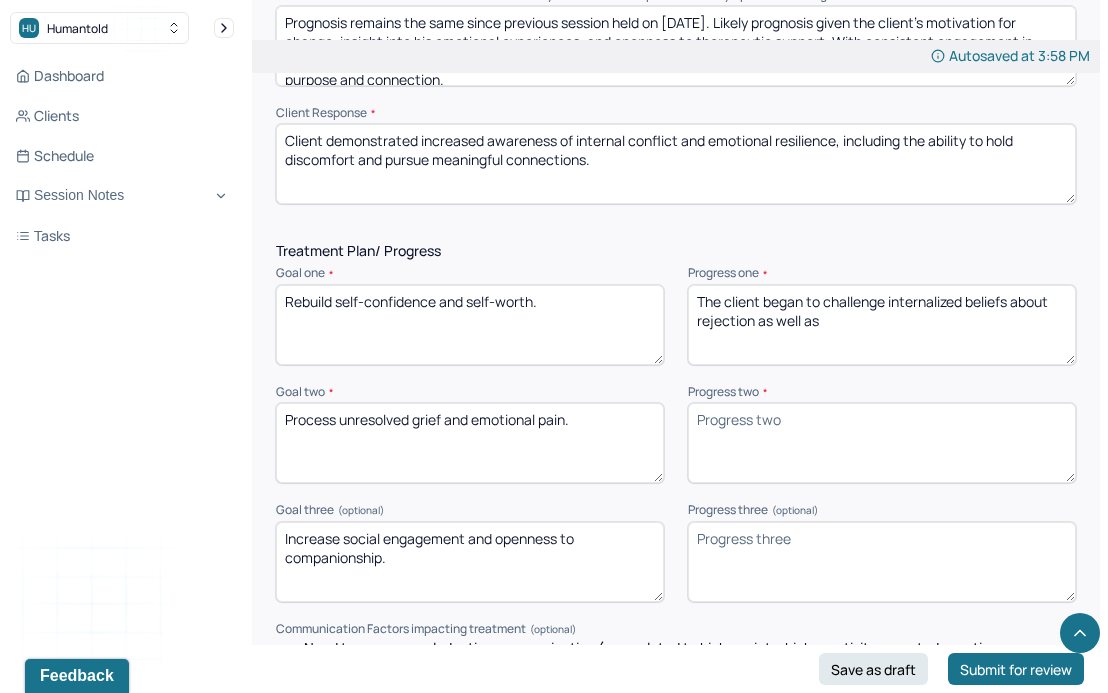 paste on "He identified his own capacity to do hard things and tolerate discomfort," 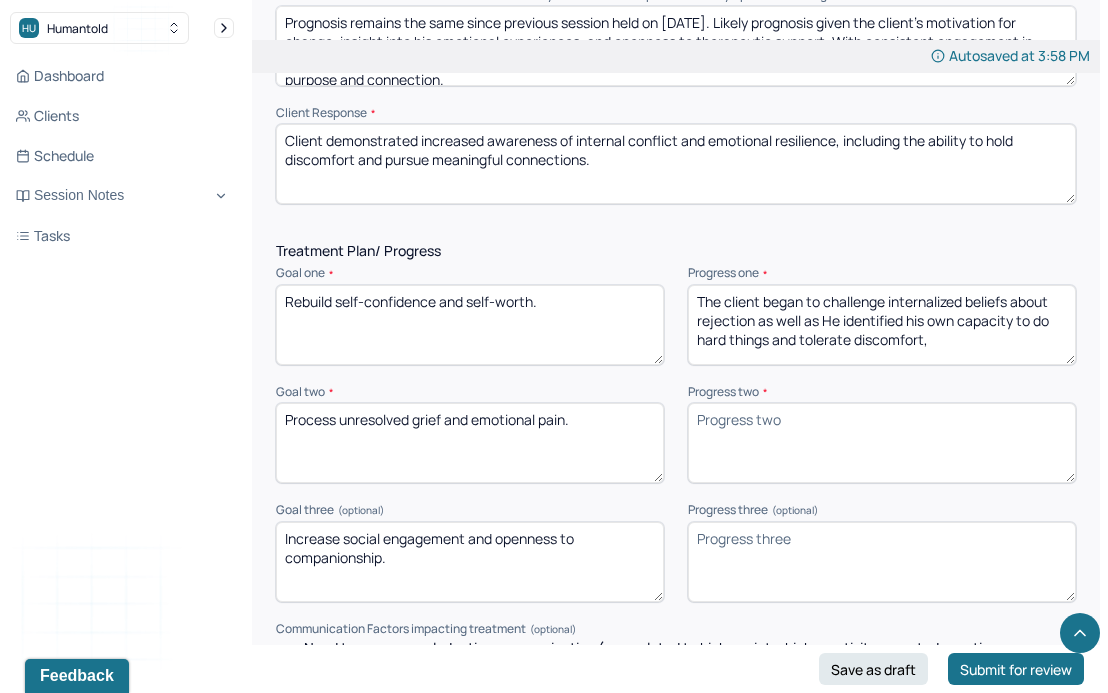 drag, startPoint x: 903, startPoint y: 312, endPoint x: 825, endPoint y: 312, distance: 78 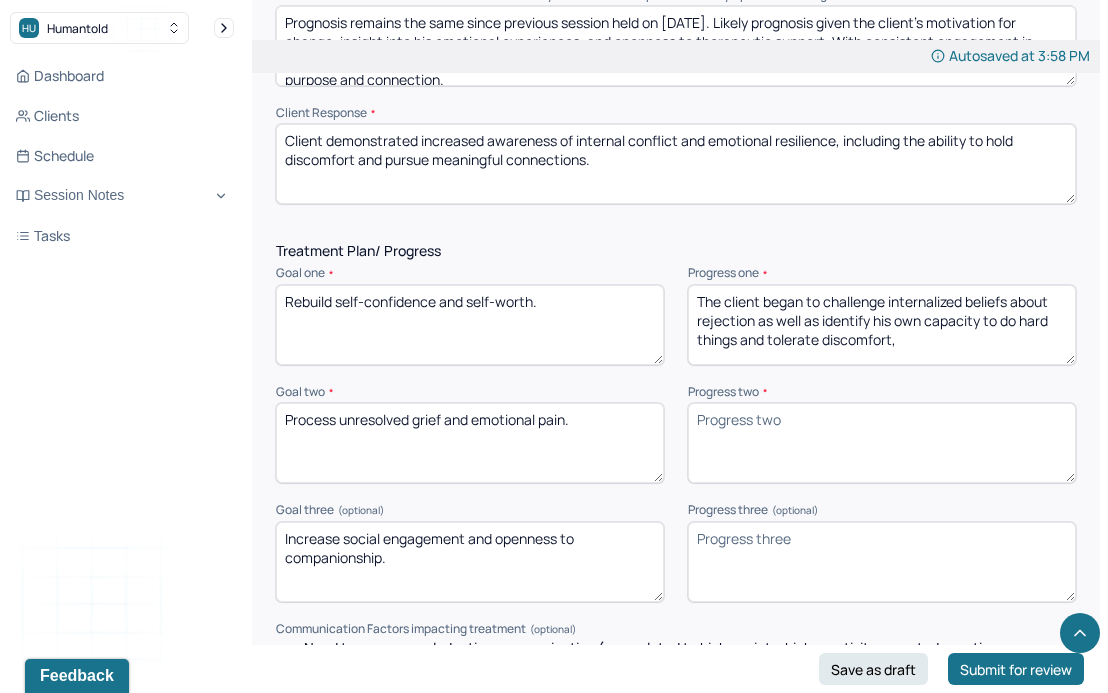 click on "The client began to challenge internalized beliefs about rejection as well as He identified his own capacity to do hard things and tolerate discomfort," at bounding box center (882, 325) 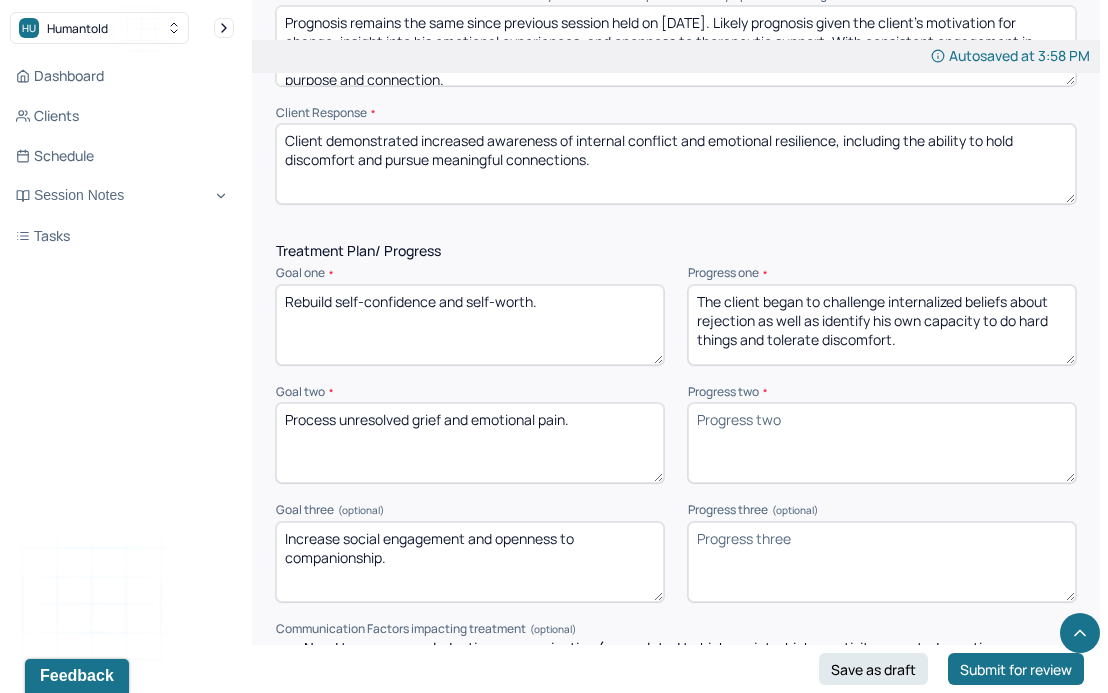 paste on "therapist supported this by reinforcing the client’s strengths and encouraging the use of positive imagery" 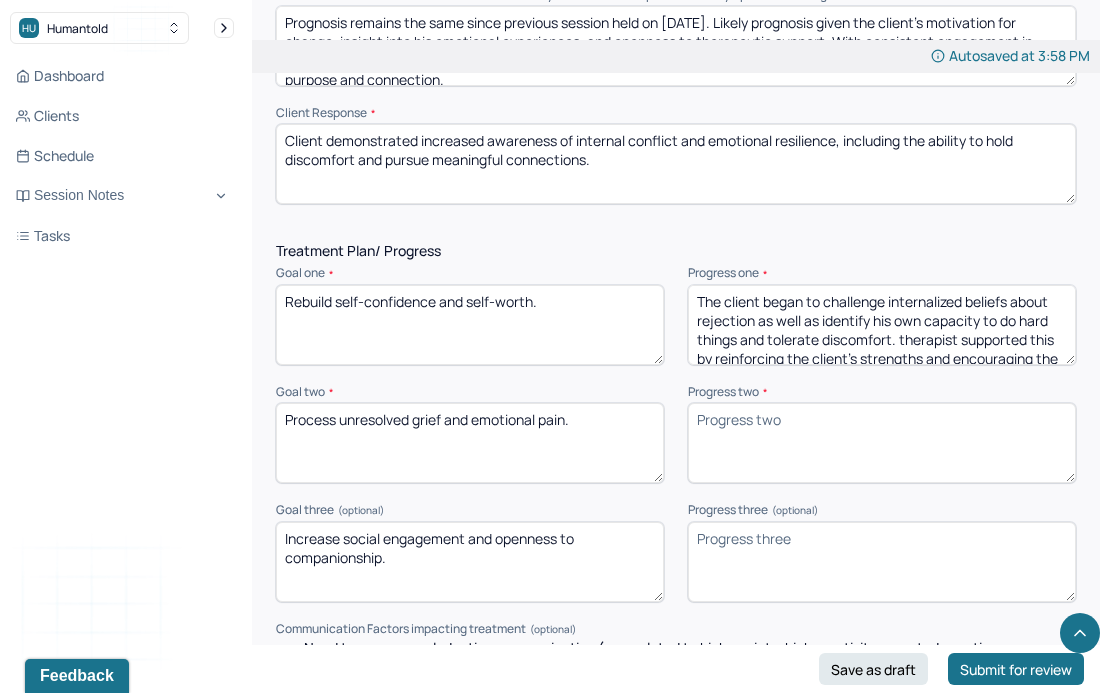 scroll, scrollTop: 22, scrollLeft: 0, axis: vertical 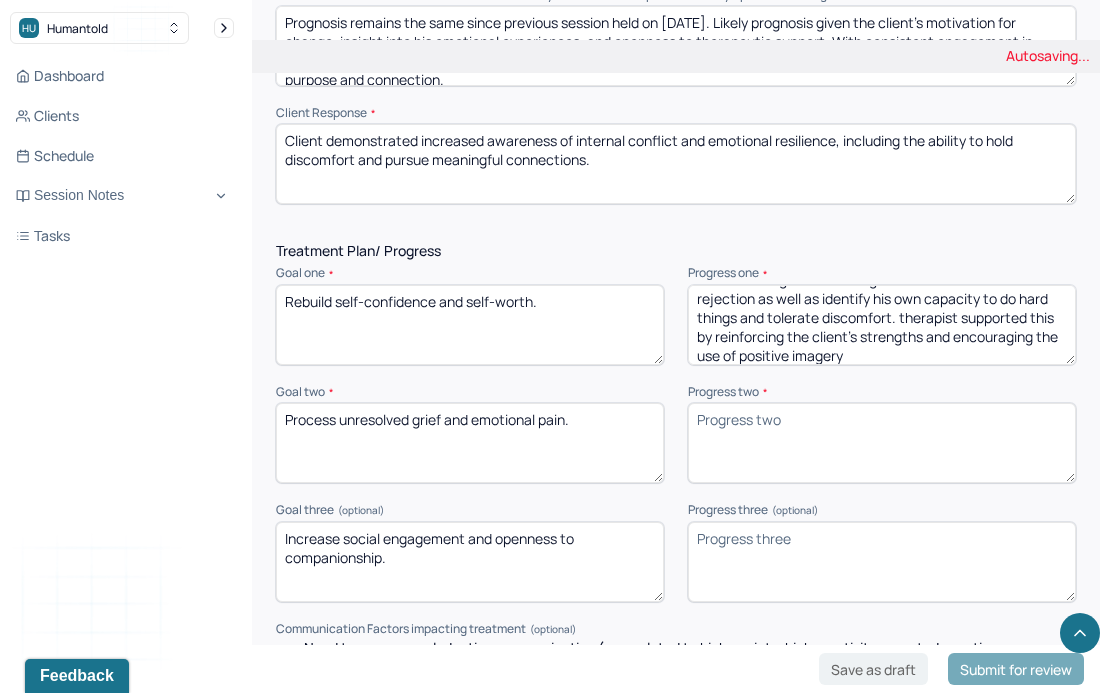 click on "The client began to challenge internalized beliefs about rejection as well as identify his own capacity to do hard things and tolerate discomfort," at bounding box center [882, 325] 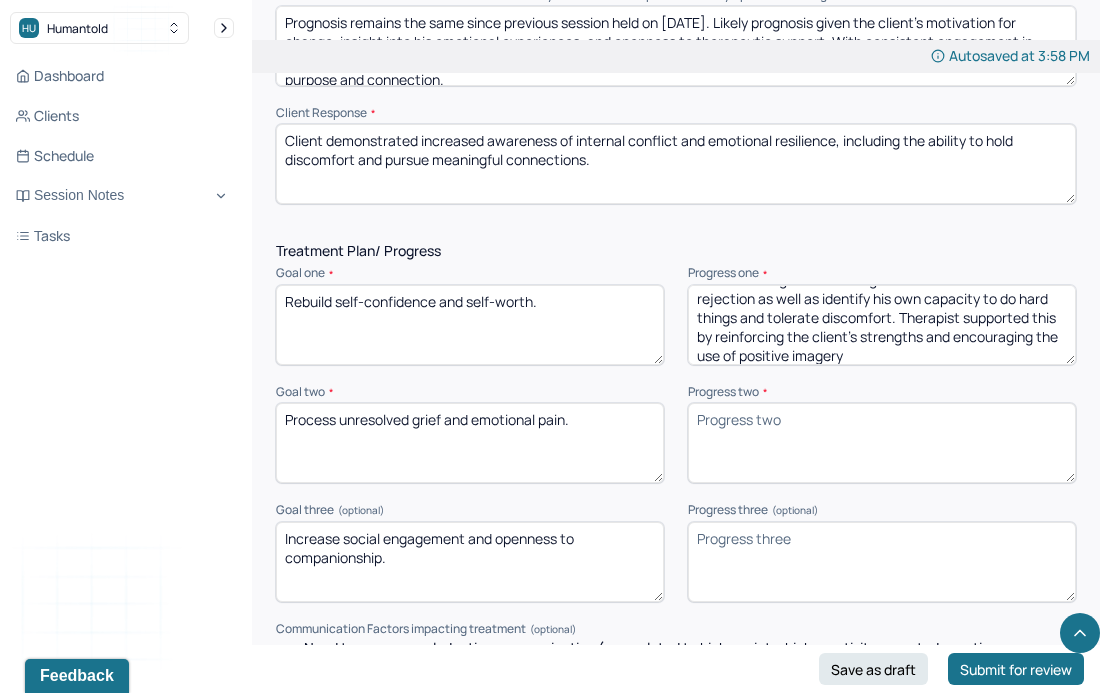 click on "The client began to challenge internalized beliefs about rejection as well as identify his own capacity to do hard things and tolerate discomfort. therapist supported this by reinforcing the client’s strengths and encouraging the use of positive imagery" at bounding box center (882, 325) 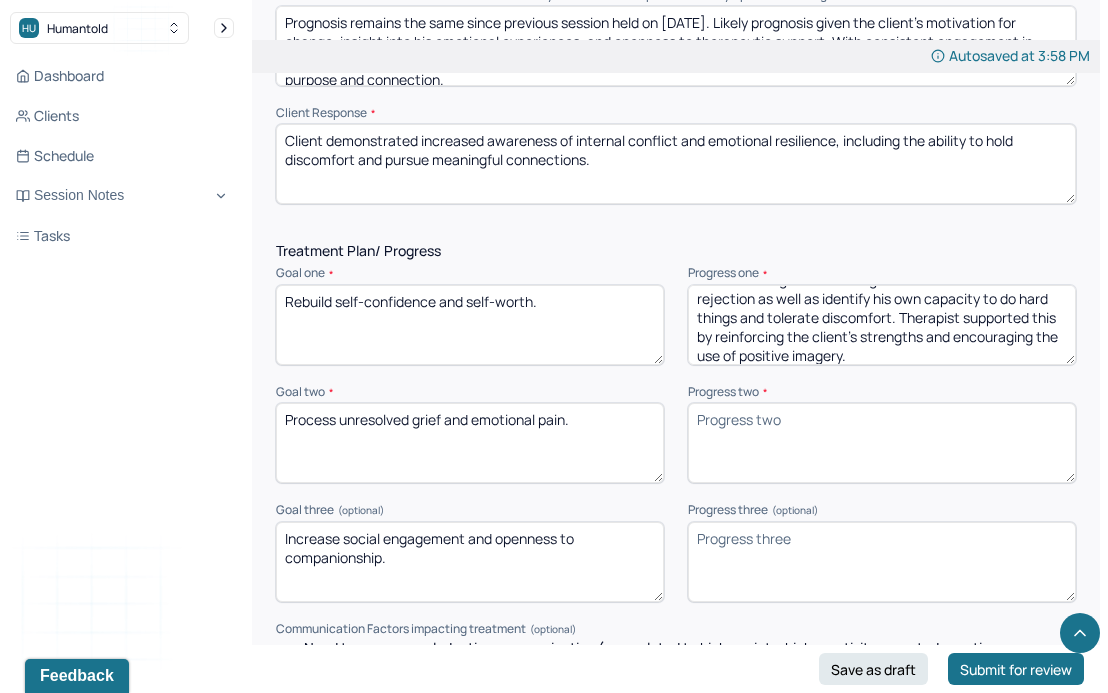 scroll, scrollTop: 0, scrollLeft: 0, axis: both 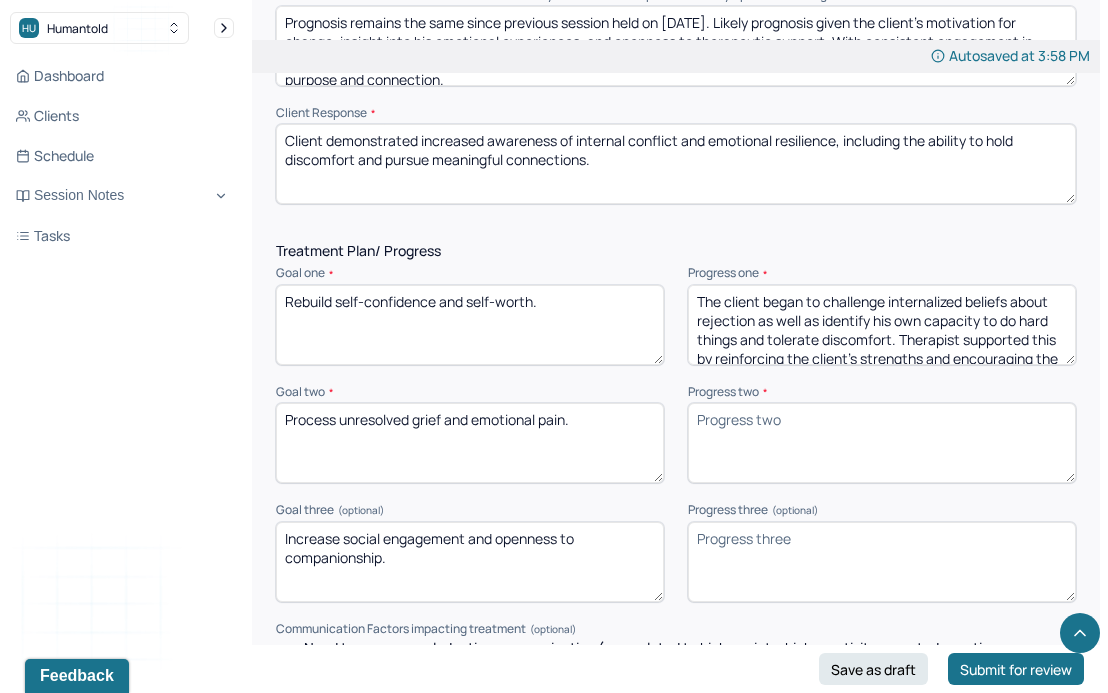 type on "The client began to challenge internalized beliefs about rejection as well as identify his own capacity to do hard things and tolerate discomfort. Therapist supported this by reinforcing the client’s strengths and encouraging the use of positive imagery." 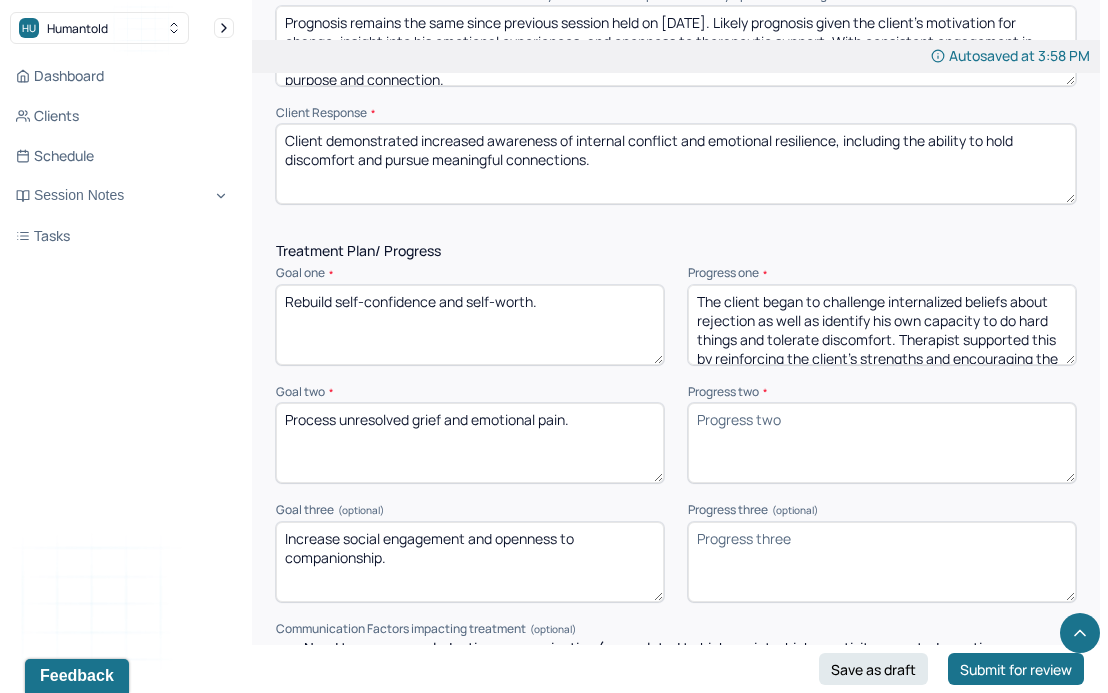 click on "Progress two *" at bounding box center (882, 443) 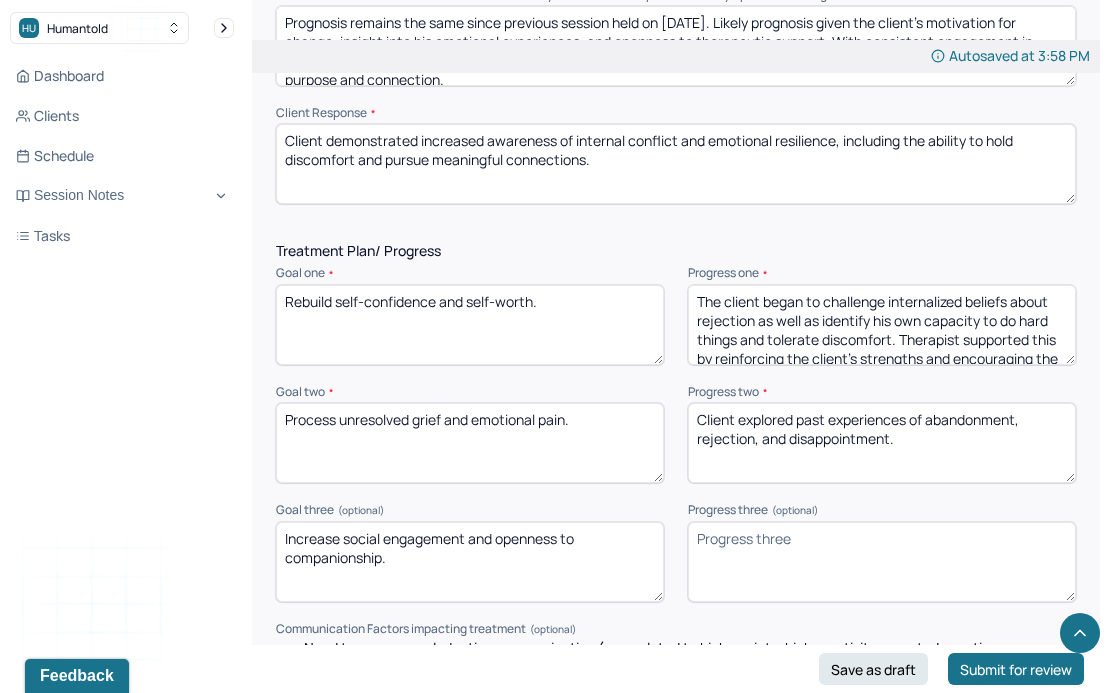paste on "he therapist guided the client in connecting with younger parts of himself that carry pain from earlier rejections" 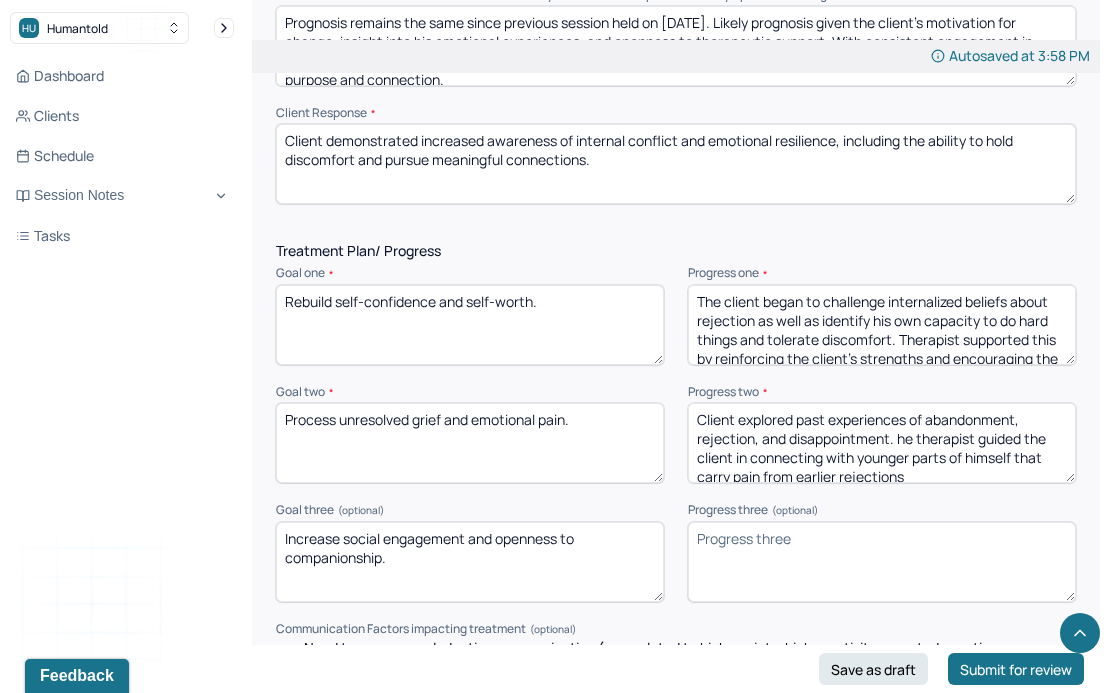scroll, scrollTop: 3, scrollLeft: 0, axis: vertical 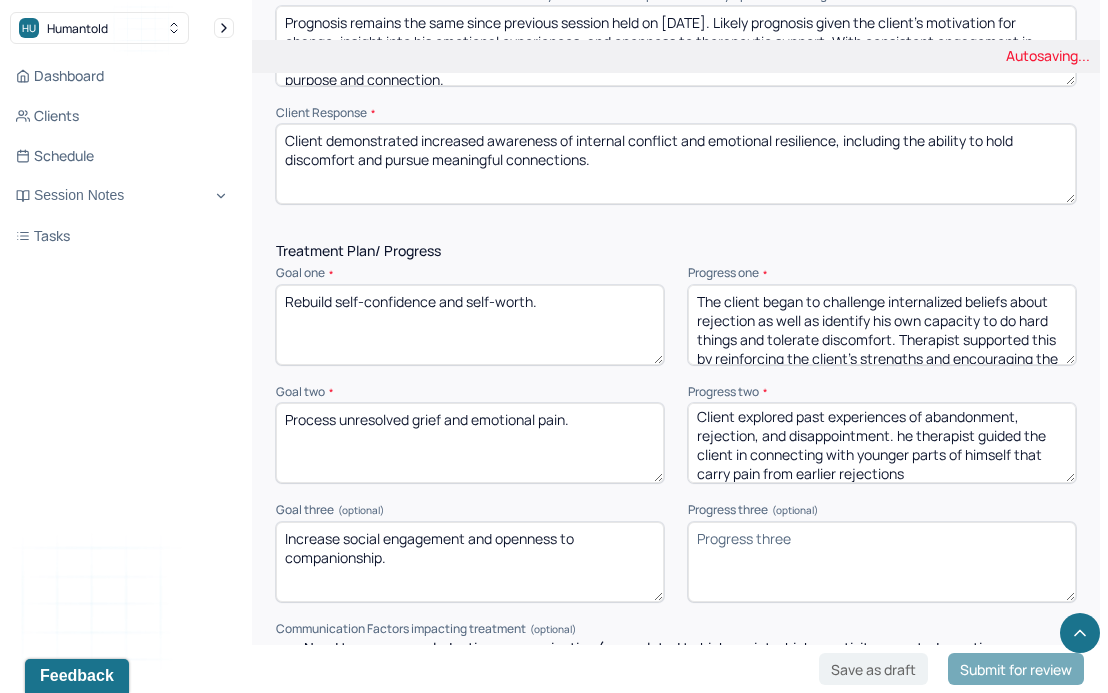 click on "Client explored past experiences of abandonment, rejection, and disappointment." at bounding box center (882, 443) 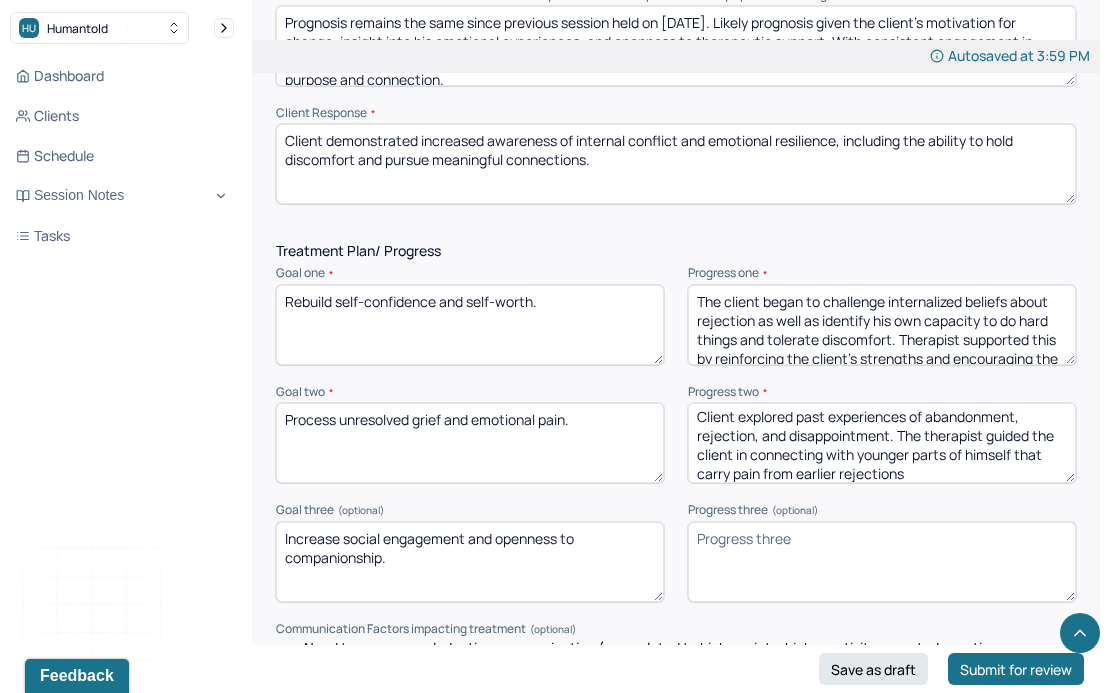 drag, startPoint x: 930, startPoint y: 427, endPoint x: 899, endPoint y: 426, distance: 31.016125 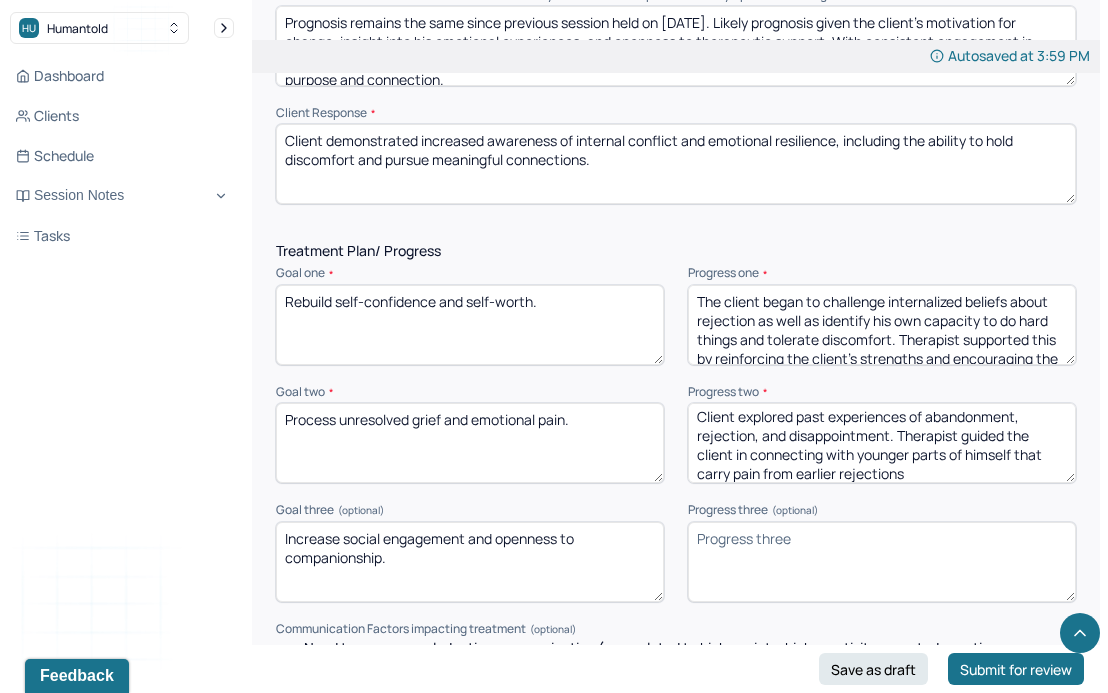 click on "Client explored past experiences of abandonment, rejection, and disappointment. Therapist guided the client in connecting with younger parts of himself that carry pain from earlier rejections" at bounding box center [882, 443] 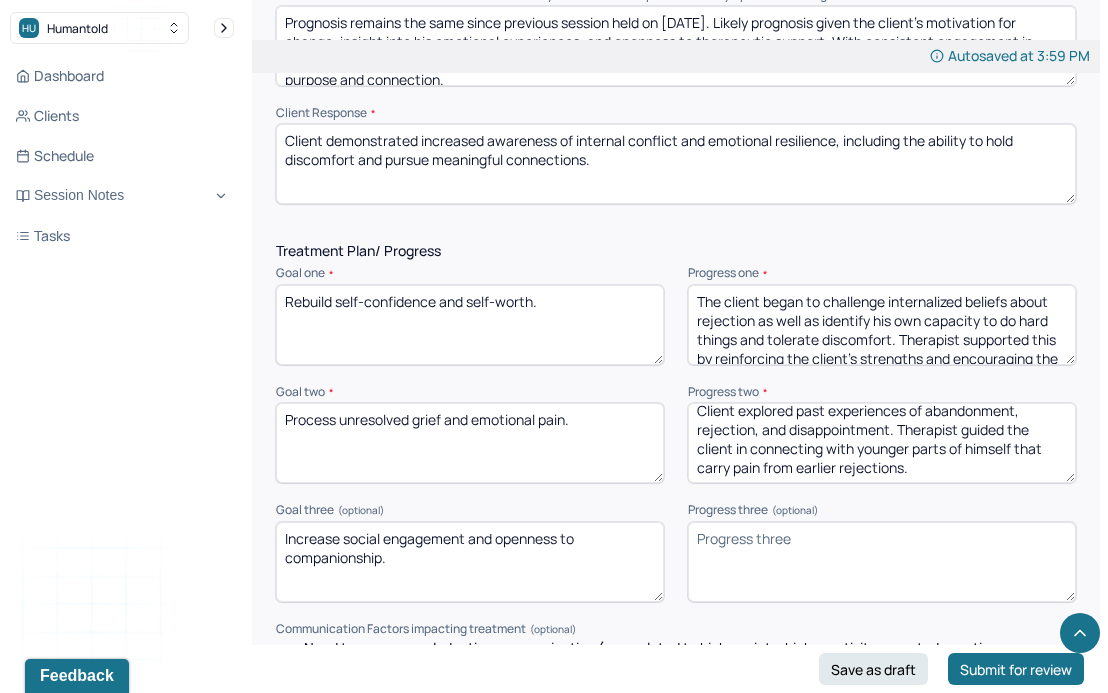 scroll, scrollTop: 8, scrollLeft: 0, axis: vertical 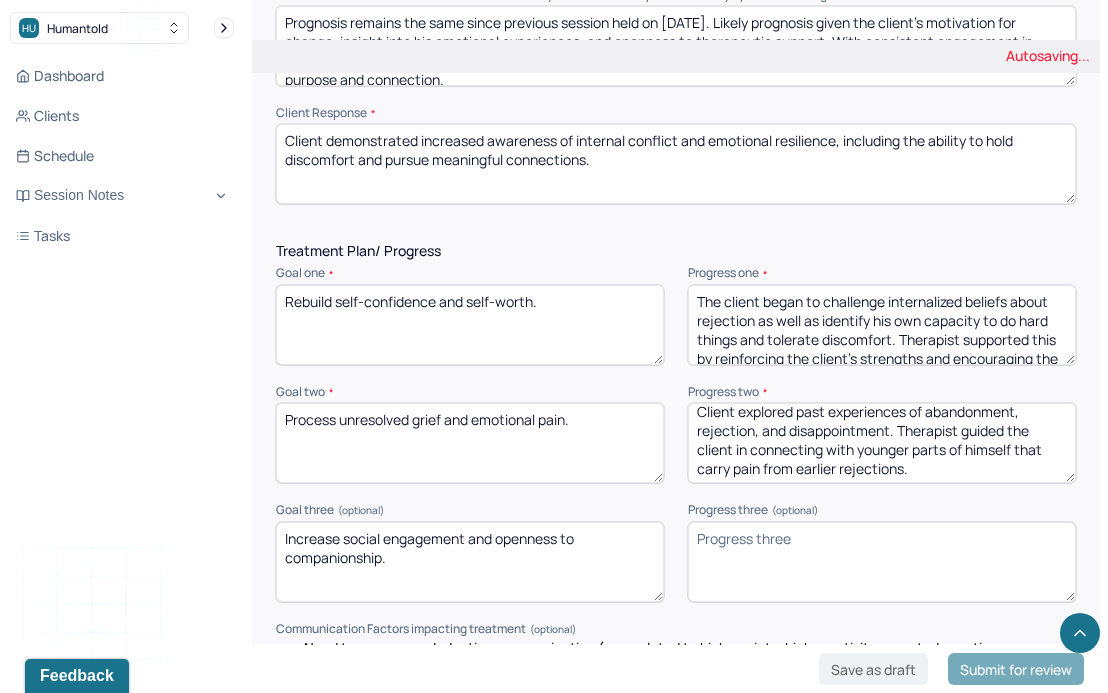 type on "Client explored past experiences of abandonment, rejection, and disappointment. Therapist guided the client in connecting with younger parts of himself that carry pain from earlier rejections." 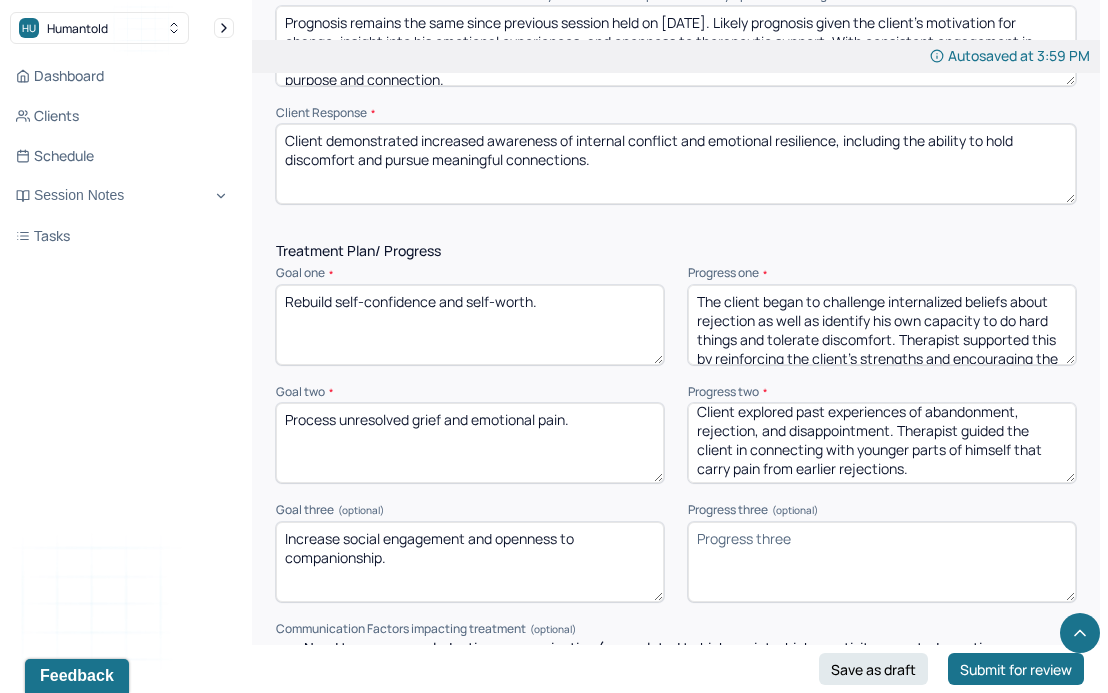 click on "Progress three (optional)" at bounding box center [882, 562] 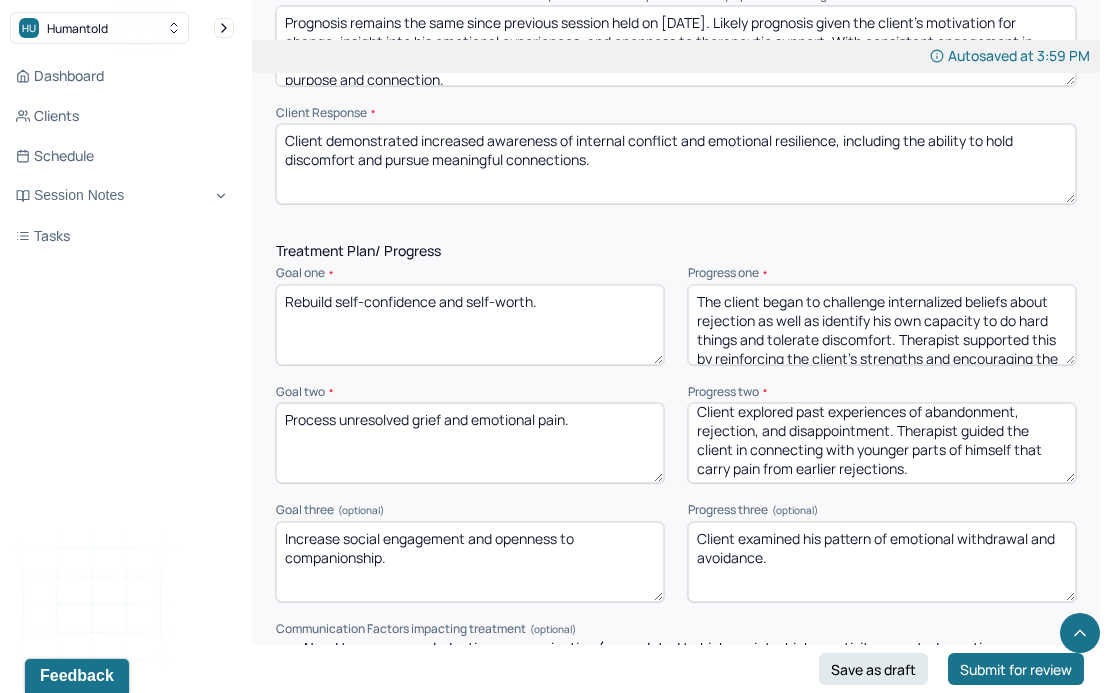 paste on "therapist encouraged gradual steps toward outreach and supported the client in envisioning the rewards of connection" 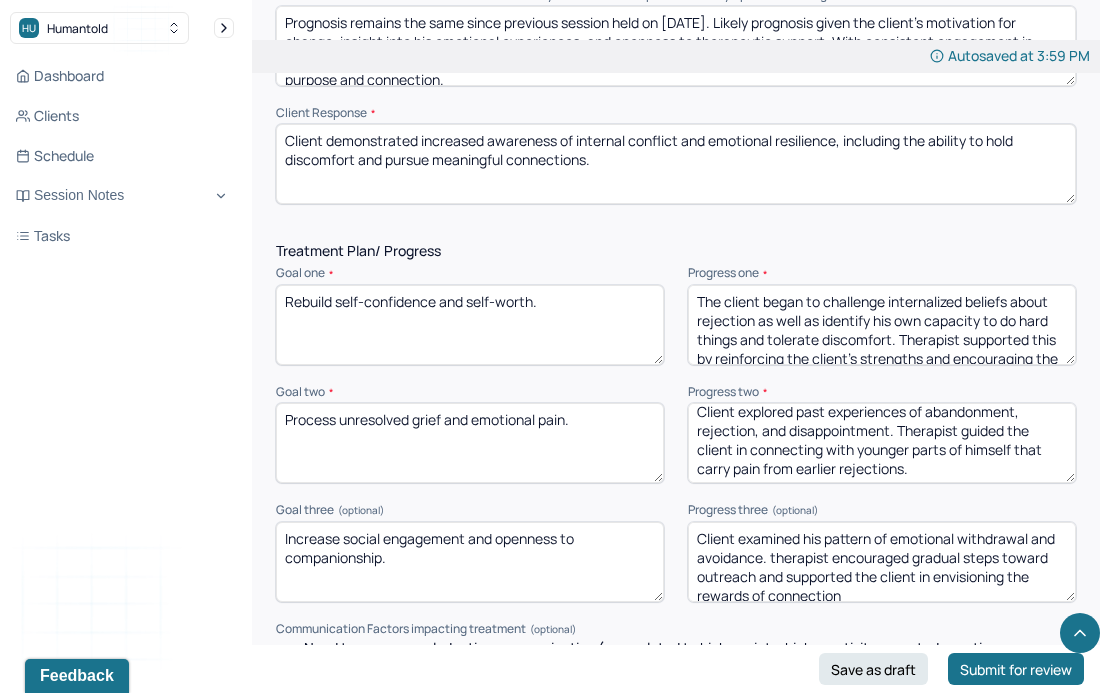 scroll, scrollTop: 3, scrollLeft: 0, axis: vertical 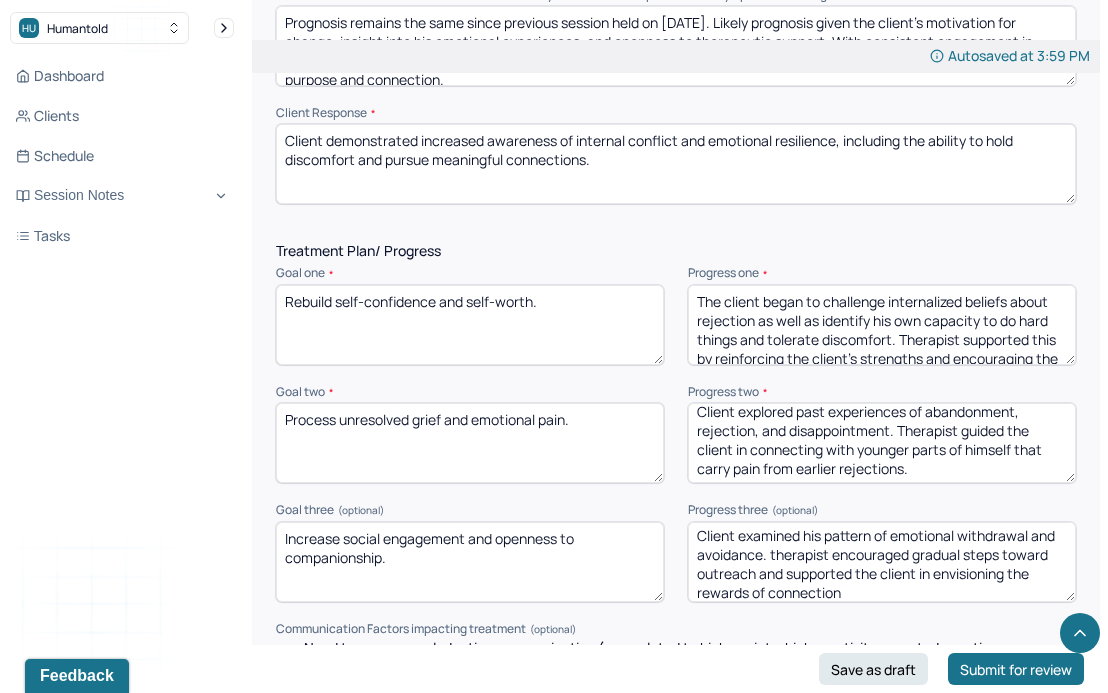 click on "Client examined his pattern of emotional withdrawal and avoidance." at bounding box center [882, 562] 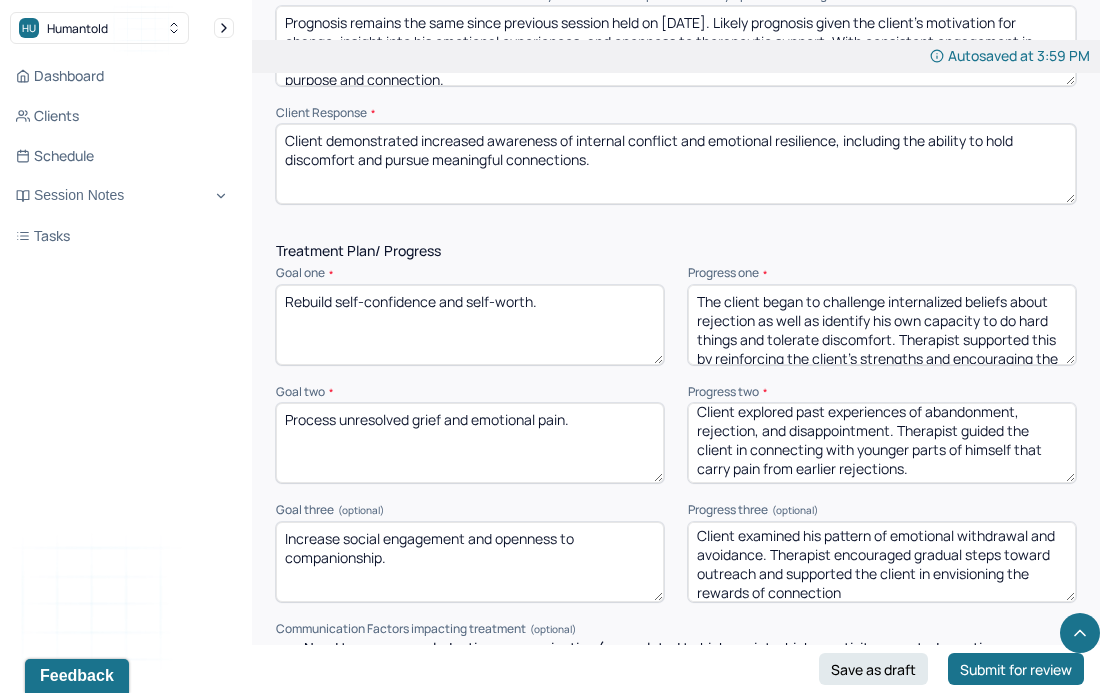 click on "Client examined his pattern of emotional withdrawal and avoidance. therapist encouraged gradual steps toward outreach and supported the client in envisioning the rewards of connection" at bounding box center [882, 562] 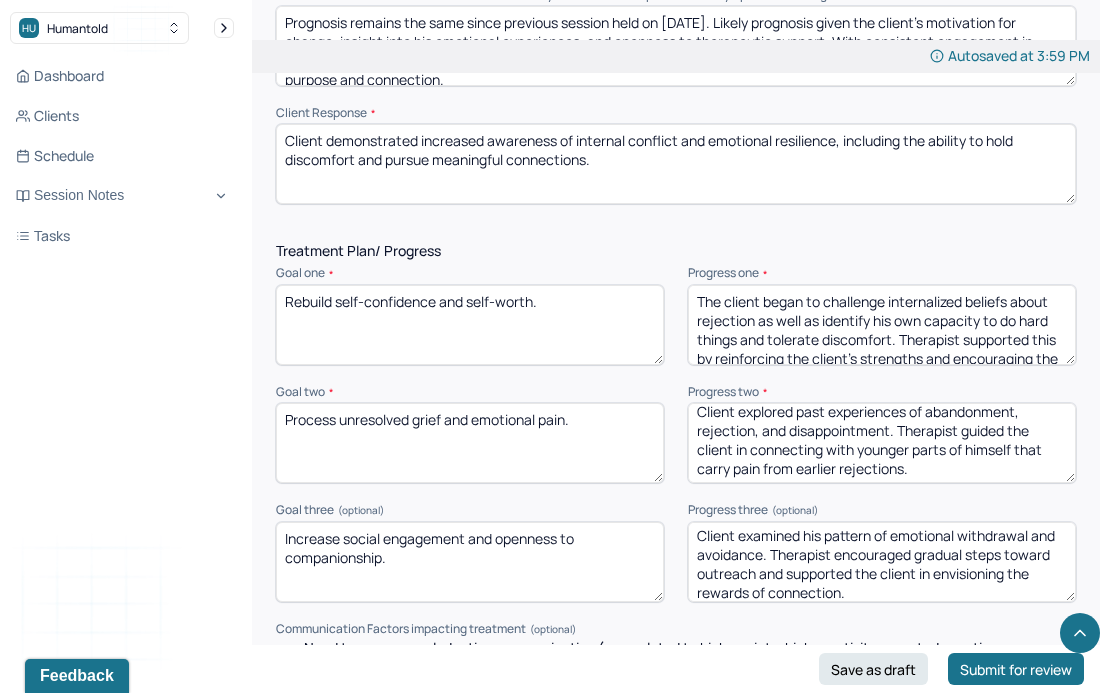 type on "Client examined his pattern of emotional withdrawal and avoidance. Therapist encouraged gradual steps toward outreach and supported the client in envisioning the rewards of connection." 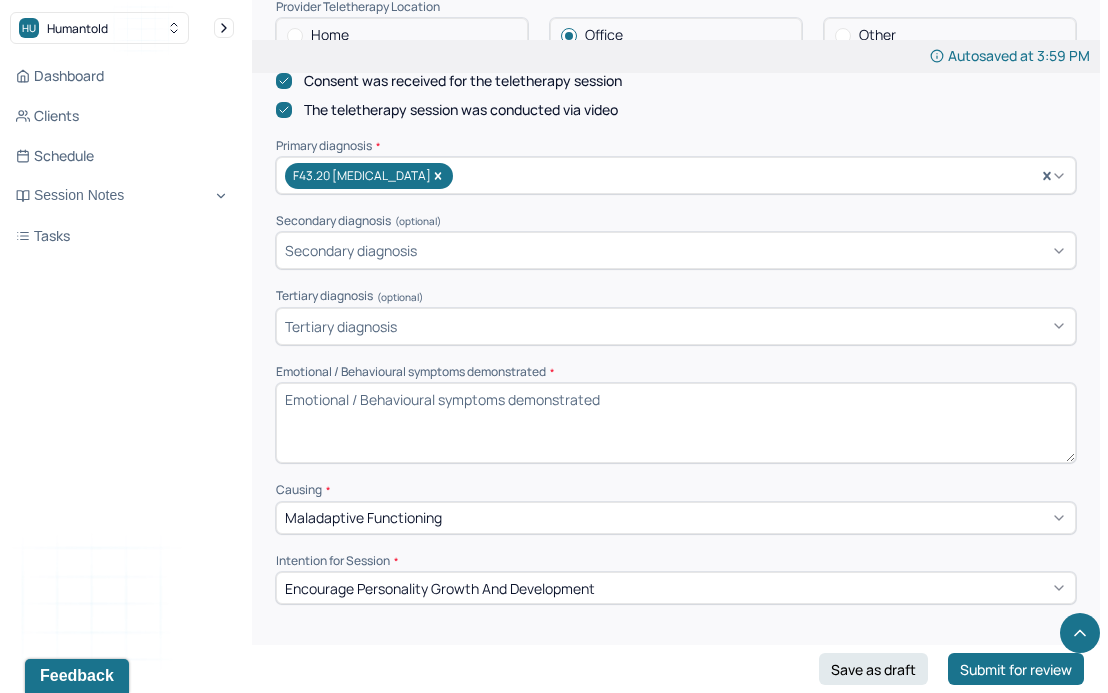 scroll, scrollTop: 619, scrollLeft: 0, axis: vertical 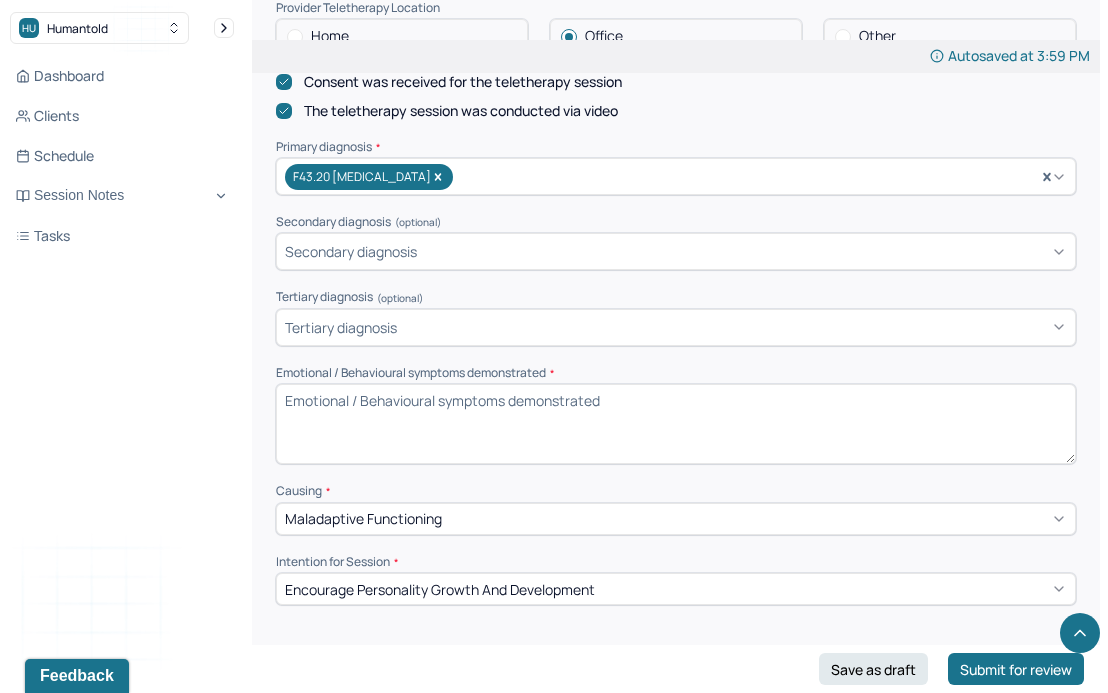 click on "Emotional / Behavioural symptoms demonstrated *" at bounding box center (676, 424) 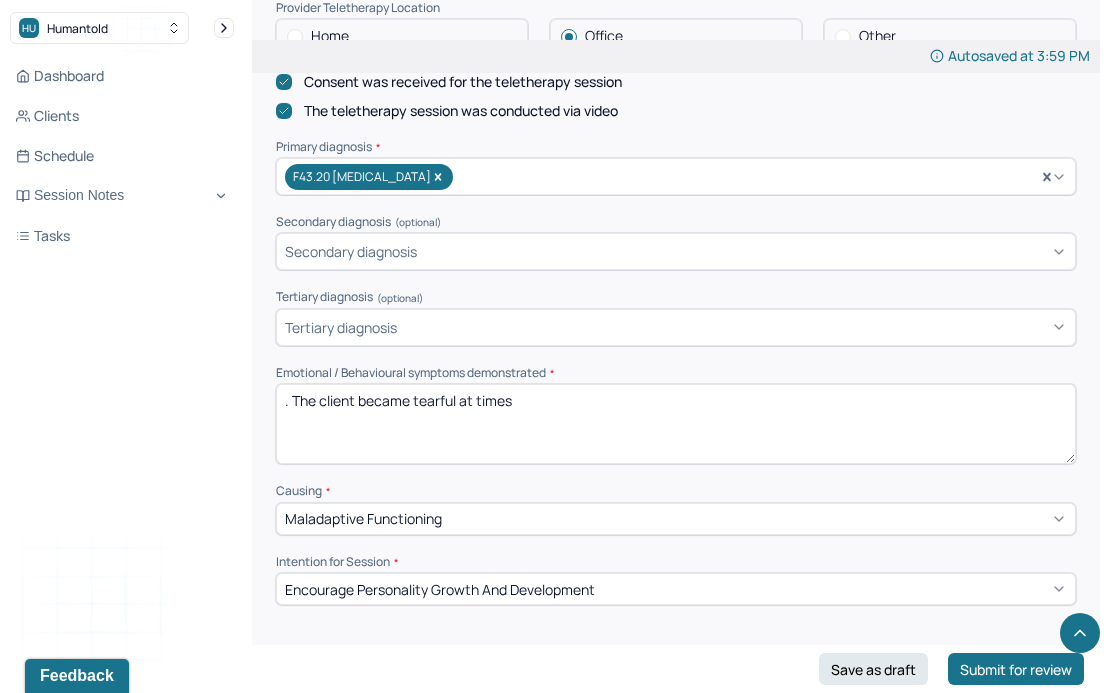 drag, startPoint x: 281, startPoint y: 390, endPoint x: 254, endPoint y: 390, distance: 27 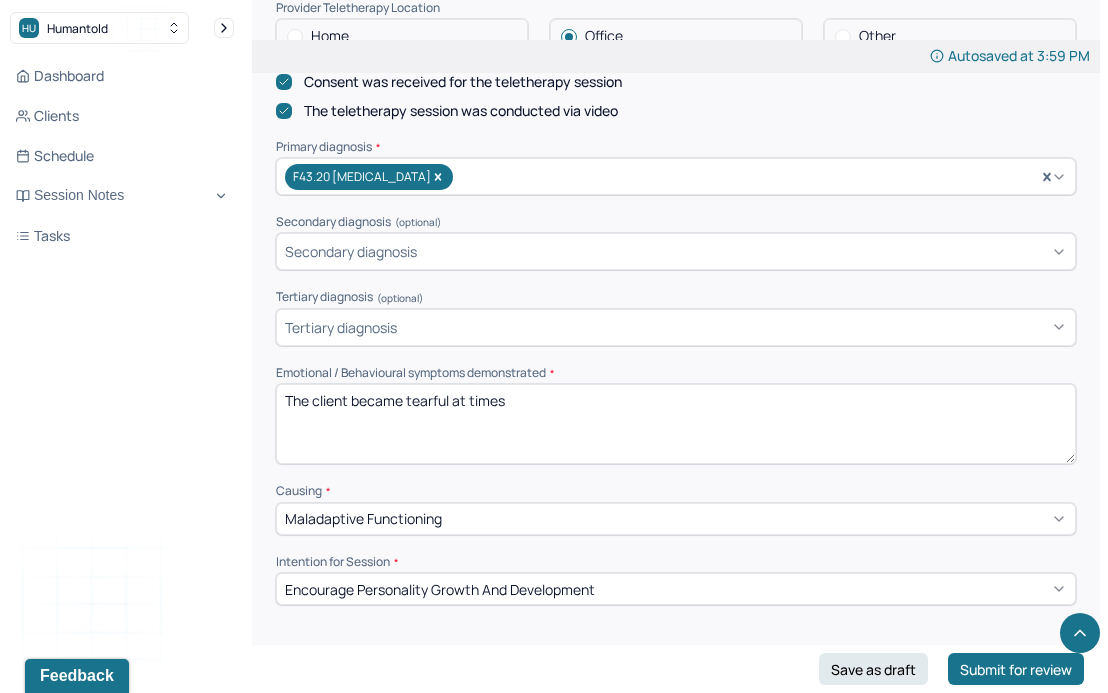 click on ". The client became tearful at times" at bounding box center (676, 424) 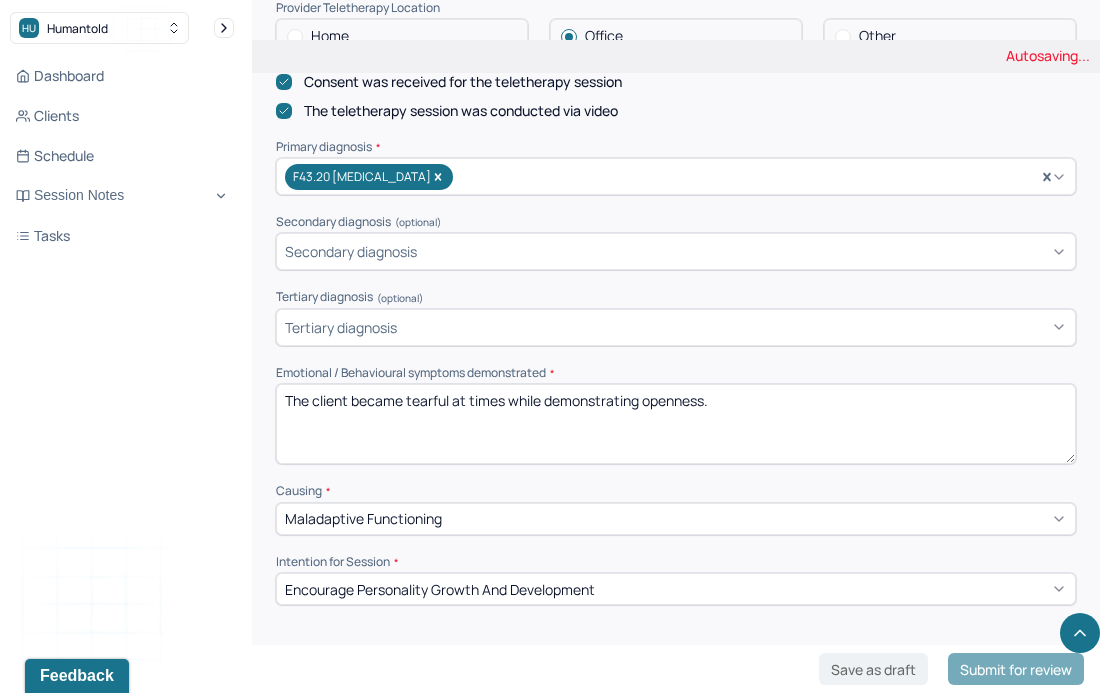 click on "Emotional / Behavioural symptoms demonstrated *" at bounding box center (676, 373) 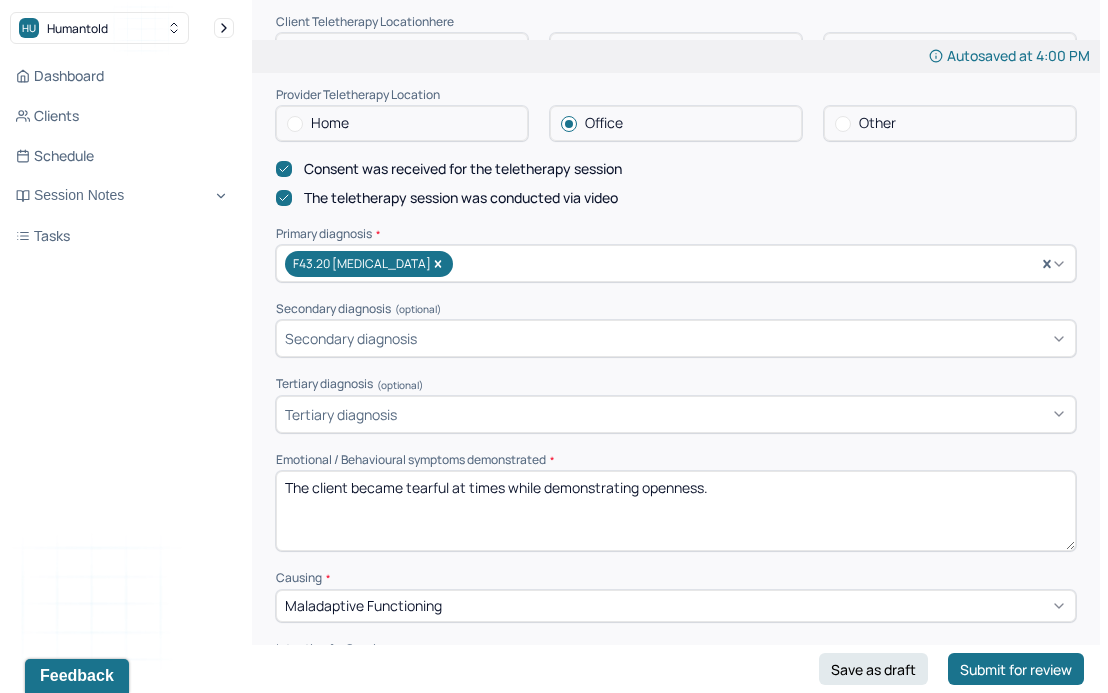 scroll, scrollTop: 573, scrollLeft: 0, axis: vertical 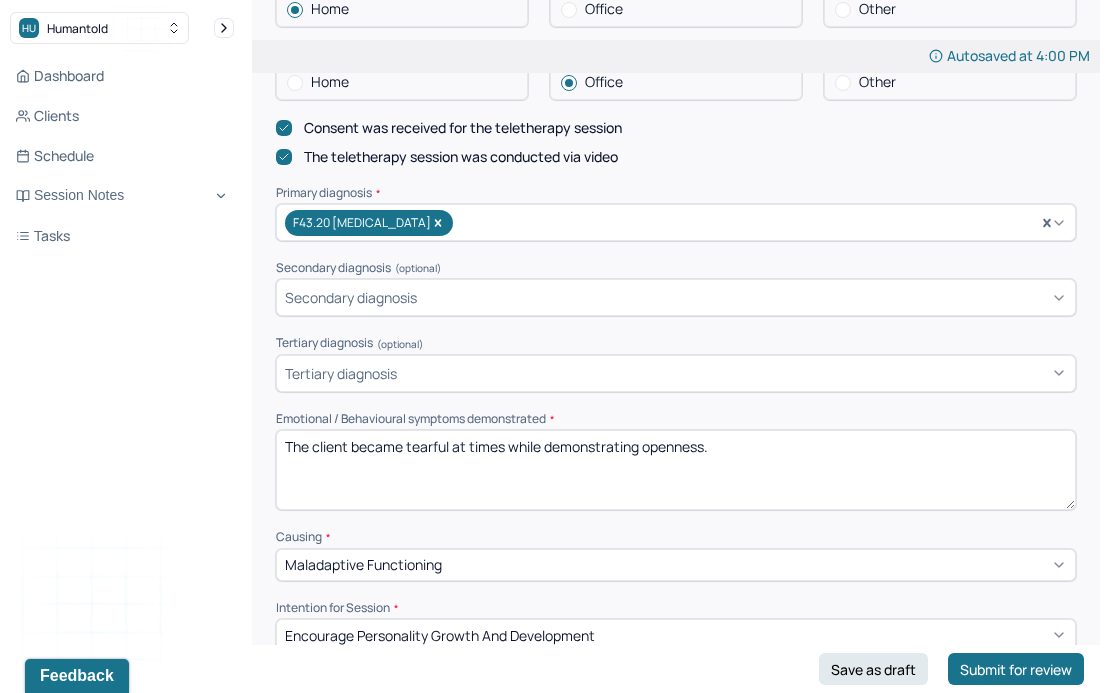 click on "The client became tearful at times while demonstrating openness." at bounding box center [676, 470] 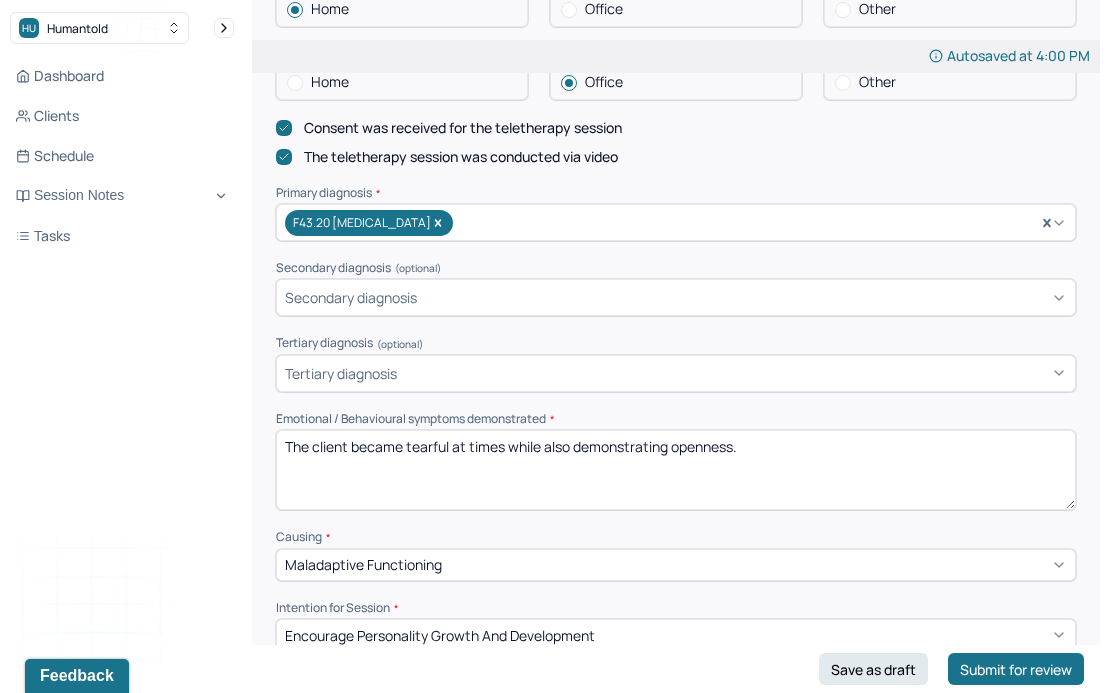 type on "The client became tearful at times while also demonstrating openness." 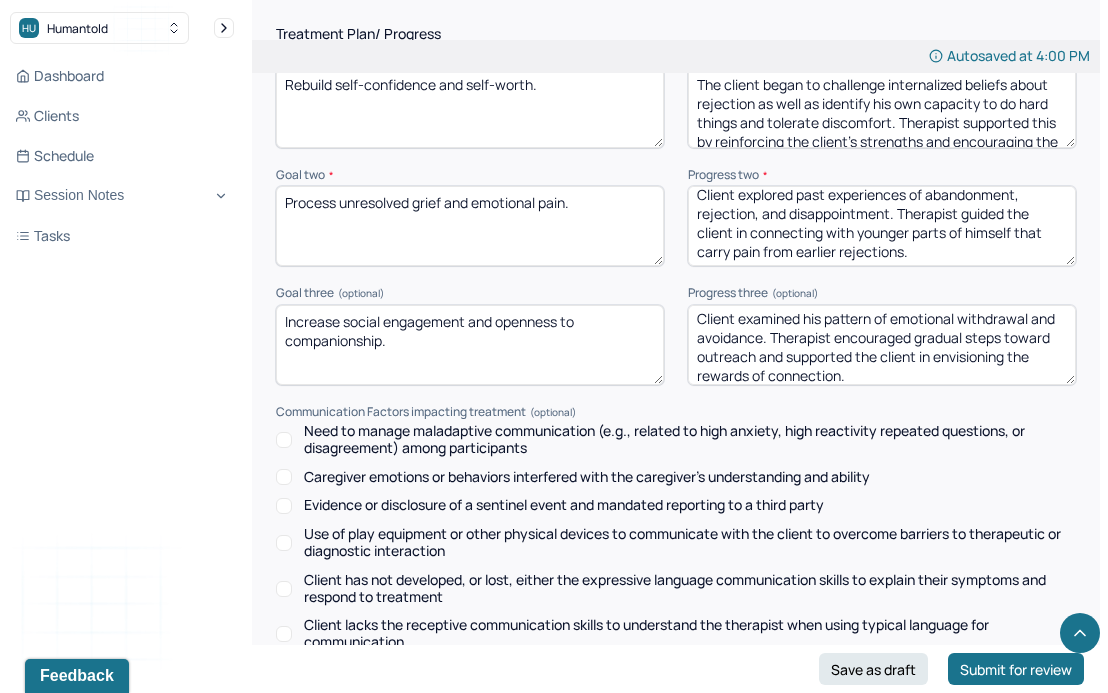 scroll, scrollTop: 3157, scrollLeft: 0, axis: vertical 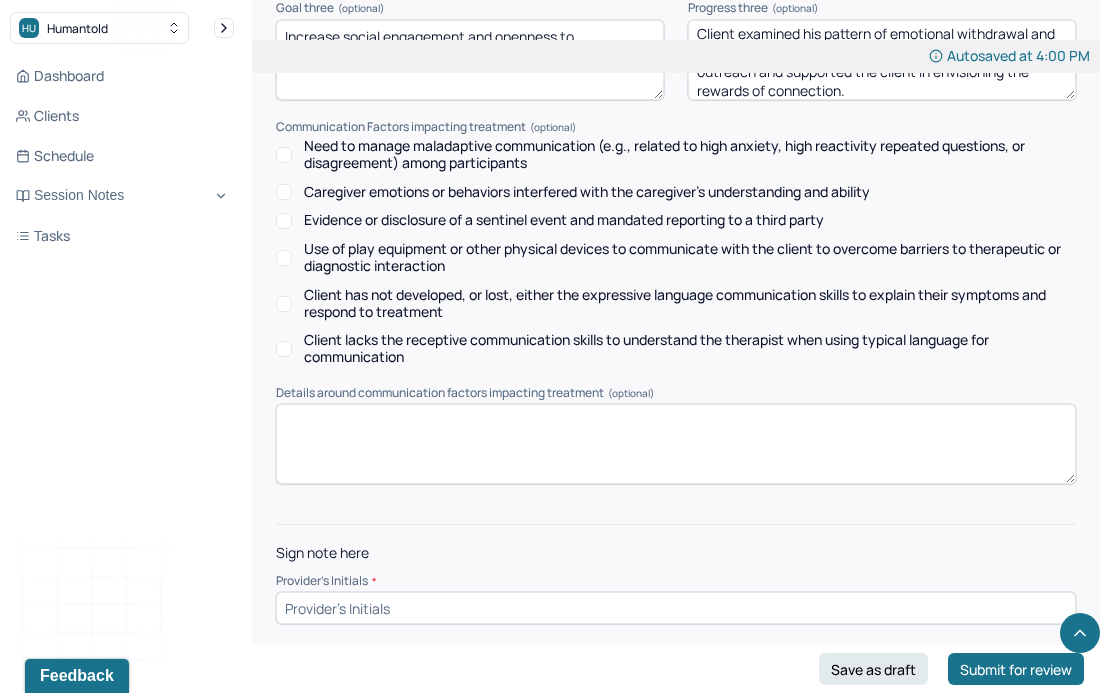click at bounding box center [676, 608] 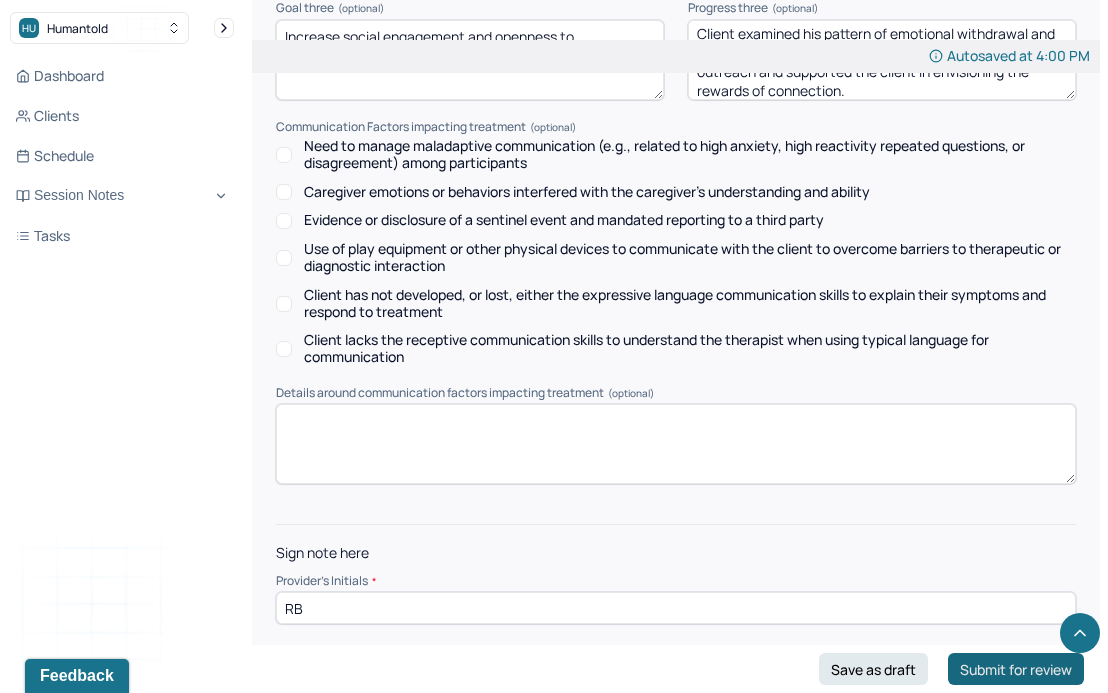 type on "RB" 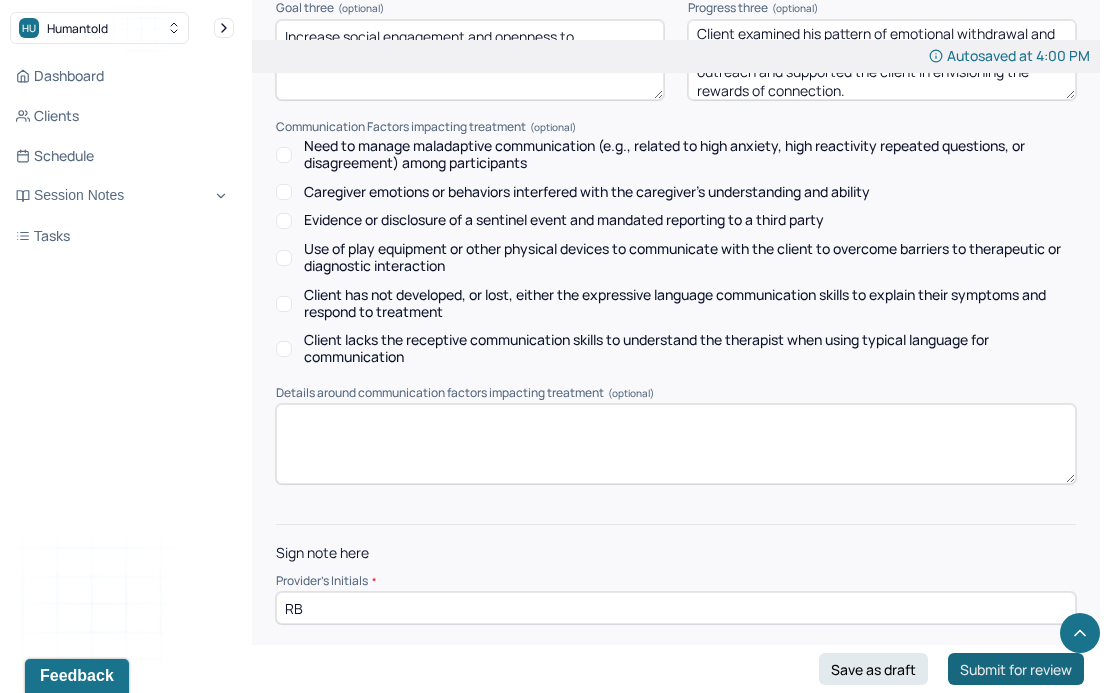 click on "Submit for review" at bounding box center [1016, 669] 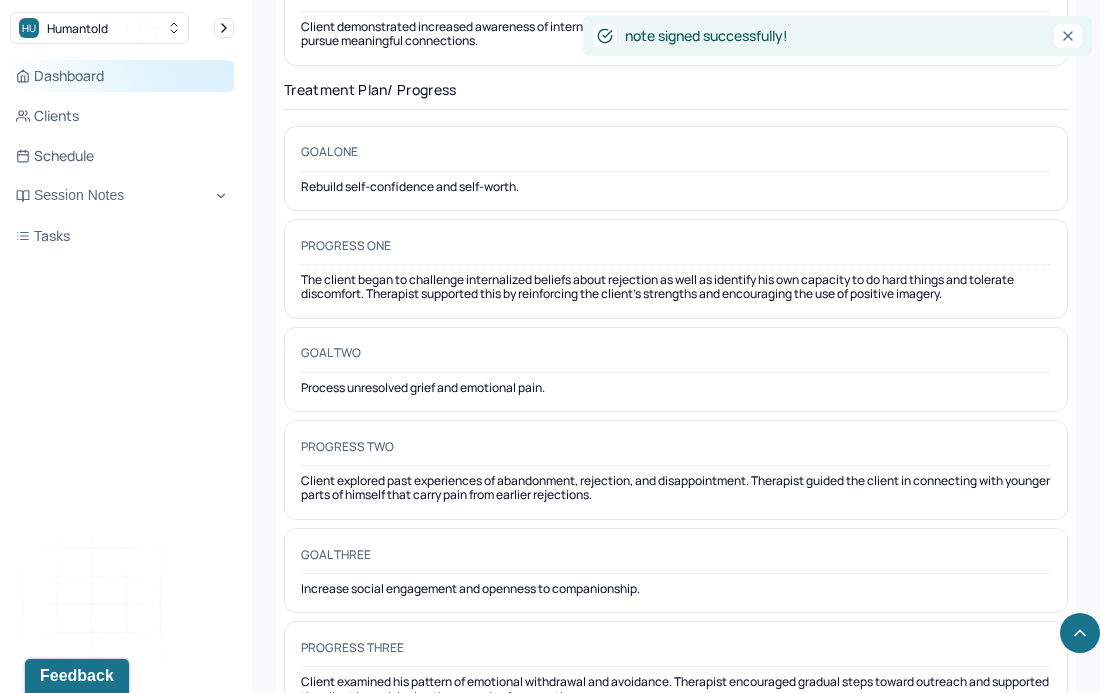 click on "Dashboard" at bounding box center (122, 76) 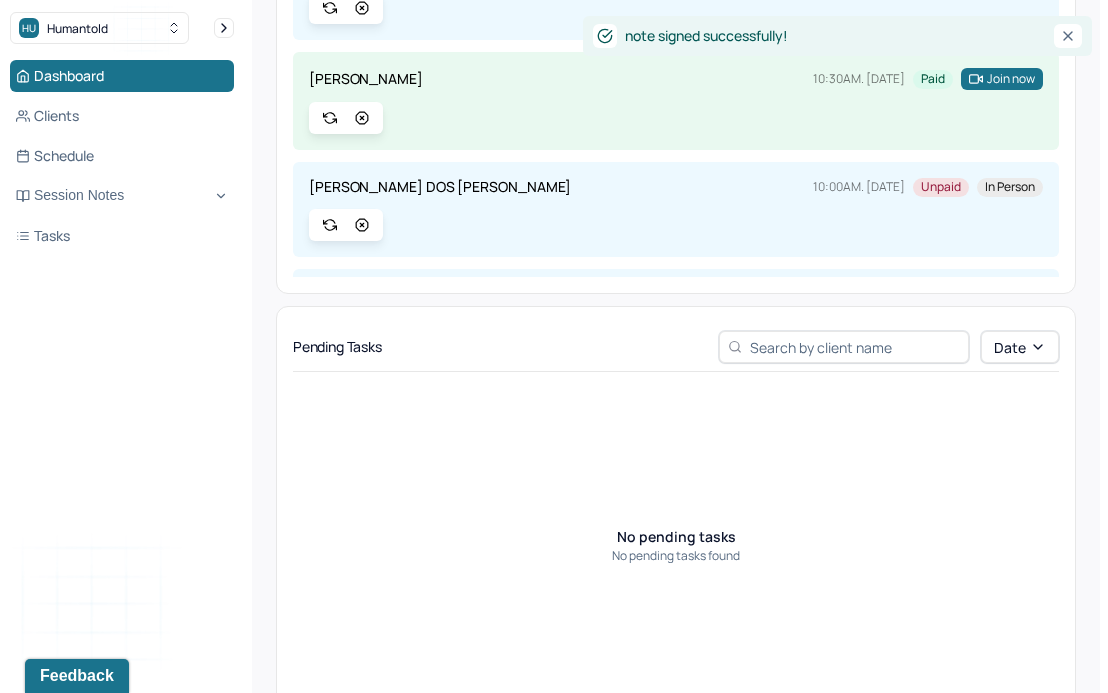 scroll, scrollTop: 0, scrollLeft: 0, axis: both 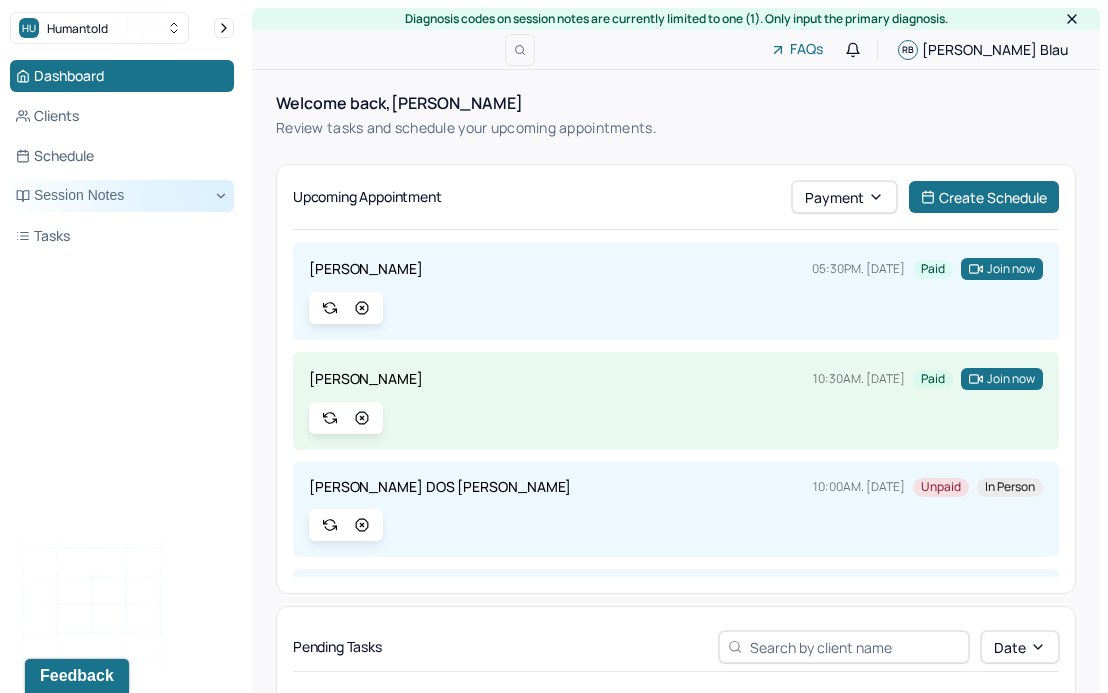 click on "Dashboard Clients Schedule Session Notes Tasks" at bounding box center (122, 156) 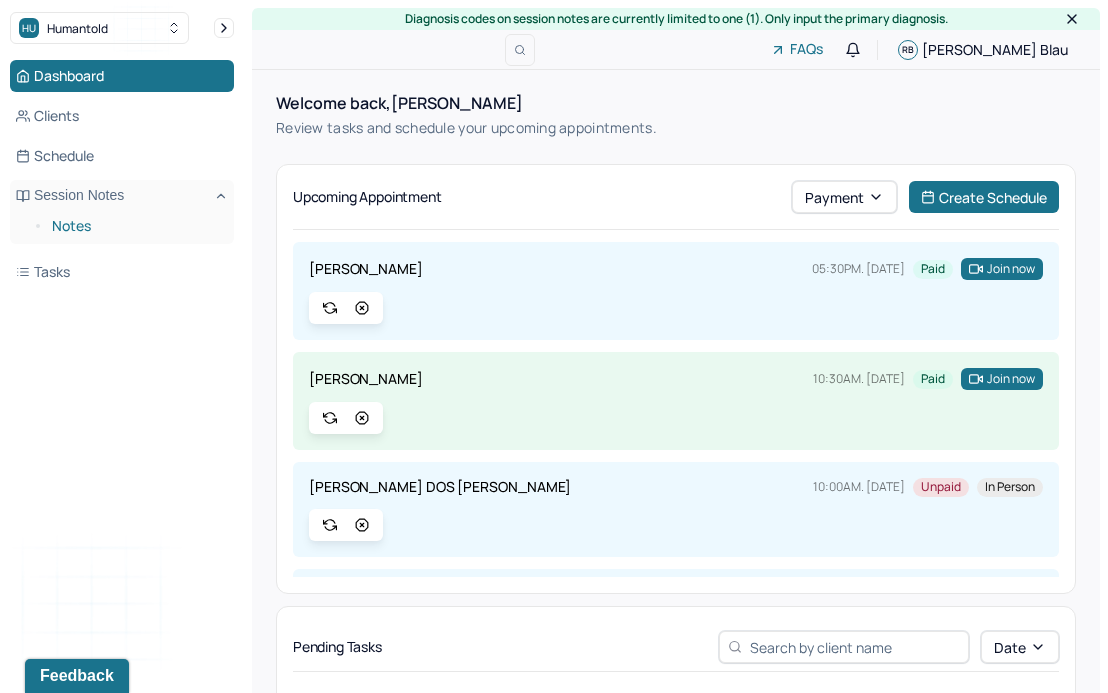 click on "Notes" at bounding box center (135, 226) 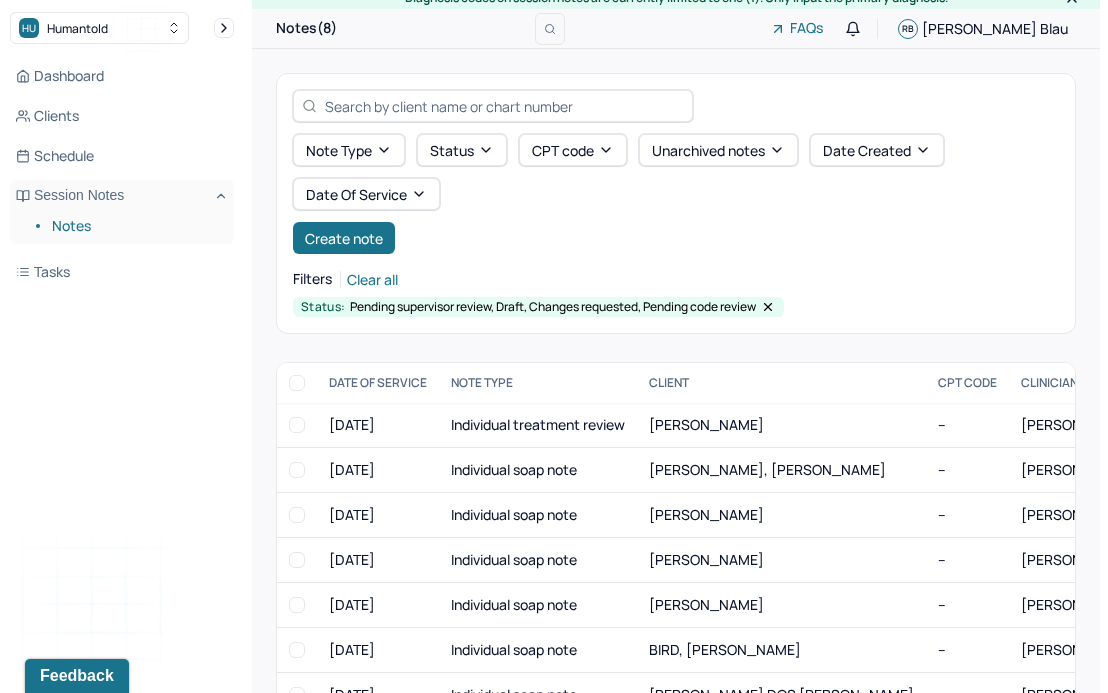 scroll, scrollTop: 23, scrollLeft: 0, axis: vertical 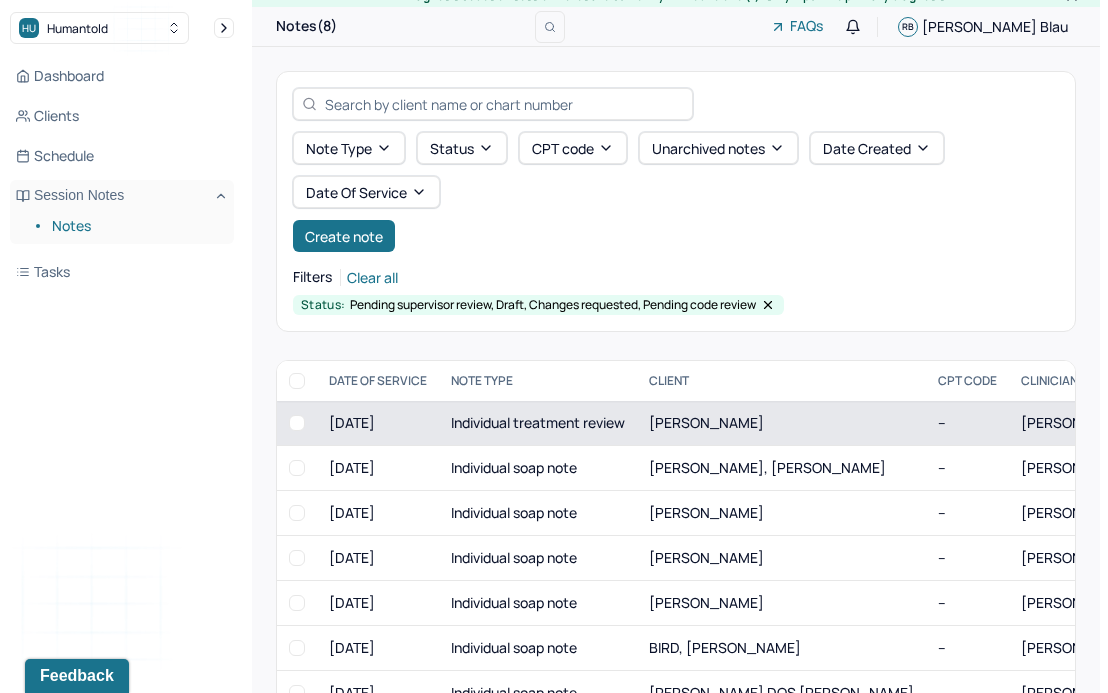 click on "Individual treatment review" at bounding box center [538, 423] 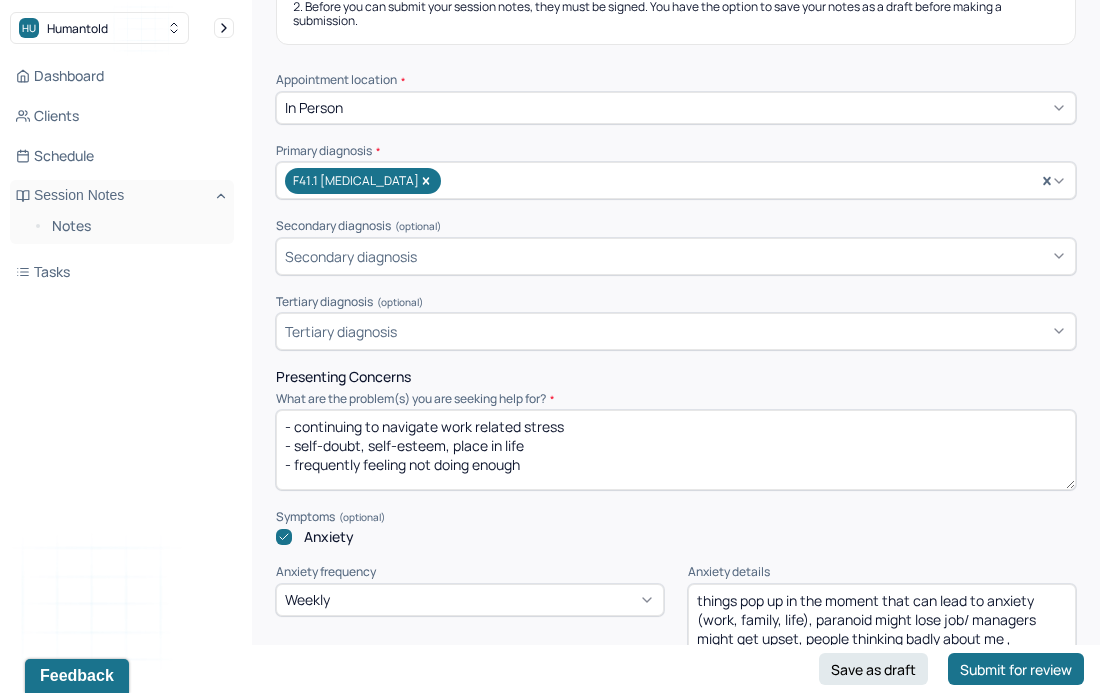 scroll, scrollTop: 407, scrollLeft: 0, axis: vertical 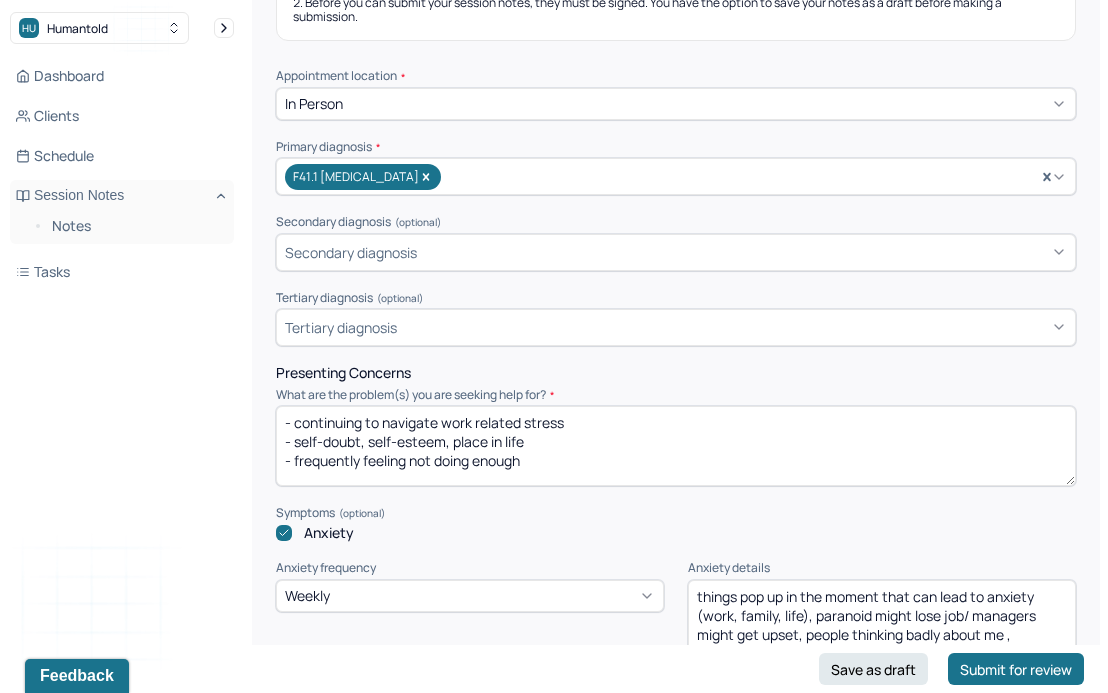 drag, startPoint x: 544, startPoint y: 462, endPoint x: 162, endPoint y: 369, distance: 393.1577 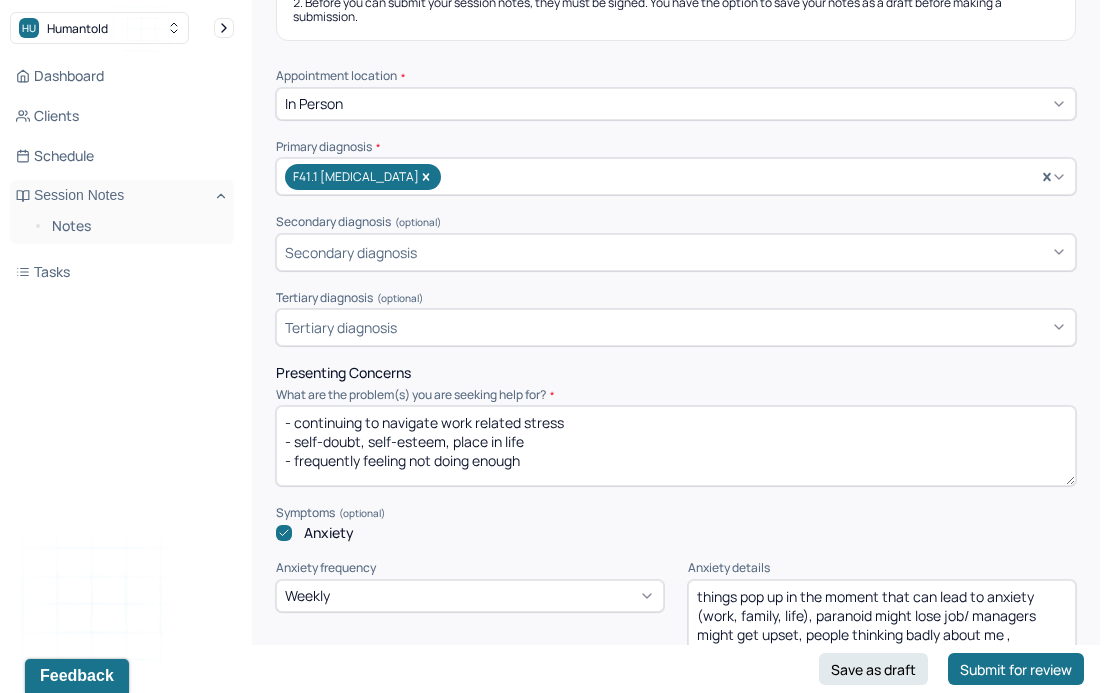 paste on "Client continues to navigate ongoing work-related stress, accompanied by persistent self-doubt and challenges with self-esteem. They frequently question their sense of direction and adequacy in life, often feeling as though they are not doing enough or falling short of expectations." 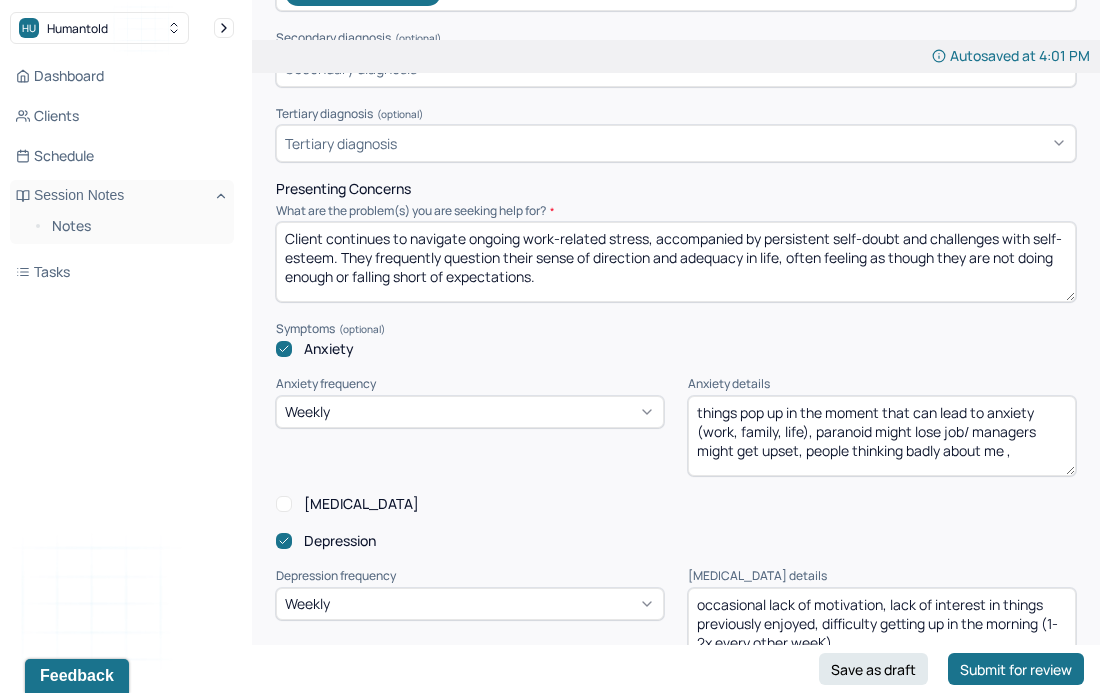 scroll, scrollTop: 592, scrollLeft: 0, axis: vertical 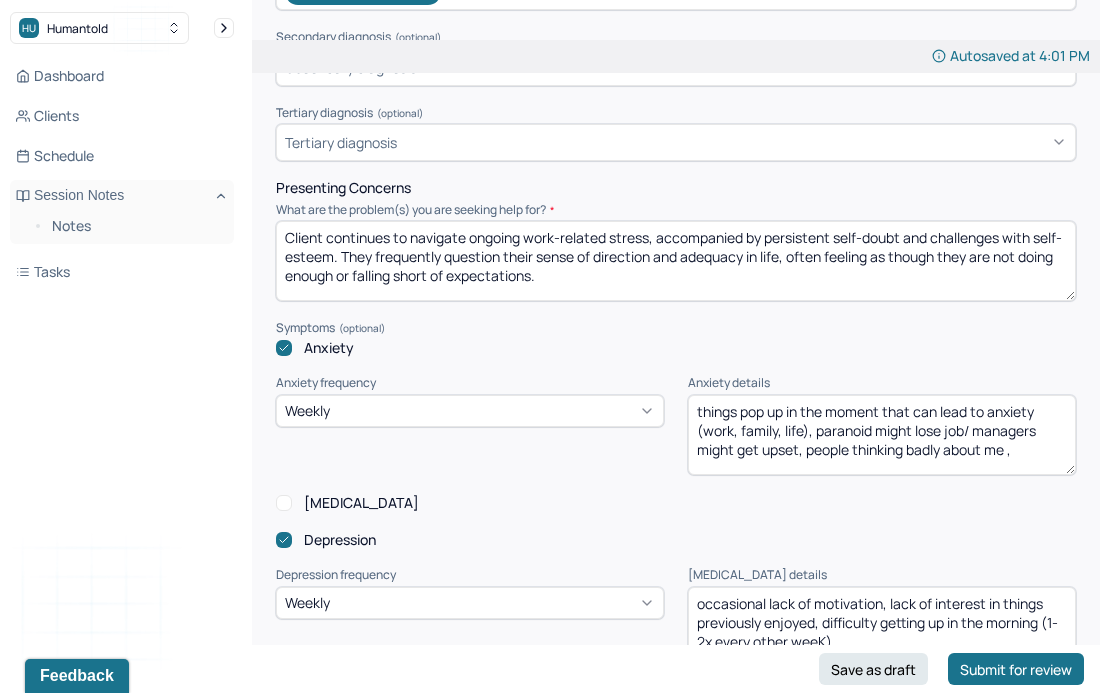 type on "Client continues to navigate ongoing work-related stress, accompanied by persistent self-doubt and challenges with self-esteem. They frequently question their sense of direction and adequacy in life, often feeling as though they are not doing enough or falling short of expectations." 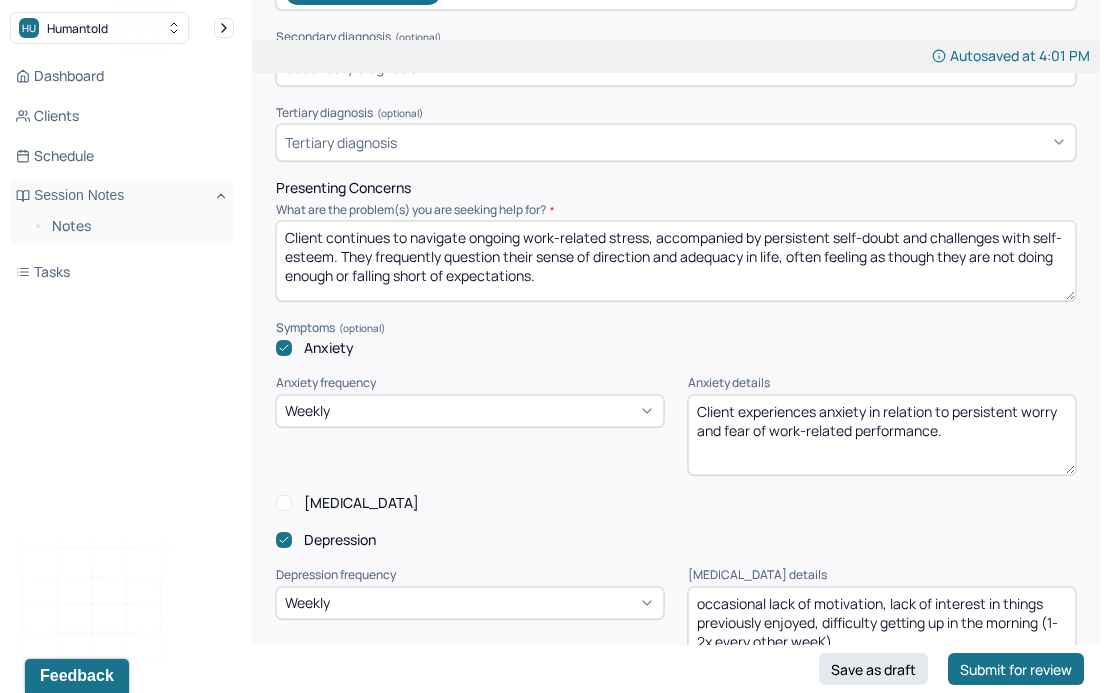 drag, startPoint x: 979, startPoint y: 459, endPoint x: 675, endPoint y: 436, distance: 304.86884 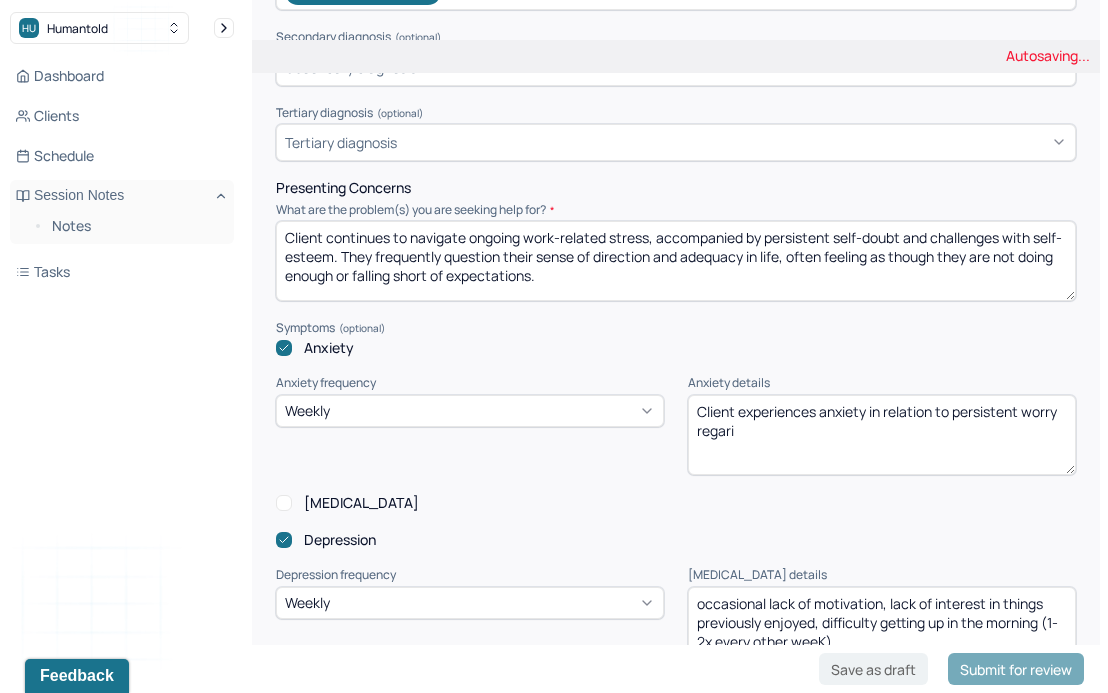 drag, startPoint x: 820, startPoint y: 448, endPoint x: 687, endPoint y: 438, distance: 133.37541 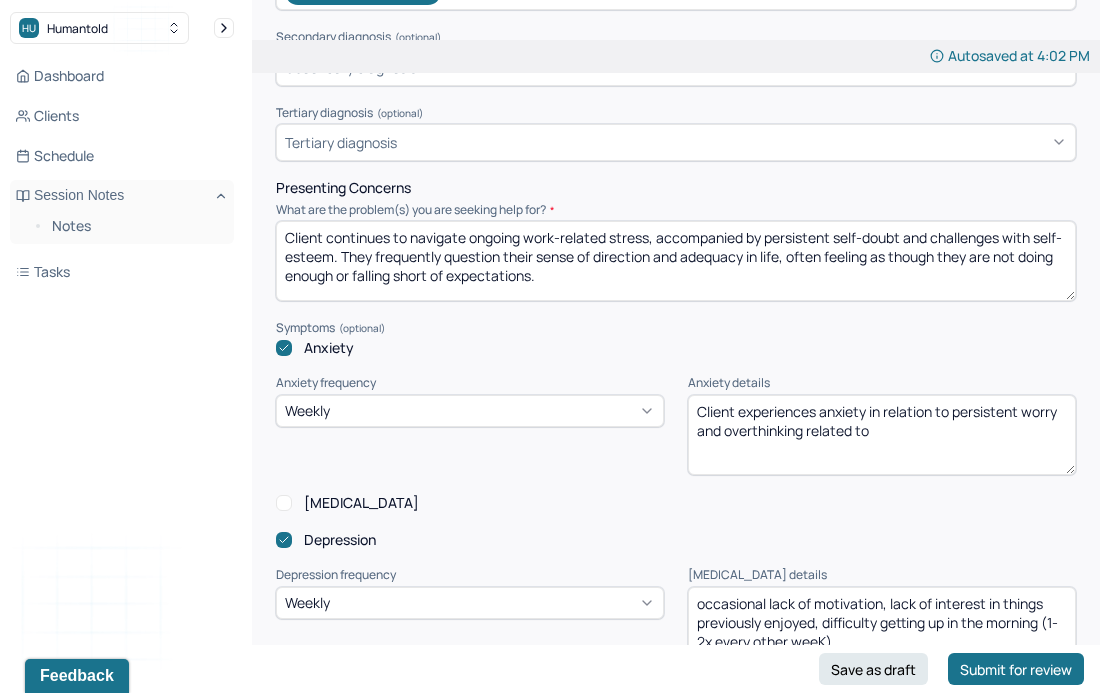 drag, startPoint x: 942, startPoint y: 453, endPoint x: 907, endPoint y: 466, distance: 37.336308 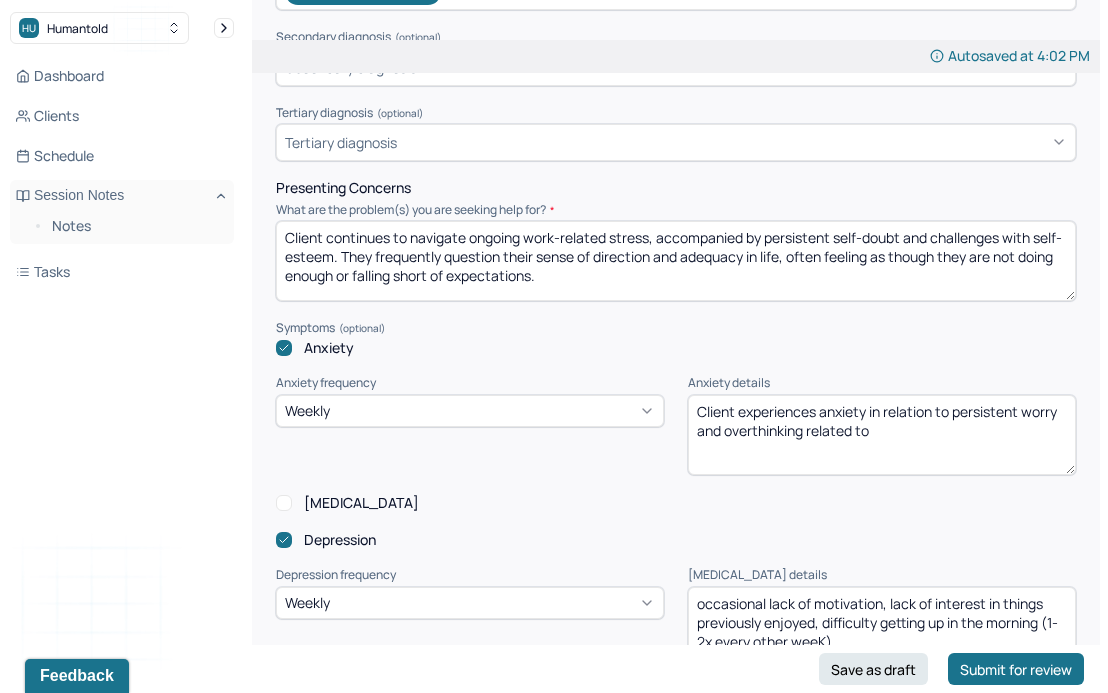 click on "Client experiences anxiety in relation to persistent worry and overthinking related to" at bounding box center [882, 435] 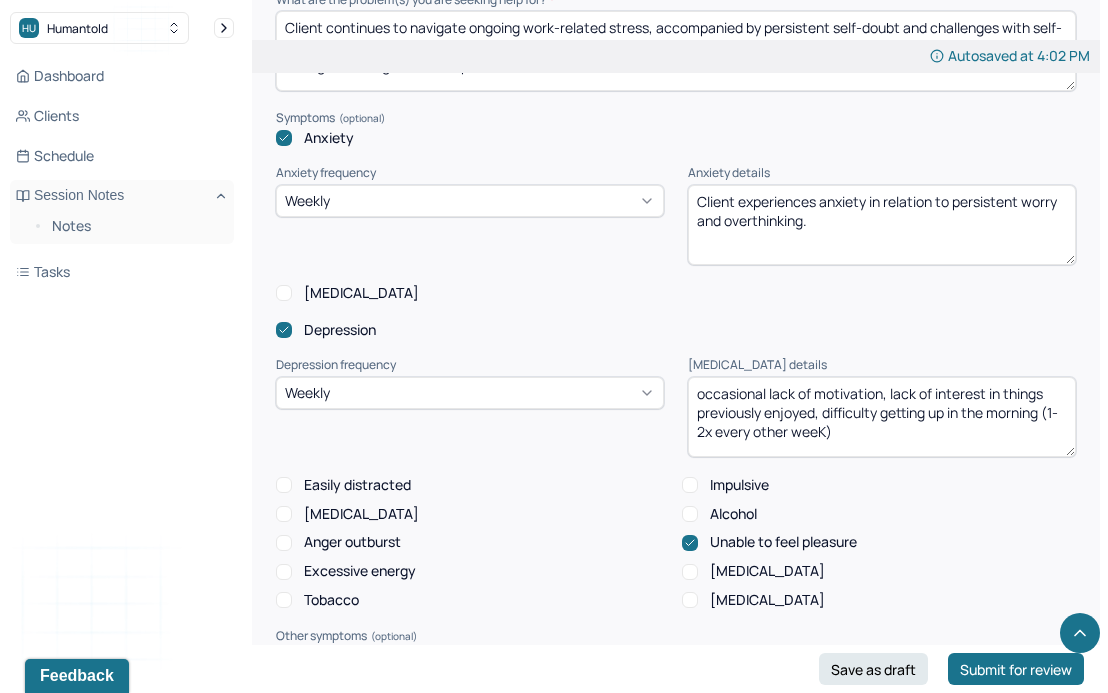 scroll, scrollTop: 804, scrollLeft: 0, axis: vertical 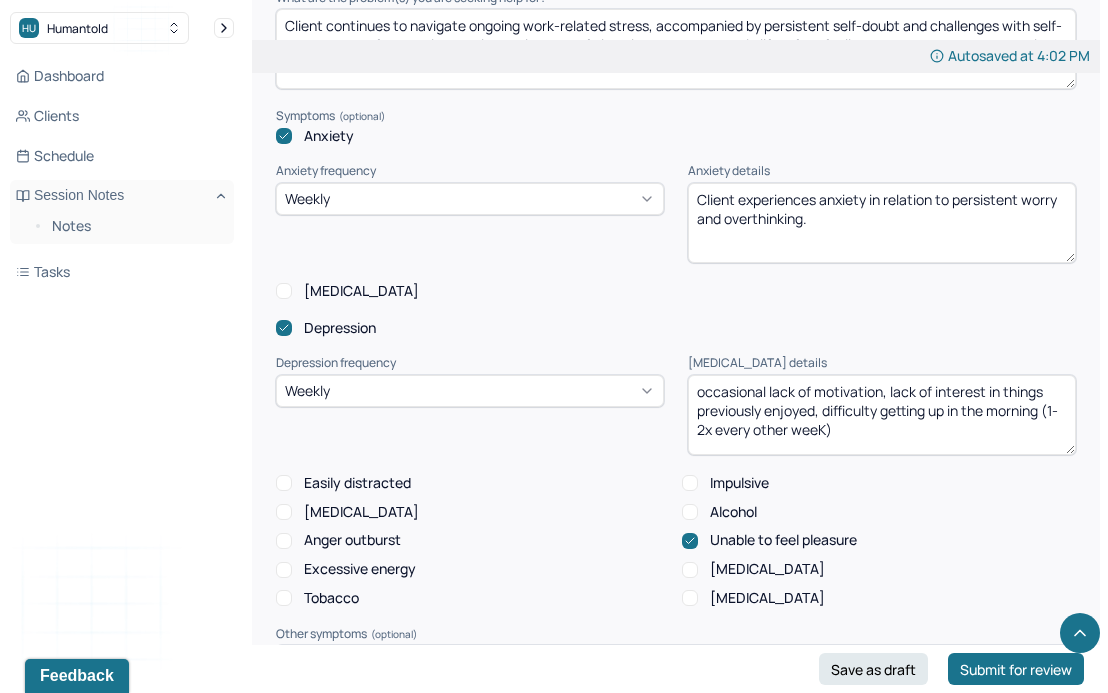 type on "Client experiences anxiety in relation to persistent worry and overthinking." 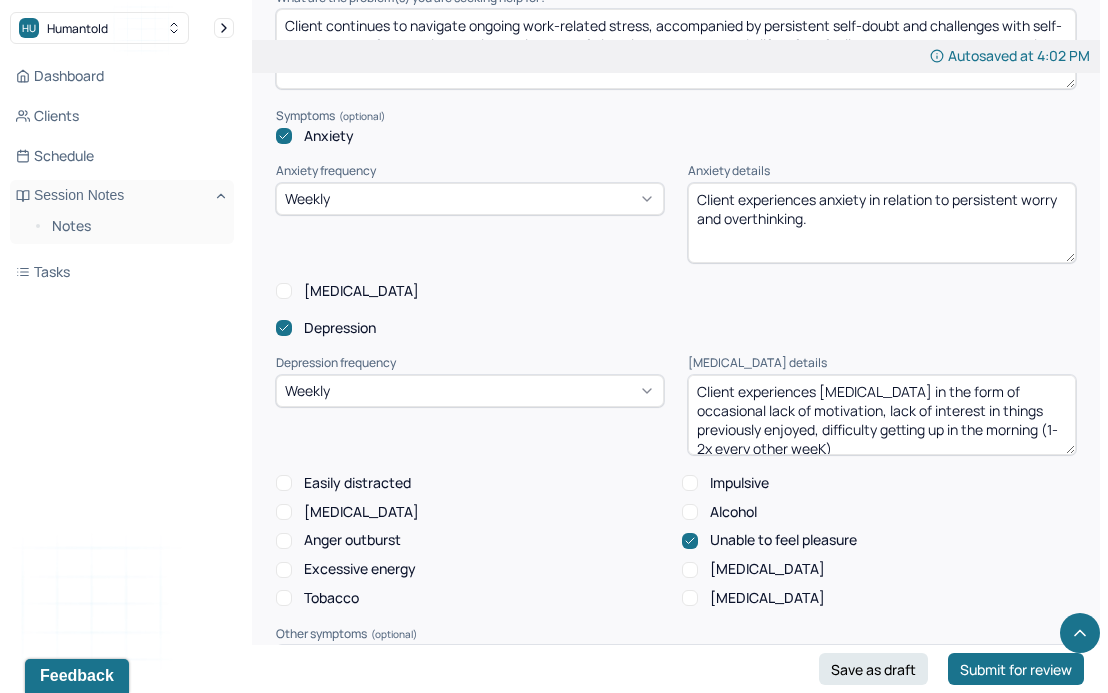 click on "Client experiences [MEDICAL_DATA] in the form of occasional lack of motivation, lack of interest in things previously enjoyed, difficulty getting up in the morning (1-2x every other weeK)" at bounding box center [882, 415] 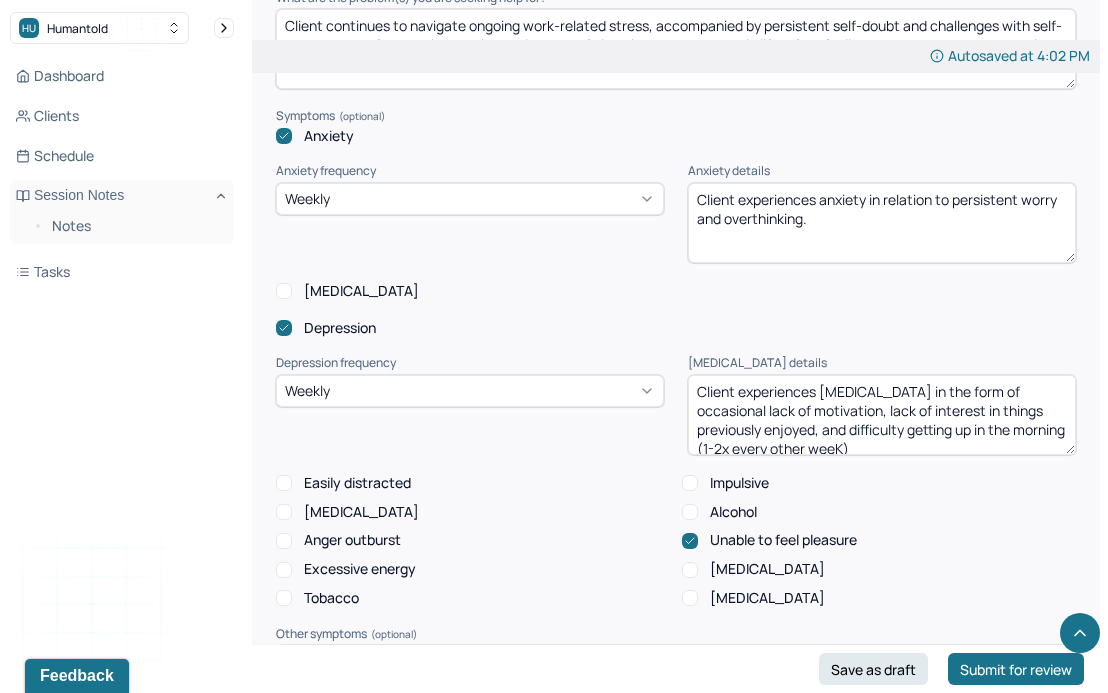 drag, startPoint x: 829, startPoint y: 458, endPoint x: 1002, endPoint y: 439, distance: 174.04022 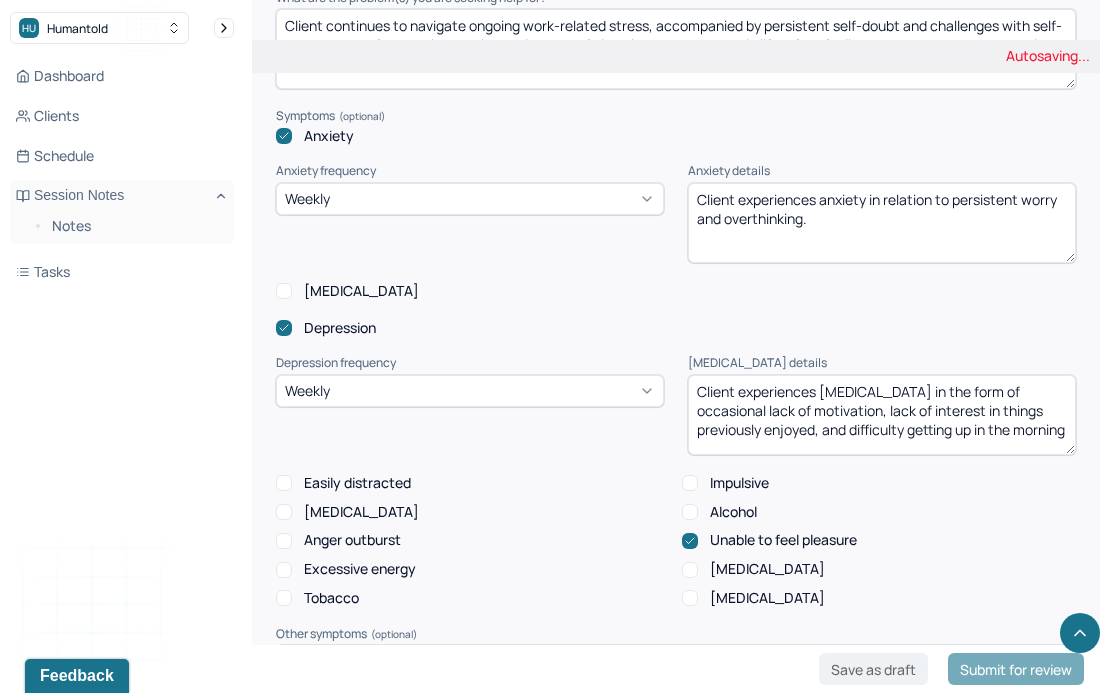 click on "Client experiences [MEDICAL_DATA] in the form of occasional lack of motivation, lack of interest in things previously enjoyed, and difficulty getting up in the morning (1-2x every other weeK)" at bounding box center [882, 415] 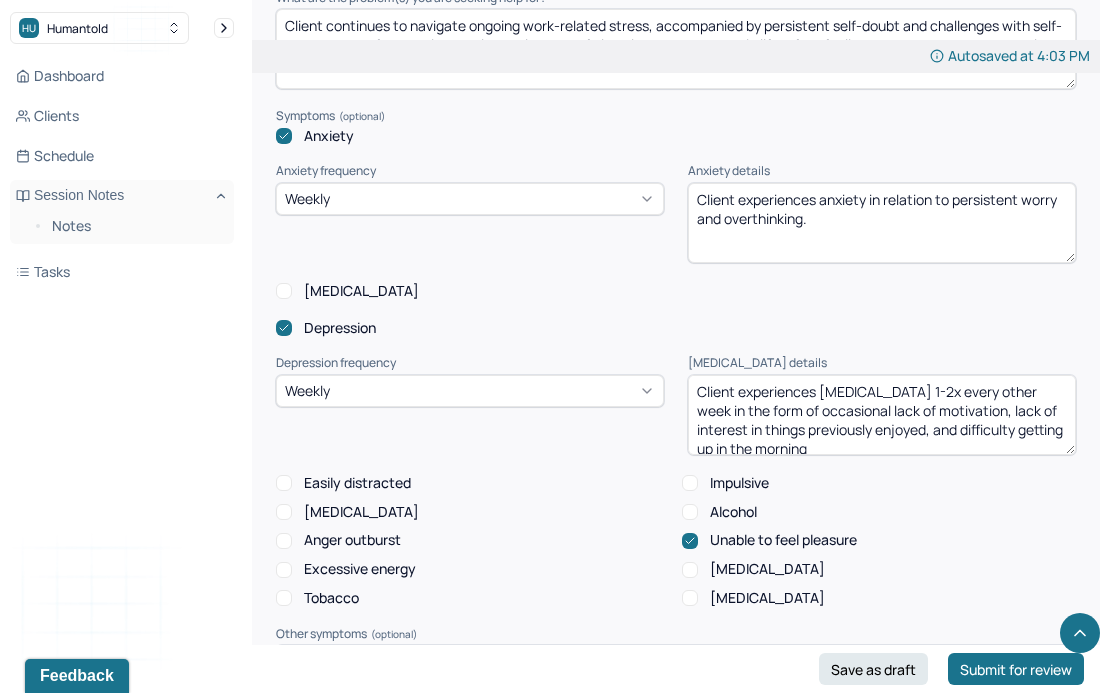 scroll, scrollTop: 9, scrollLeft: 0, axis: vertical 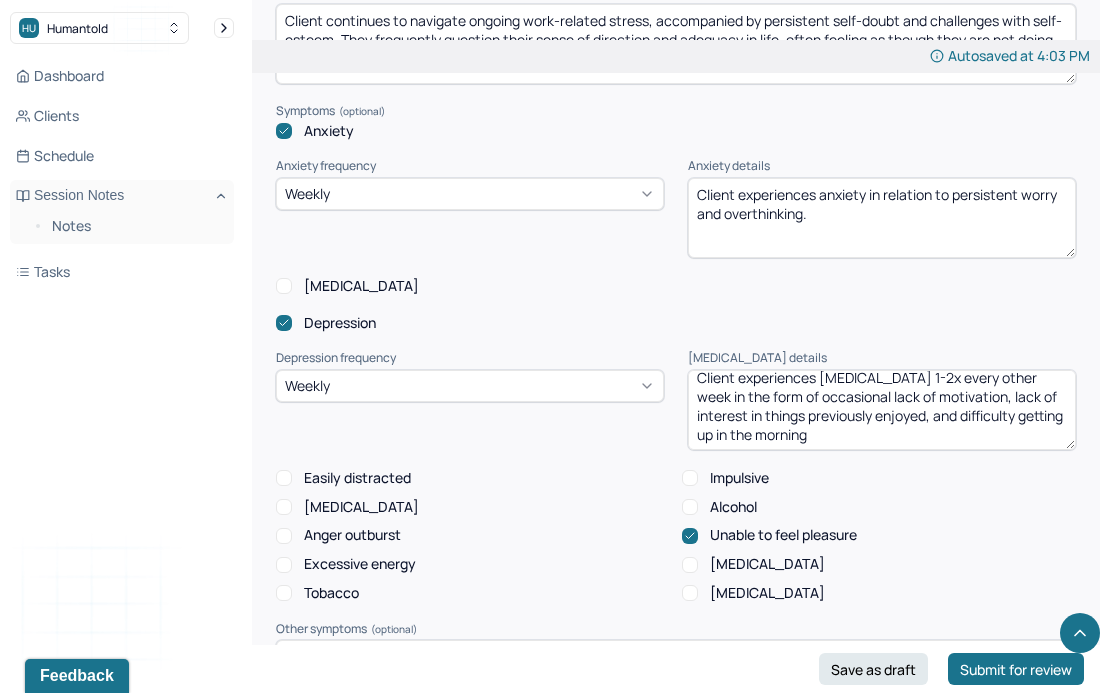 click on "Client experiences [MEDICAL_DATA] 1-2x every other week in the form of occasional lack of motivation, lack of interest in things previously enjoyed, and difficulty getting up in the morning" at bounding box center [882, 410] 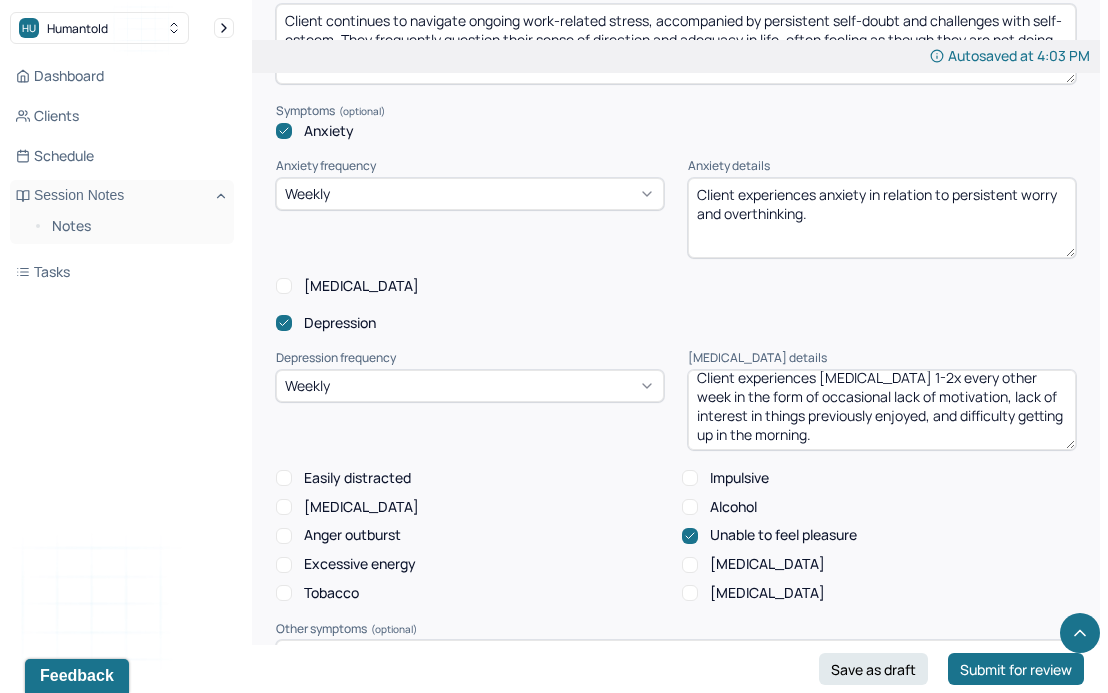 scroll, scrollTop: 0, scrollLeft: 0, axis: both 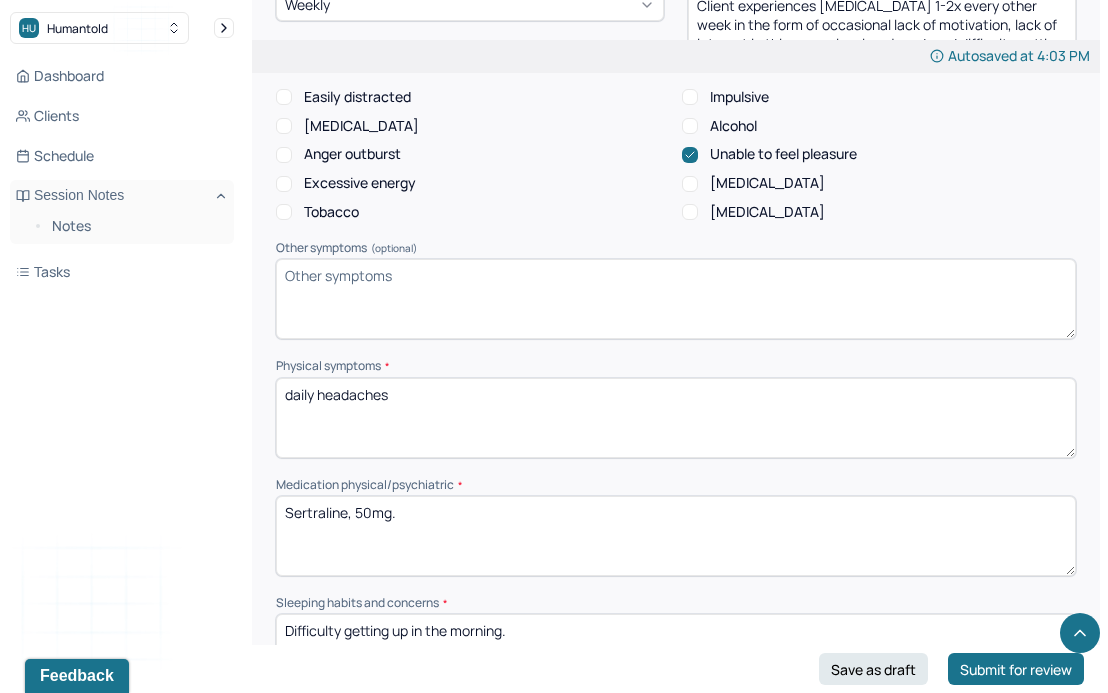 type on "Client experiences [MEDICAL_DATA] 1-2x every other week in the form of occasional lack of motivation, lack of interest in things previously enjoyed, and difficulty getting up in the morning." 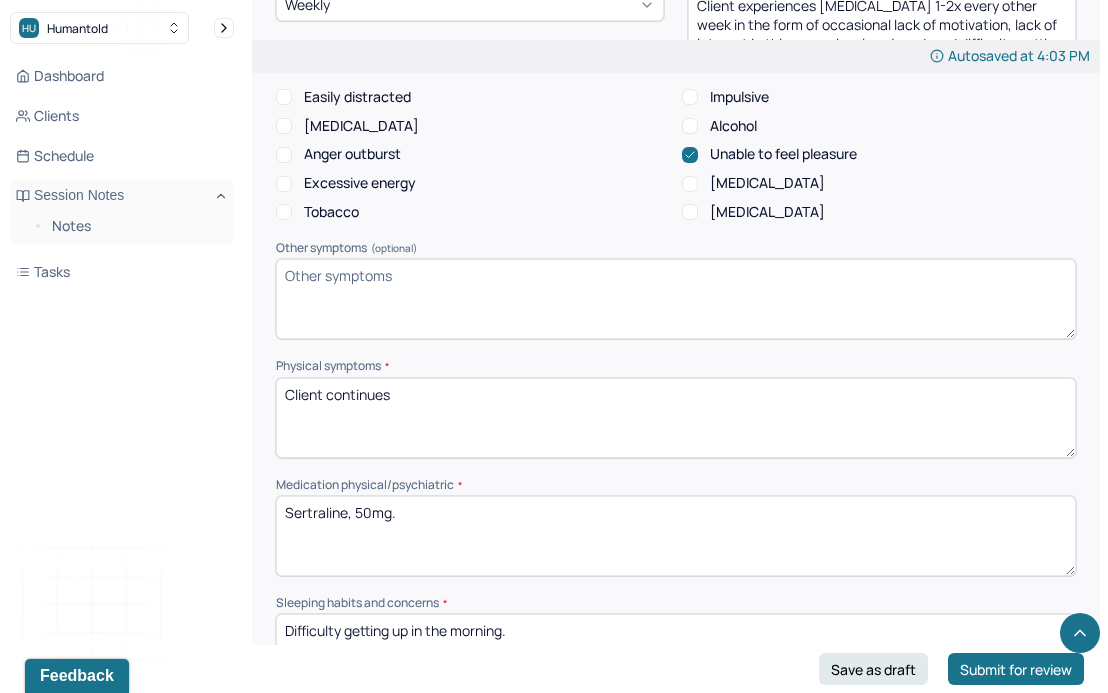drag, startPoint x: 390, startPoint y: 432, endPoint x: 326, endPoint y: 410, distance: 67.6757 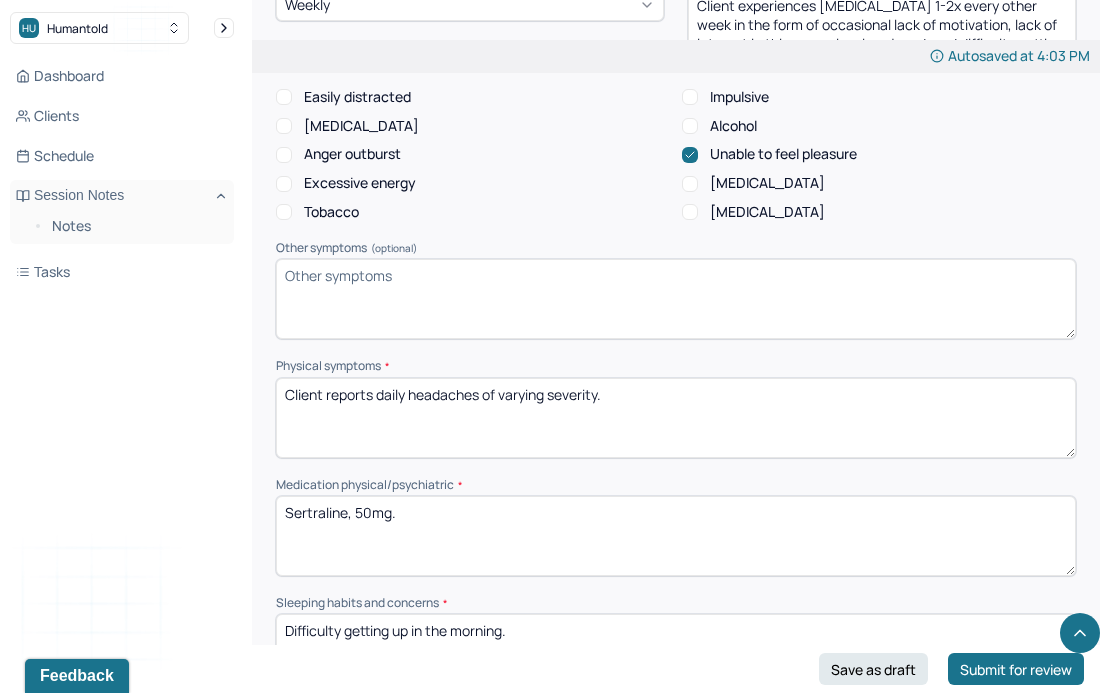 type on "Client reports daily headaches of varying severity." 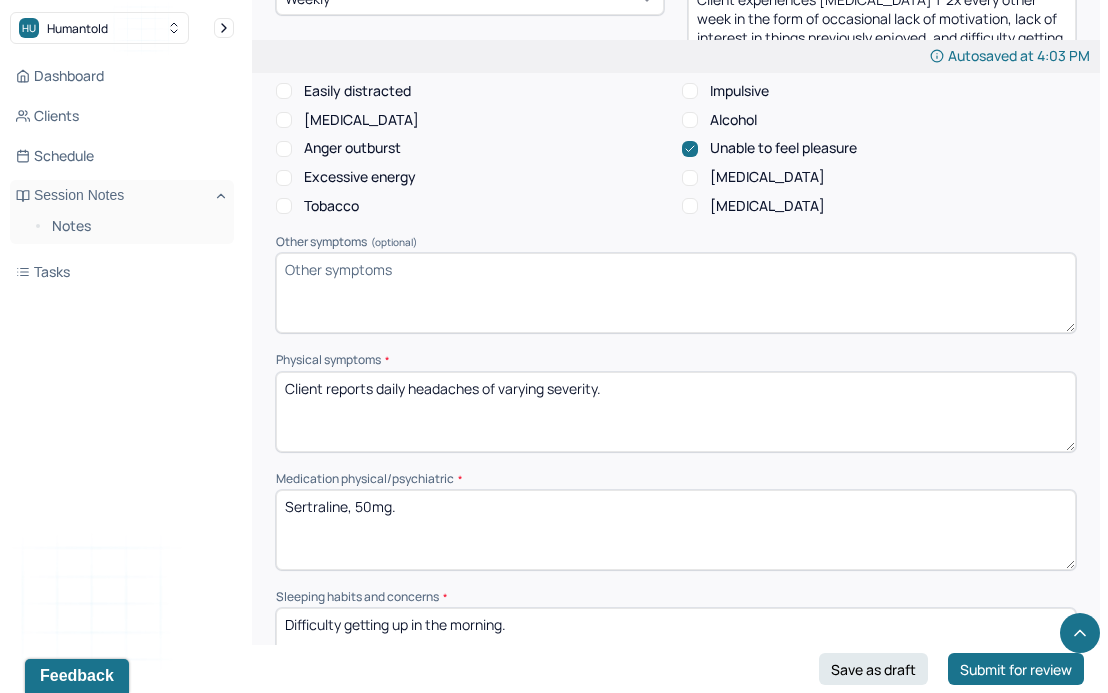 click on "Sertraline, 50mg." at bounding box center (676, 530) 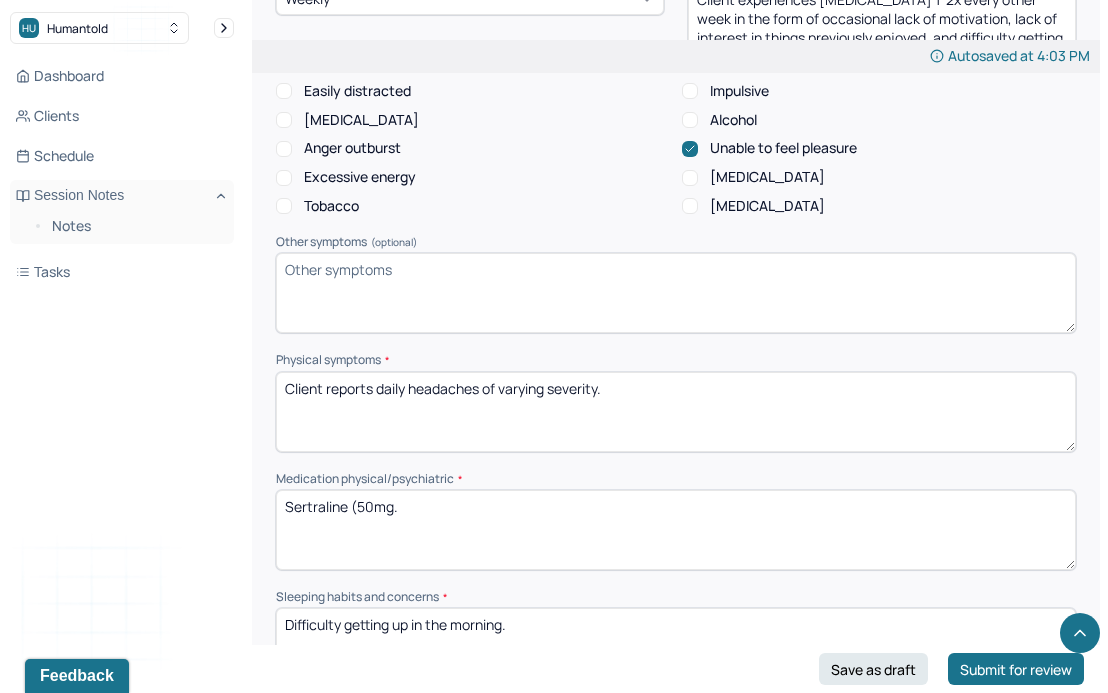 click on "Sertraline (50mg." at bounding box center [676, 530] 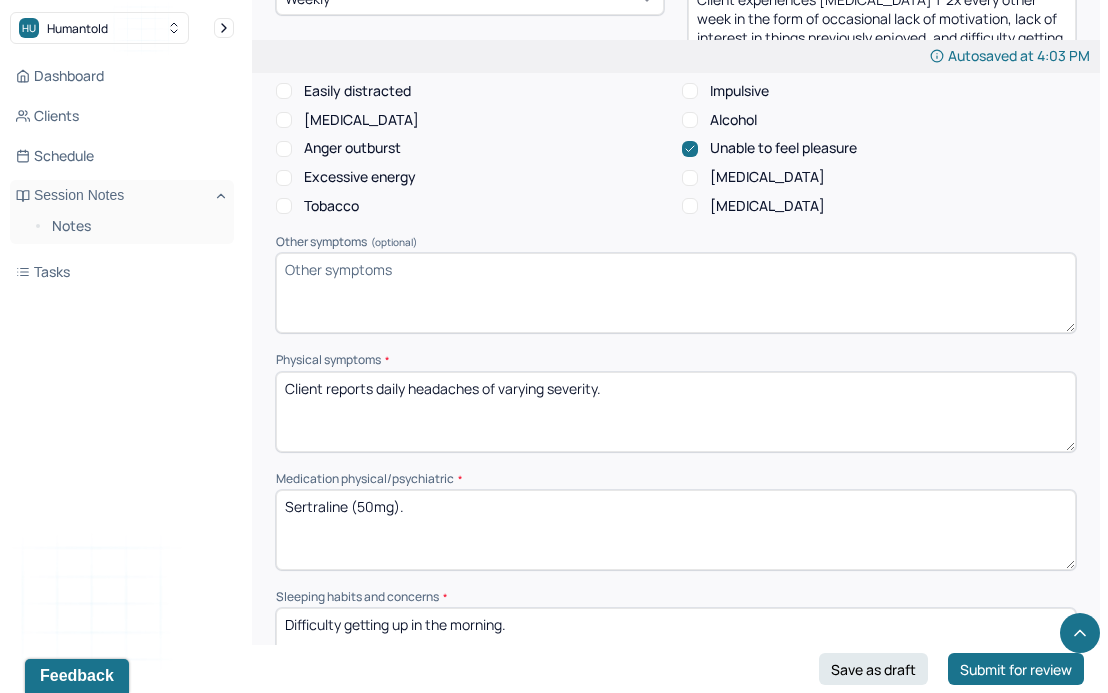 click on "Sertraline (50mg." at bounding box center (676, 530) 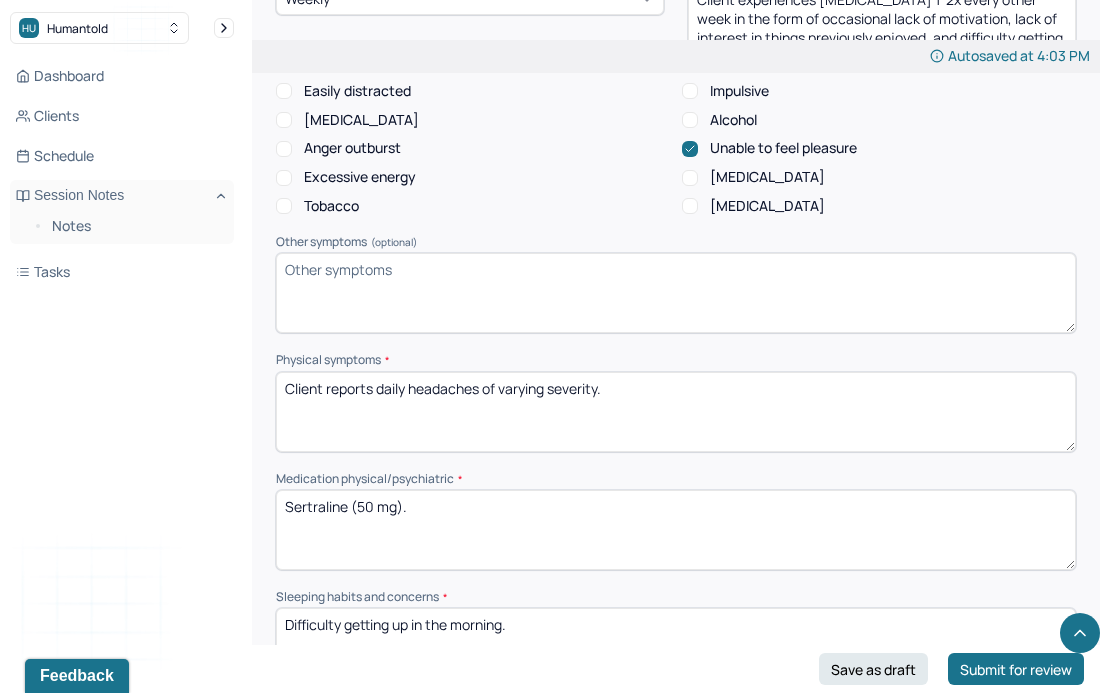 click on "Sertraline (50mg." at bounding box center (676, 530) 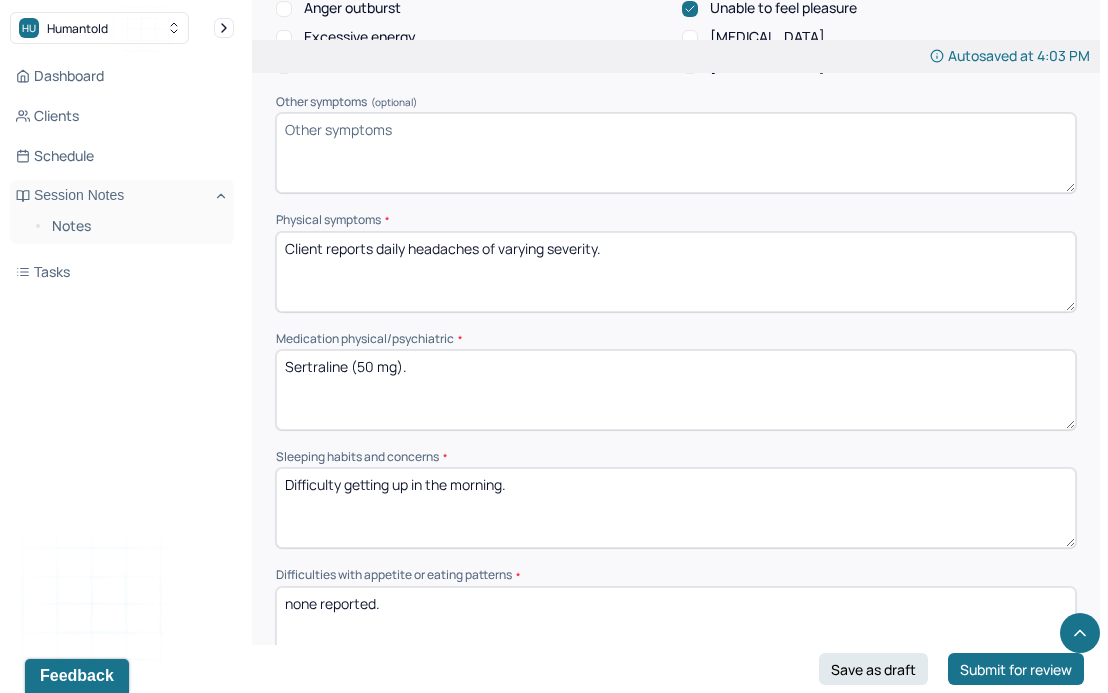 scroll, scrollTop: 1338, scrollLeft: 0, axis: vertical 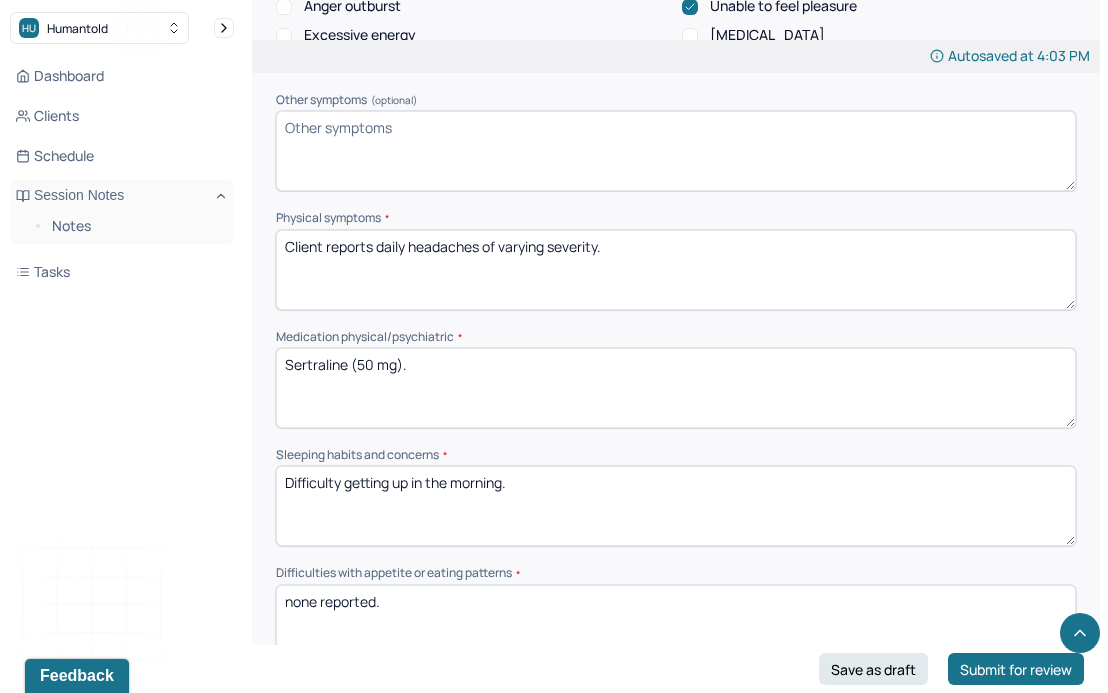 type on "Sertraline (50 mg)." 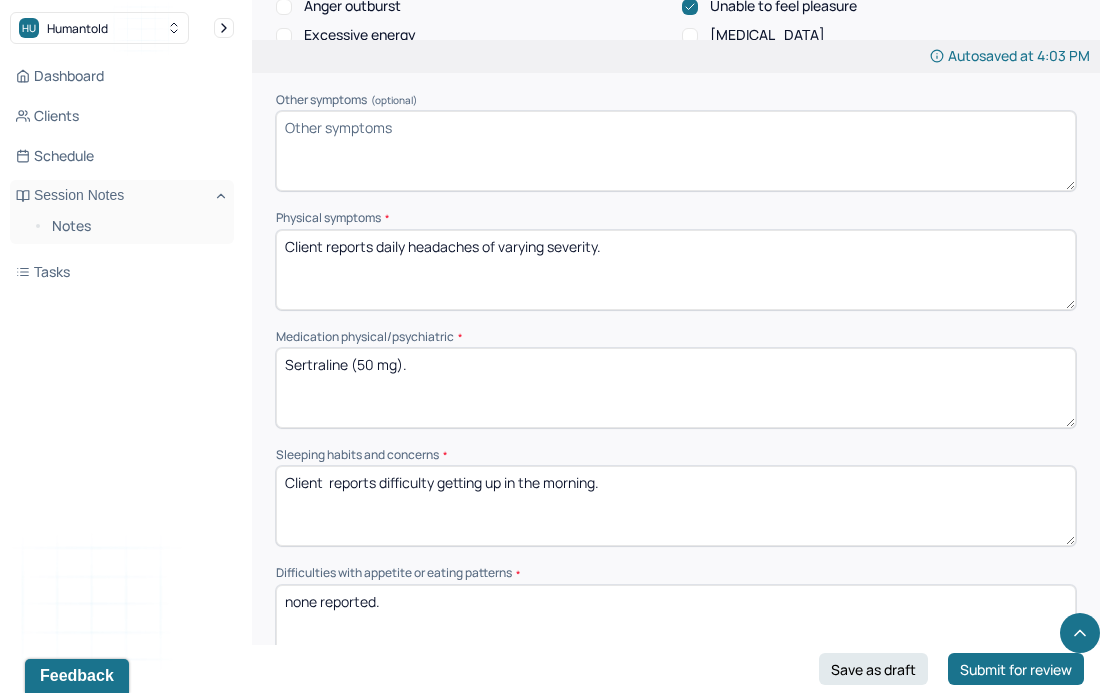 click on "Appointment location * In person Primary diagnosis * F41.1 [MEDICAL_DATA] Secondary diagnosis (optional) Secondary diagnosis Tertiary diagnosis (optional) Tertiary diagnosis Presenting Concerns What are the problem(s) you are seeking help for? Client continues to navigate ongoing work-related stress, accompanied by persistent self-doubt and challenges with self-esteem. They frequently question their sense of direction and adequacy in life, often feeling as though they are not doing enough or falling short of expectations. Symptoms Anxiety Anxiety frequency Weekly Anxiety details Client experiences anxiety in relation to persistent worry and overthinking. [MEDICAL_DATA] [MEDICAL_DATA] [MEDICAL_DATA] frequency Weekly [MEDICAL_DATA] details Client experiences [MEDICAL_DATA] 1-2x every other week in the form of occasional lack of motivation, lack of interest in things previously enjoyed, and difficulty getting up in the morning. Easily distracted Impulsive [MEDICAL_DATA] Alcohol Anger outburst Unable to feel pleasure * *" at bounding box center [676, -99] 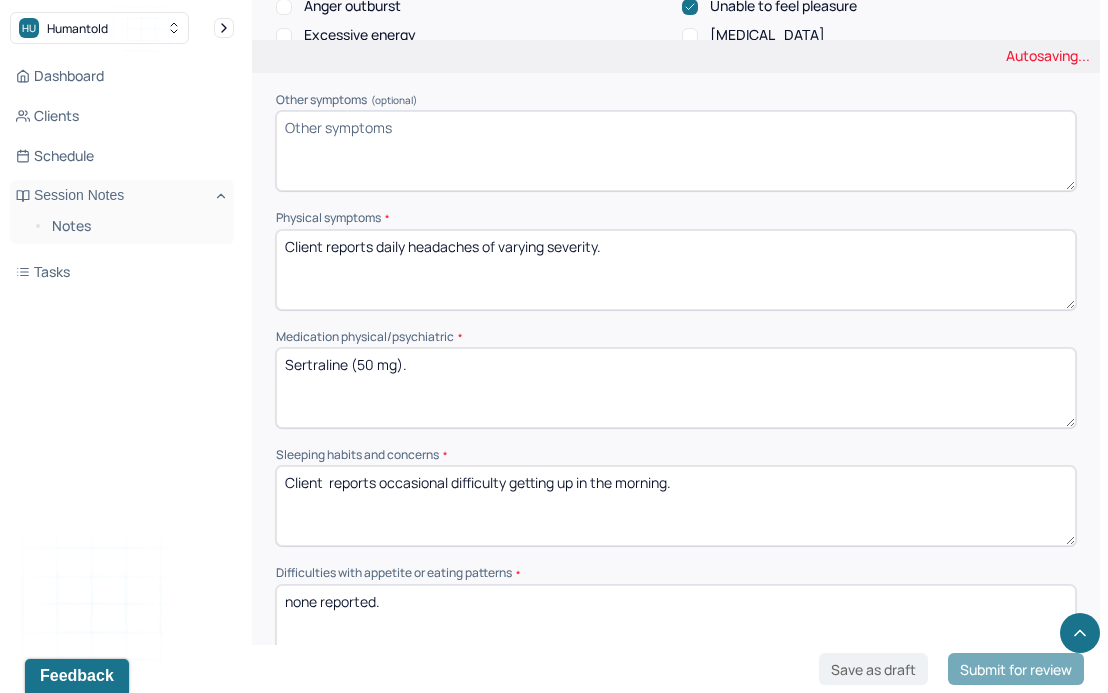 type on "Client  reports occasional difficulty getting up in the morning." 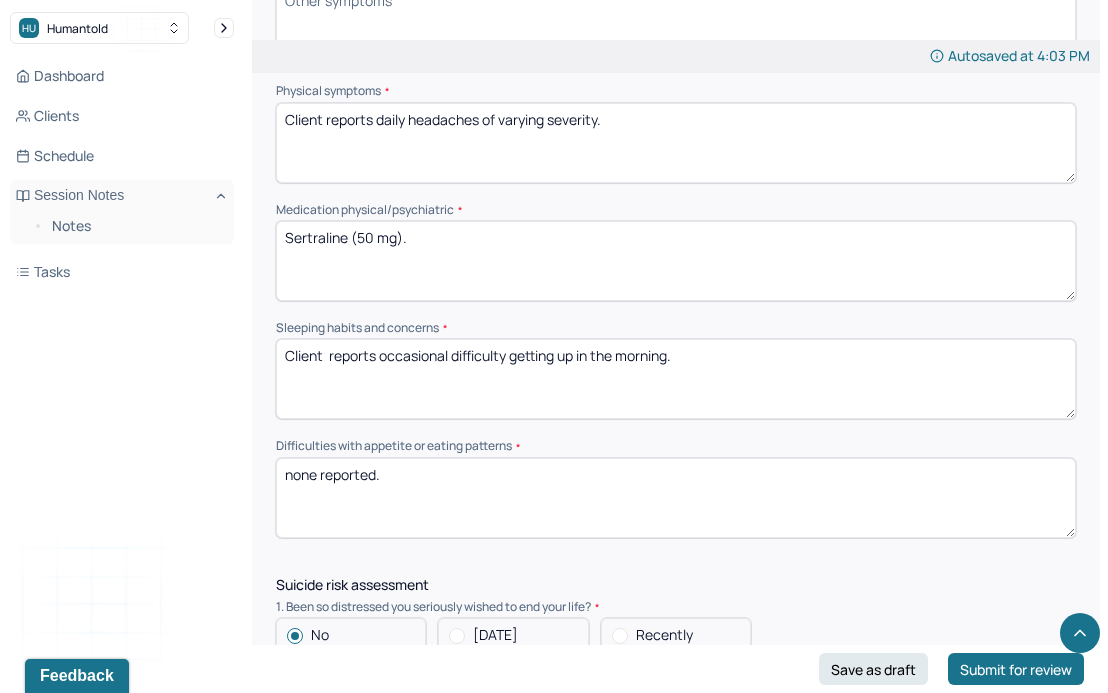 scroll, scrollTop: 1492, scrollLeft: 0, axis: vertical 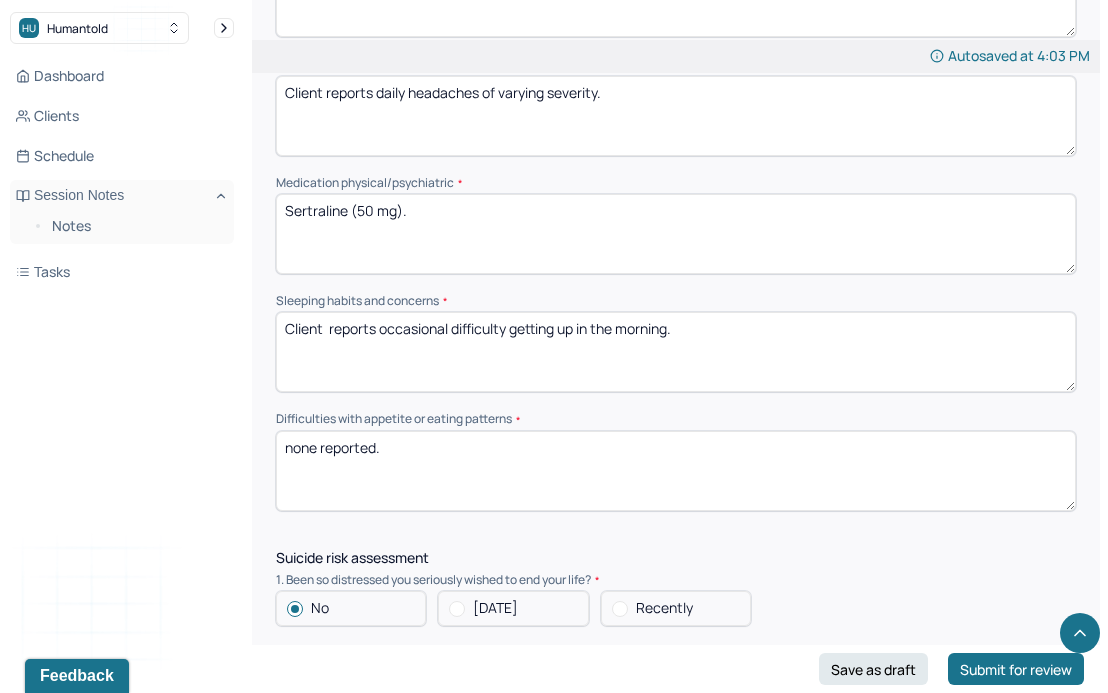 drag, startPoint x: 366, startPoint y: 475, endPoint x: 261, endPoint y: 448, distance: 108.41586 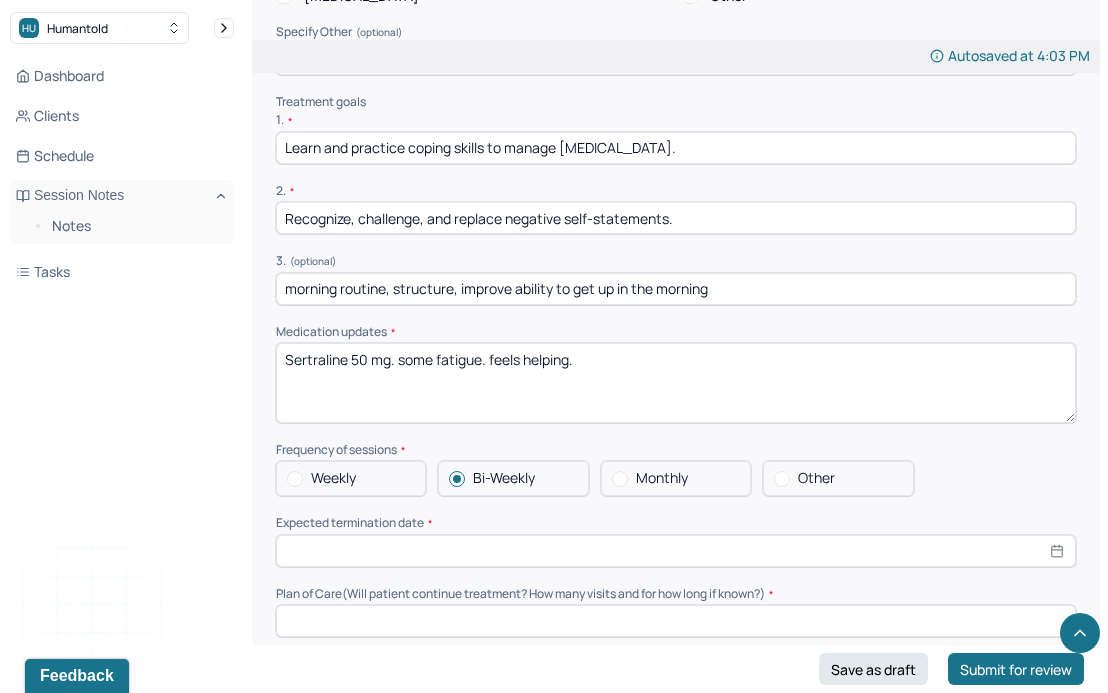 scroll, scrollTop: 4138, scrollLeft: 0, axis: vertical 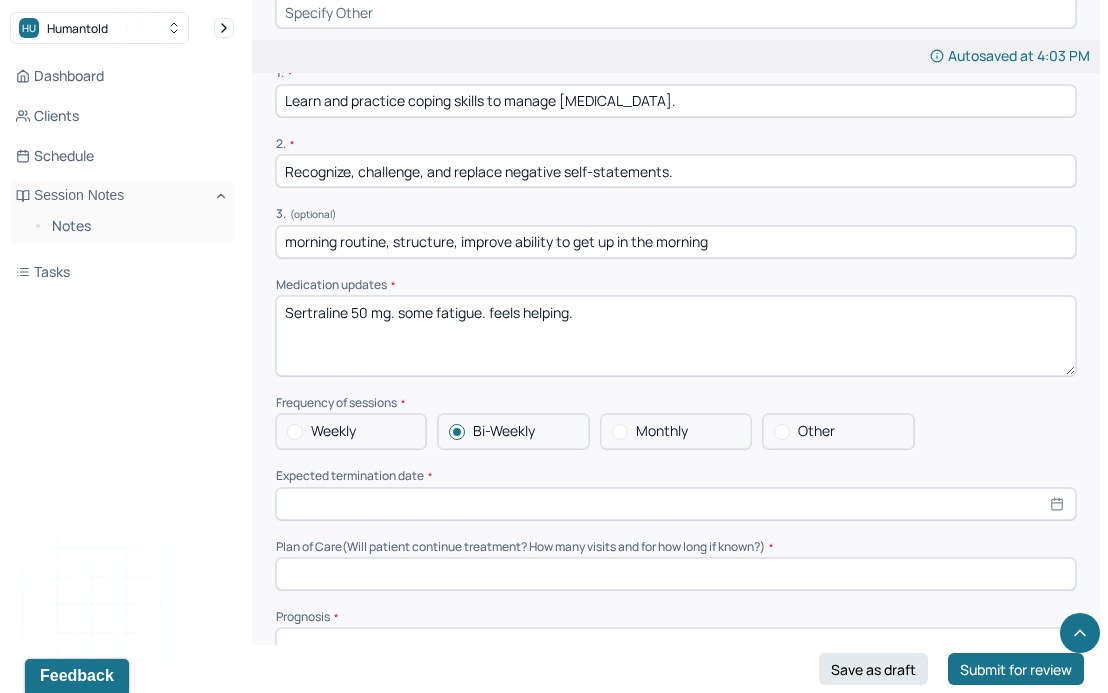 type on "None reported." 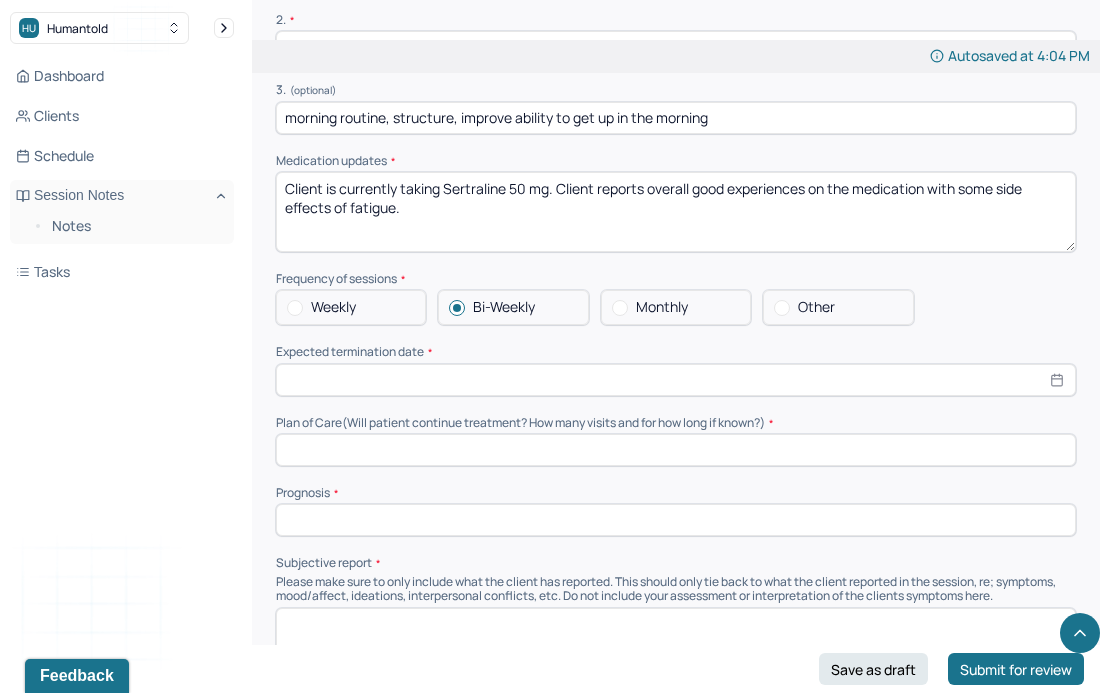 scroll, scrollTop: 4263, scrollLeft: 0, axis: vertical 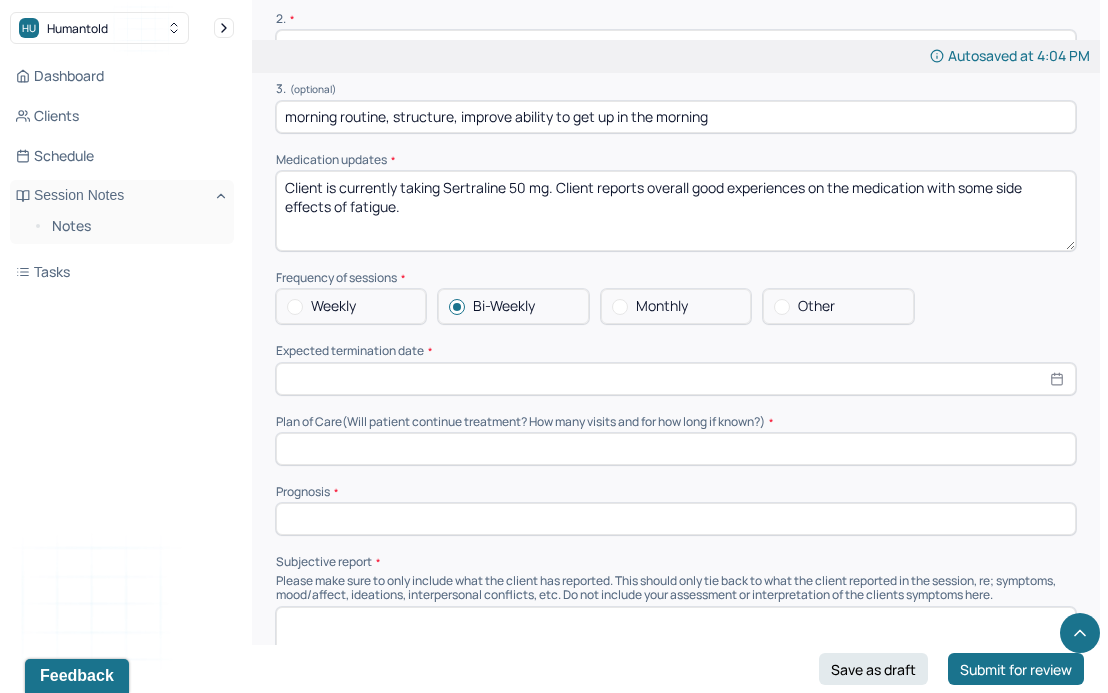 type on "Client is currently taking Sertraline 50 mg. Client reports overall good experiences on the medication with some side effects of fatigue." 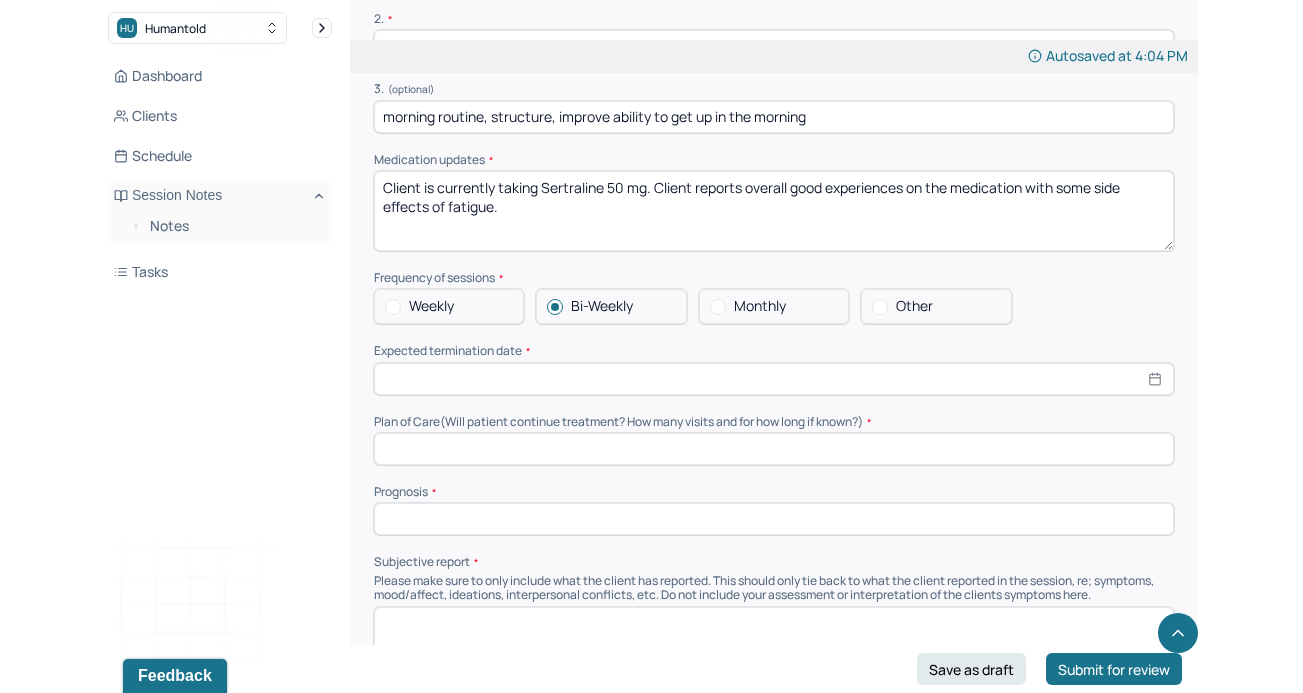 scroll, scrollTop: 4133, scrollLeft: 0, axis: vertical 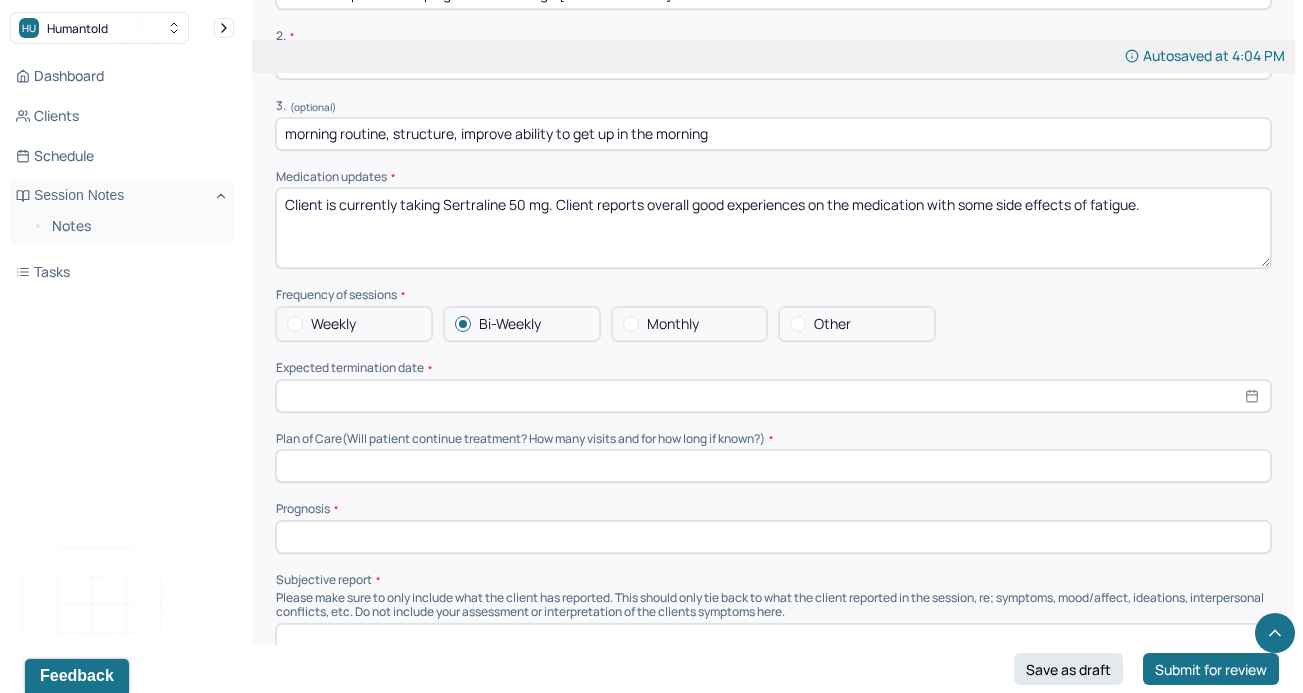 select on "6" 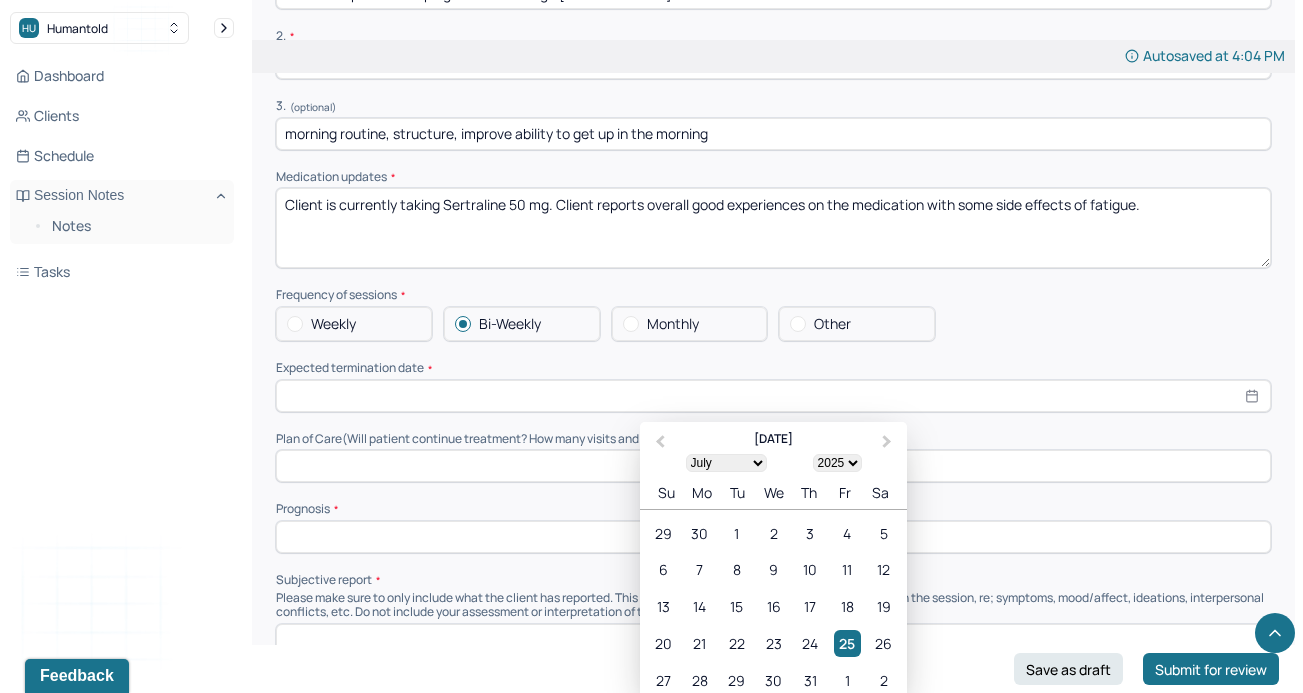 click at bounding box center [773, 396] 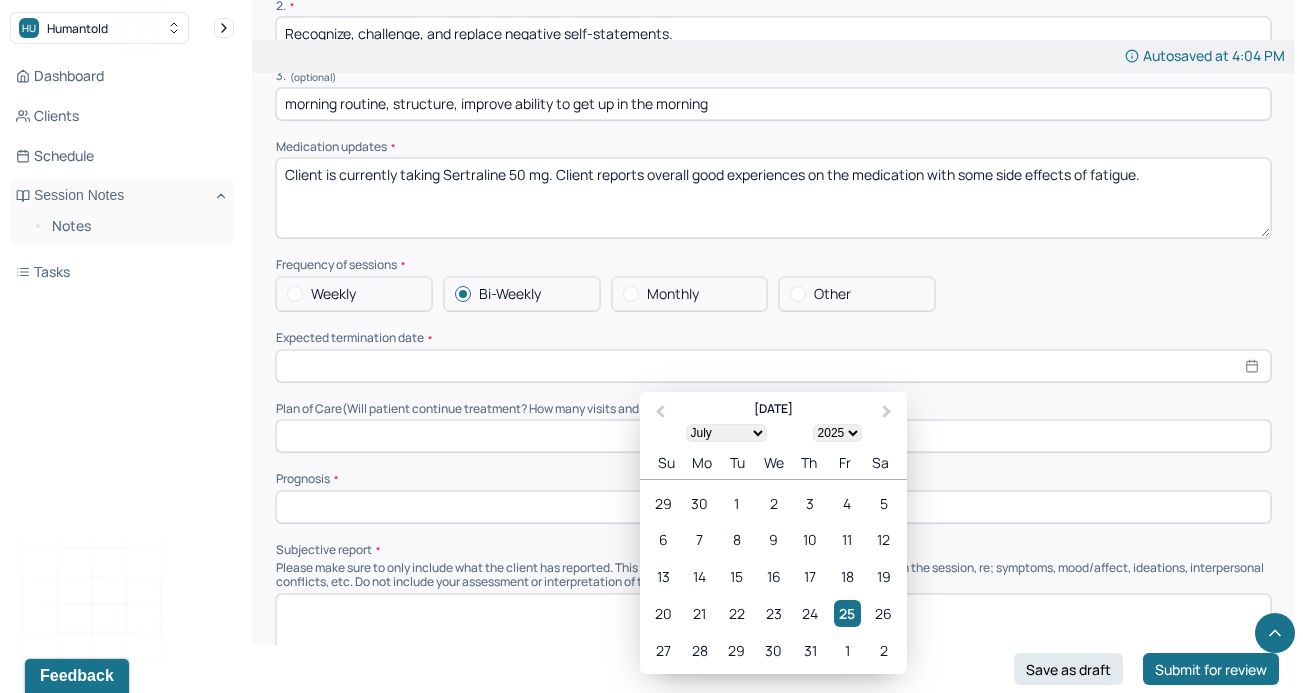 scroll, scrollTop: 4164, scrollLeft: 0, axis: vertical 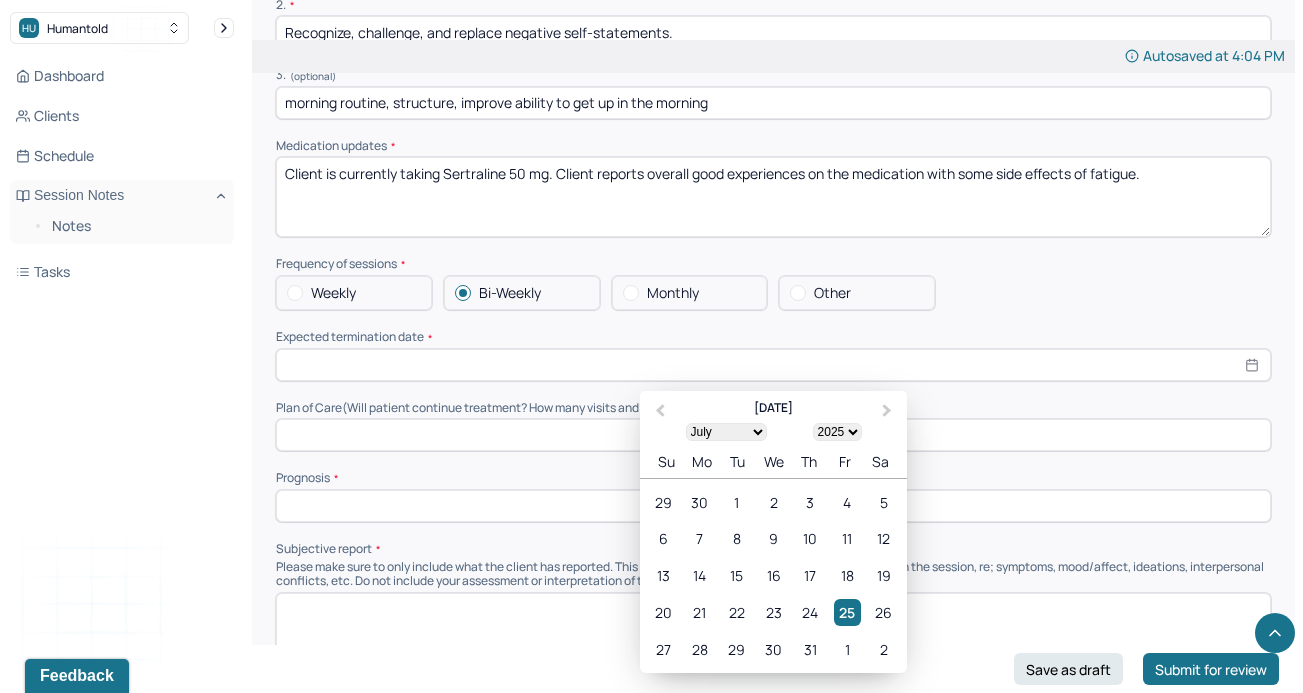 click on "1900 1901 1902 1903 1904 1905 1906 1907 1908 1909 1910 1911 1912 1913 1914 1915 1916 1917 1918 1919 1920 1921 1922 1923 1924 1925 1926 1927 1928 1929 1930 1931 1932 1933 1934 1935 1936 1937 1938 1939 1940 1941 1942 1943 1944 1945 1946 1947 1948 1949 1950 1951 1952 1953 1954 1955 1956 1957 1958 1959 1960 1961 1962 1963 1964 1965 1966 1967 1968 1969 1970 1971 1972 1973 1974 1975 1976 1977 1978 1979 1980 1981 1982 1983 1984 1985 1986 1987 1988 1989 1990 1991 1992 1993 1994 1995 1996 1997 1998 1999 2000 2001 2002 2003 2004 2005 2006 2007 2008 2009 2010 2011 2012 2013 2014 2015 2016 2017 2018 2019 2020 2021 2022 2023 2024 2025 2026 2027 2028 2029 2030 2031 2032 2033 2034 2035 2036 2037 2038 2039 2040 2041 2042 2043 2044 2045 2046 2047 2048 2049 2050 2051 2052 2053 2054 2055 2056 2057 2058 2059 2060 2061 2062 2063 2064 2065 2066 2067 2068 2069 2070 2071 2072 2073 2074 2075 2076 2077 2078 2079 2080 2081 2082 2083 2084 2085 2086 2087 2088 2089 2090 2091 2092 2093 2094 2095 2096 2097 2098 2099 2100" at bounding box center [837, 432] 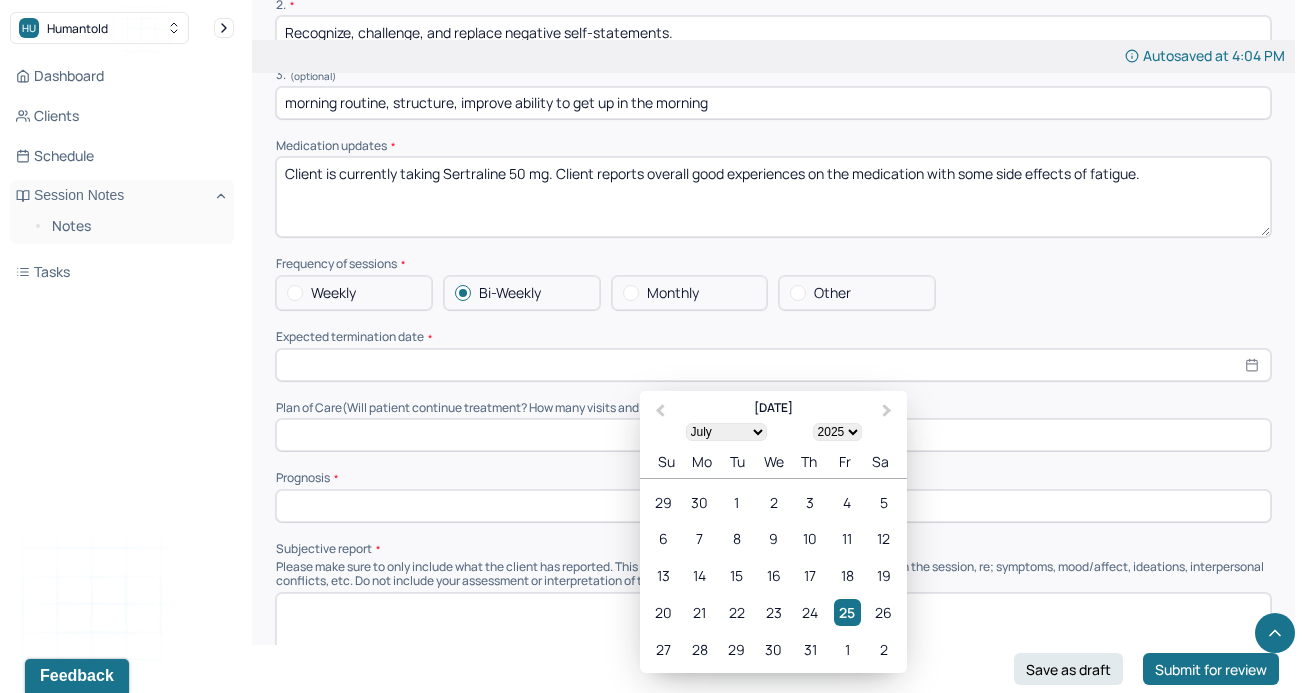 select on "2026" 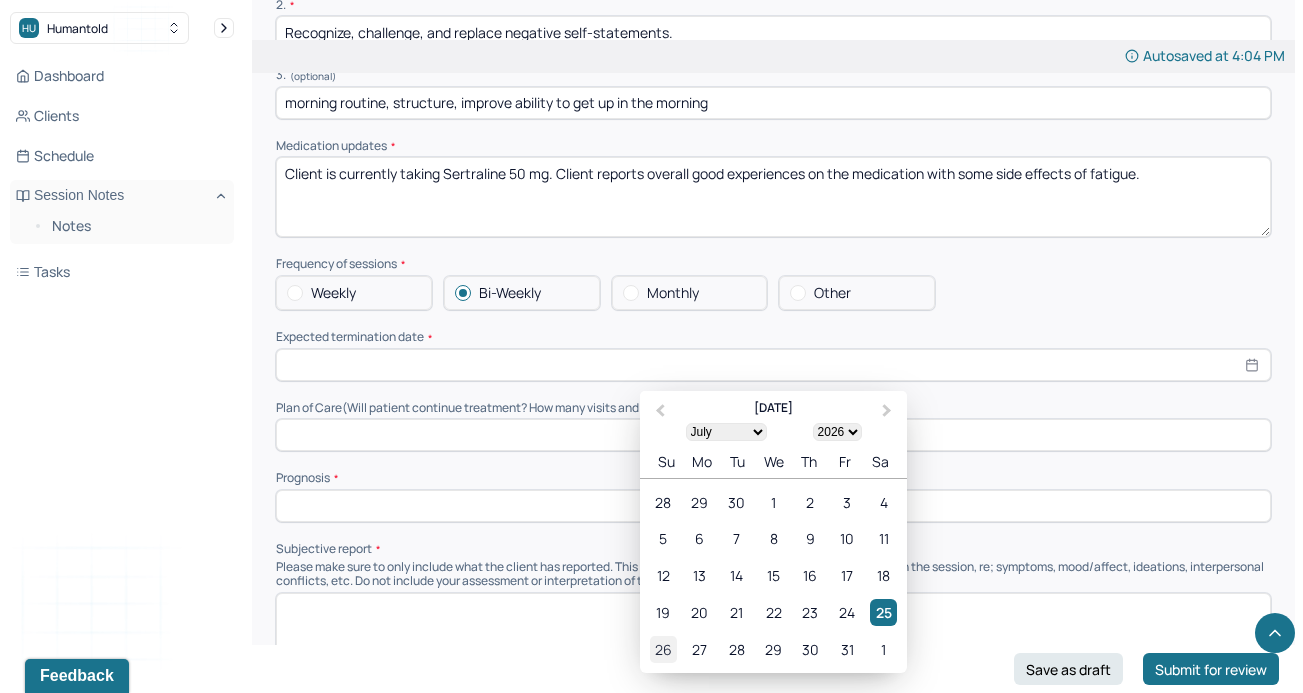 click on "26" at bounding box center (663, 649) 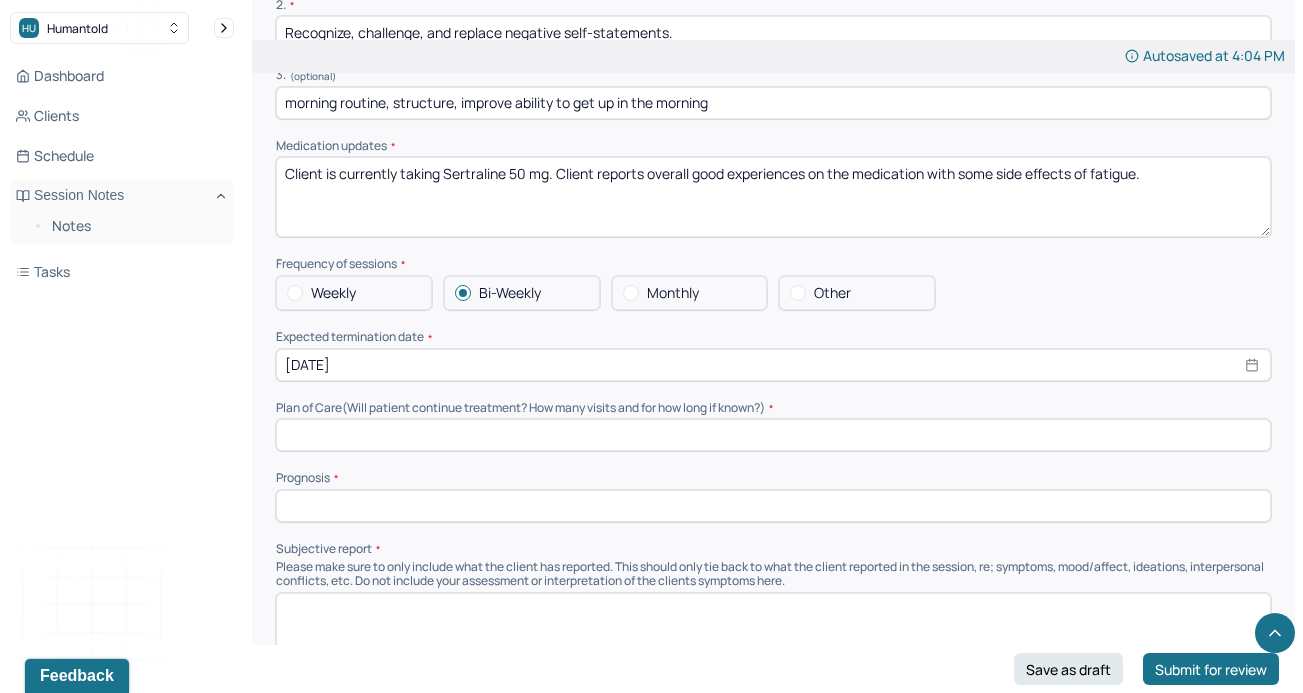 click on "[DATE]" at bounding box center [773, 365] 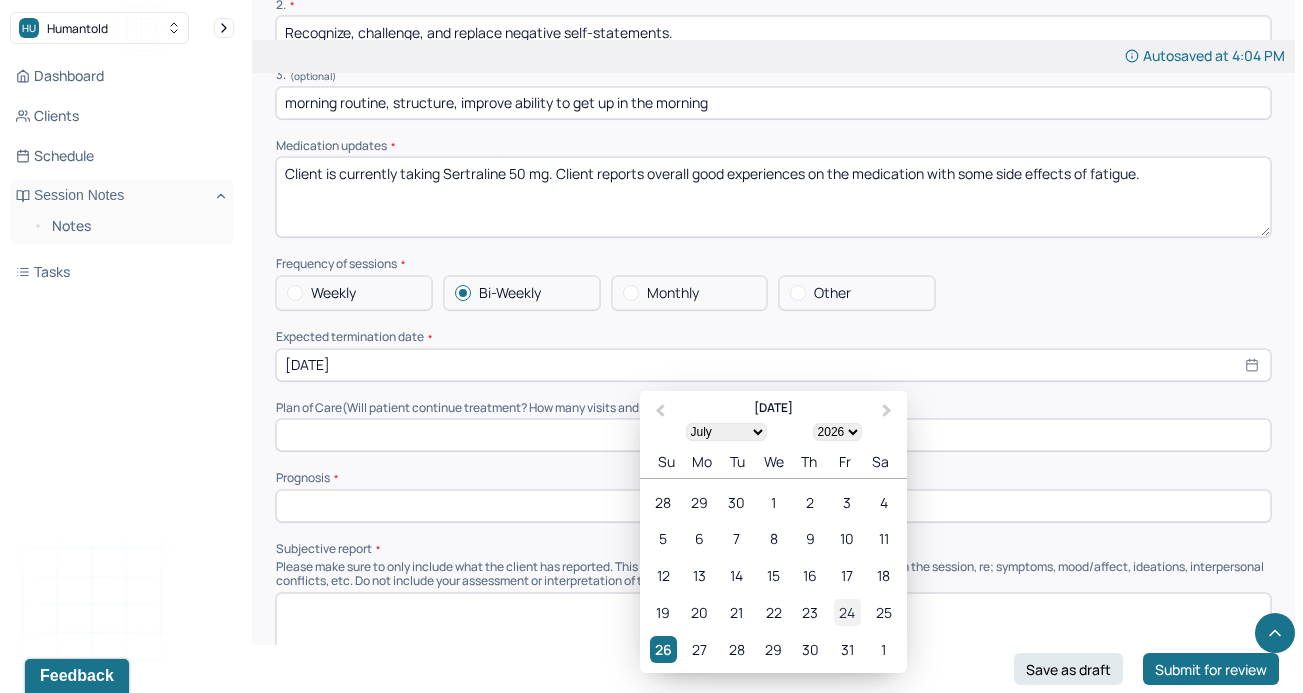 click on "24" at bounding box center [847, 612] 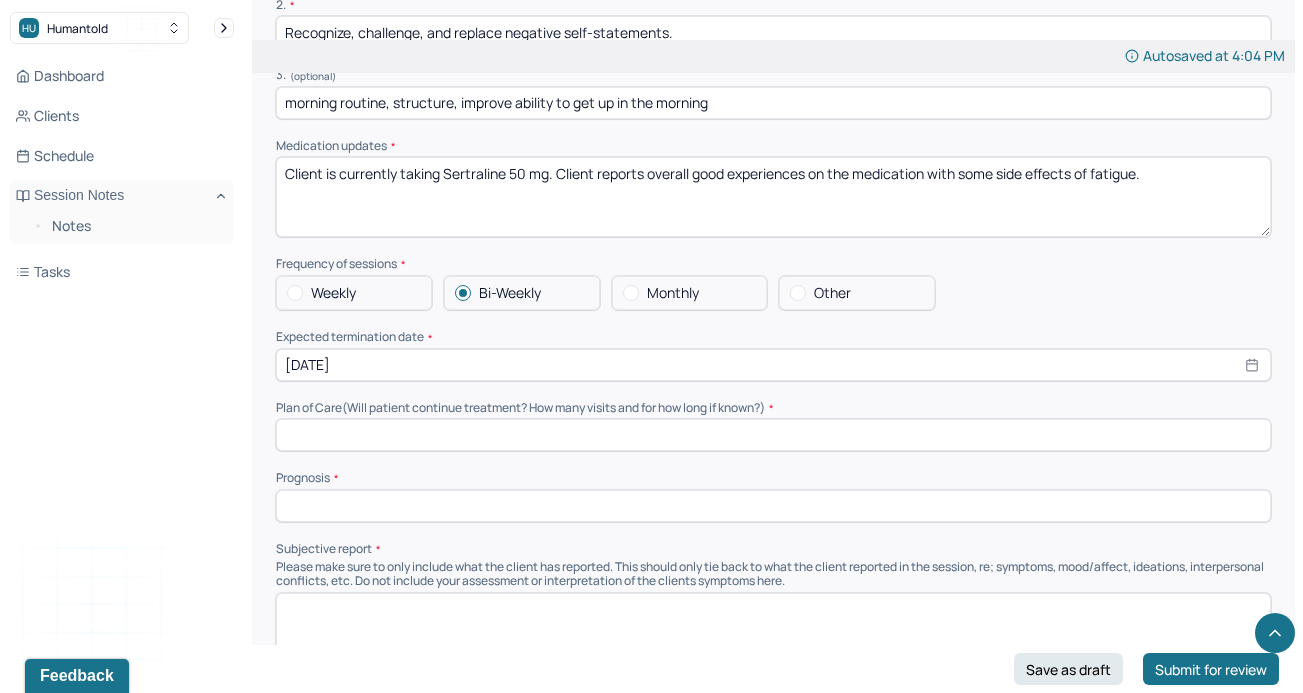 click at bounding box center [773, 435] 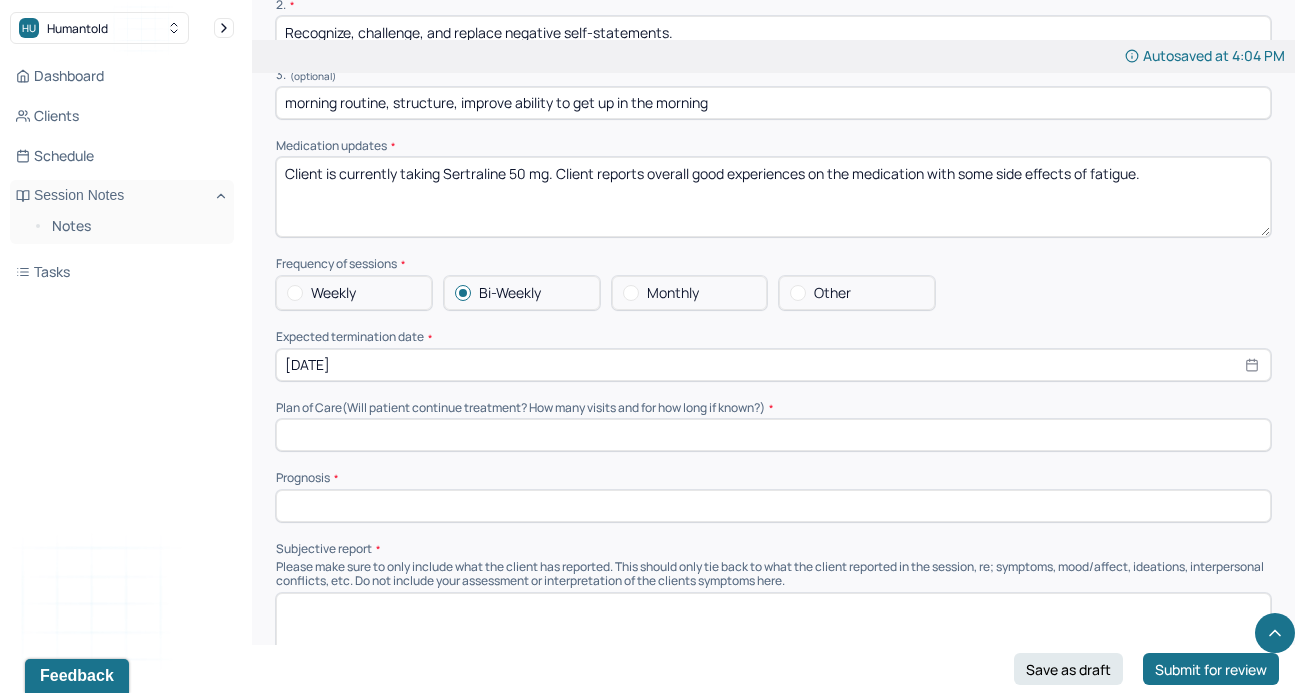 click at bounding box center [773, 435] 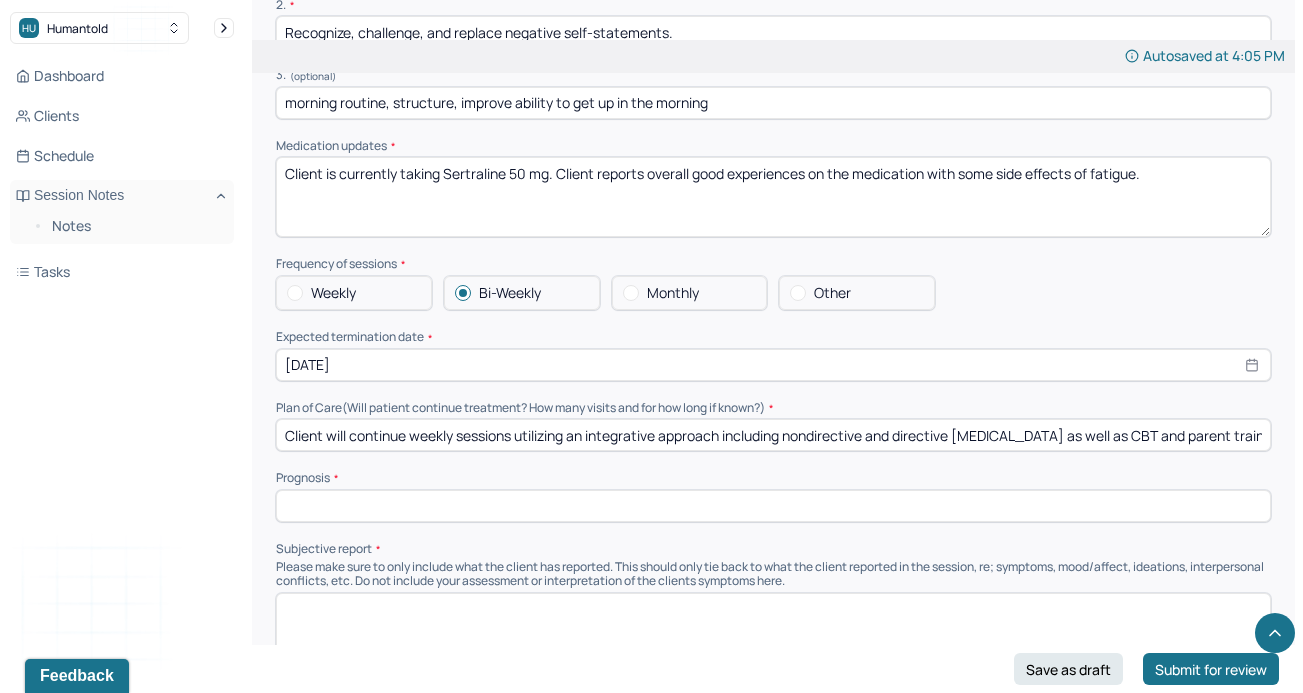 drag, startPoint x: 732, startPoint y: 403, endPoint x: 1266, endPoint y: 414, distance: 534.1133 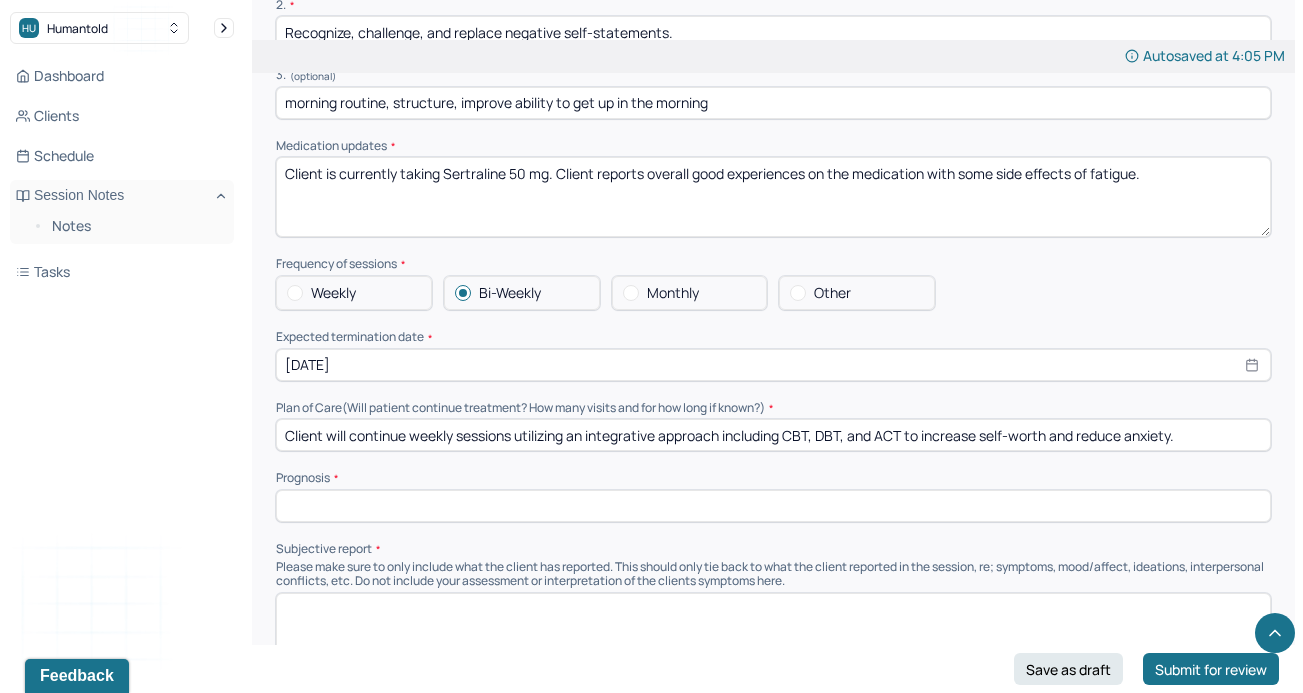 type on "Client will continue weekly sessions utilizing an integrative approach including CBT, DBT, and ACT to increase self-worth and reduce anxiety." 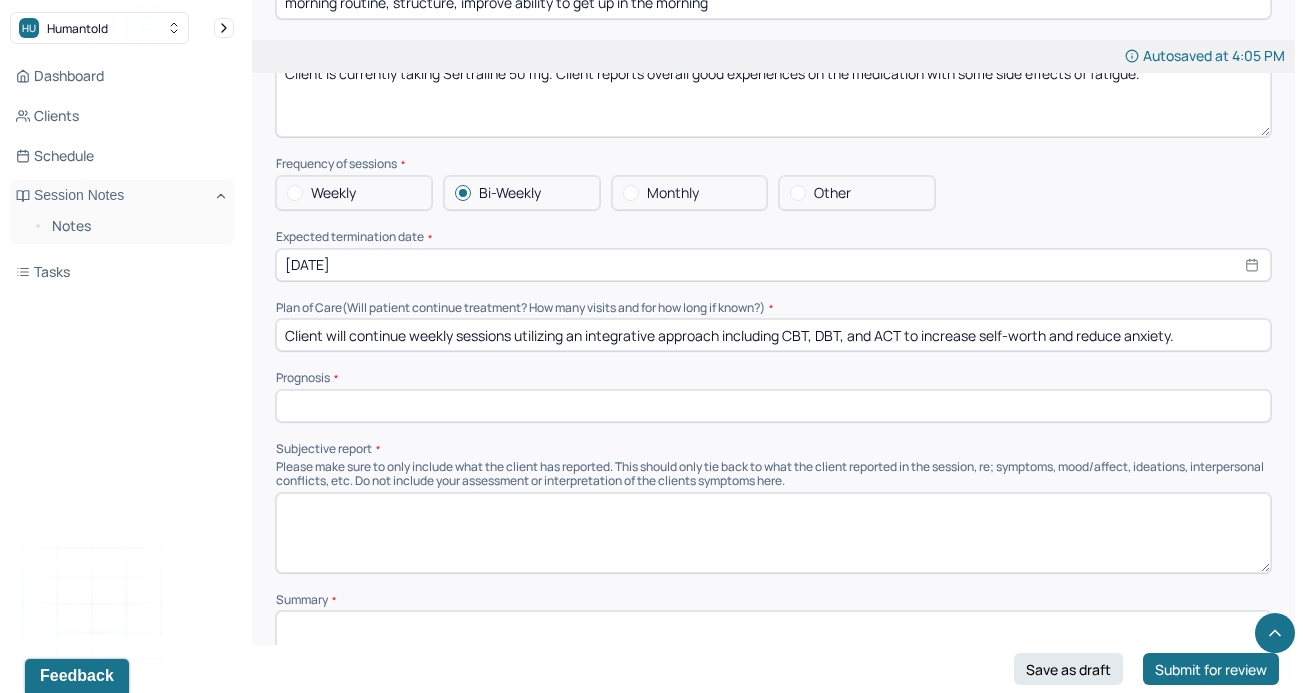 scroll, scrollTop: 4270, scrollLeft: 0, axis: vertical 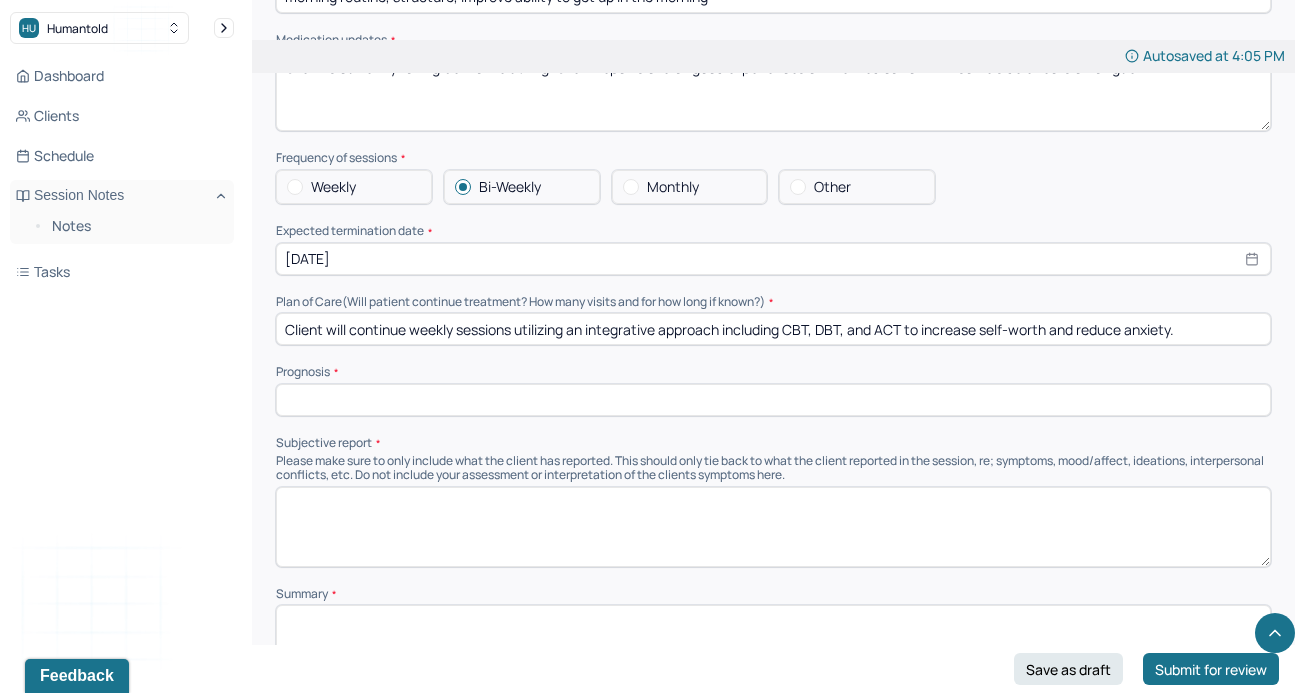 click at bounding box center (773, 400) 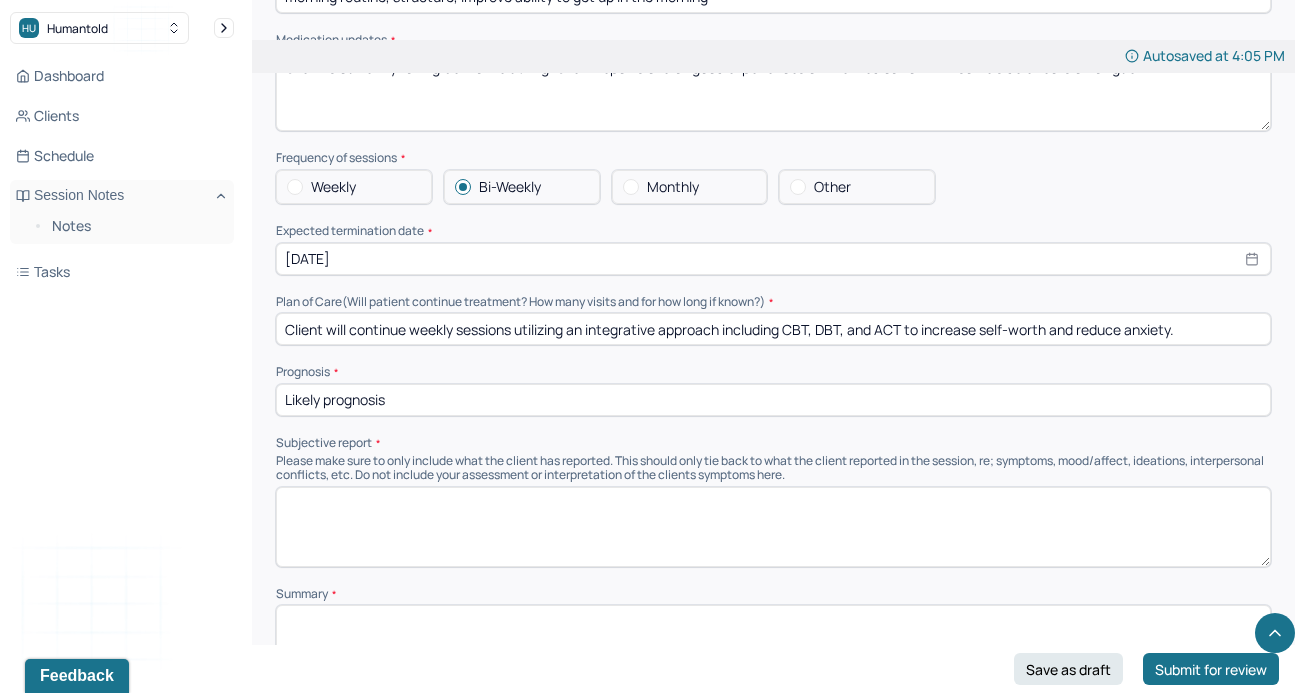 paste on "consistent progress toward treatment goals and increased insight into the emotional and cognitive patterns that contribute to his anxiety" 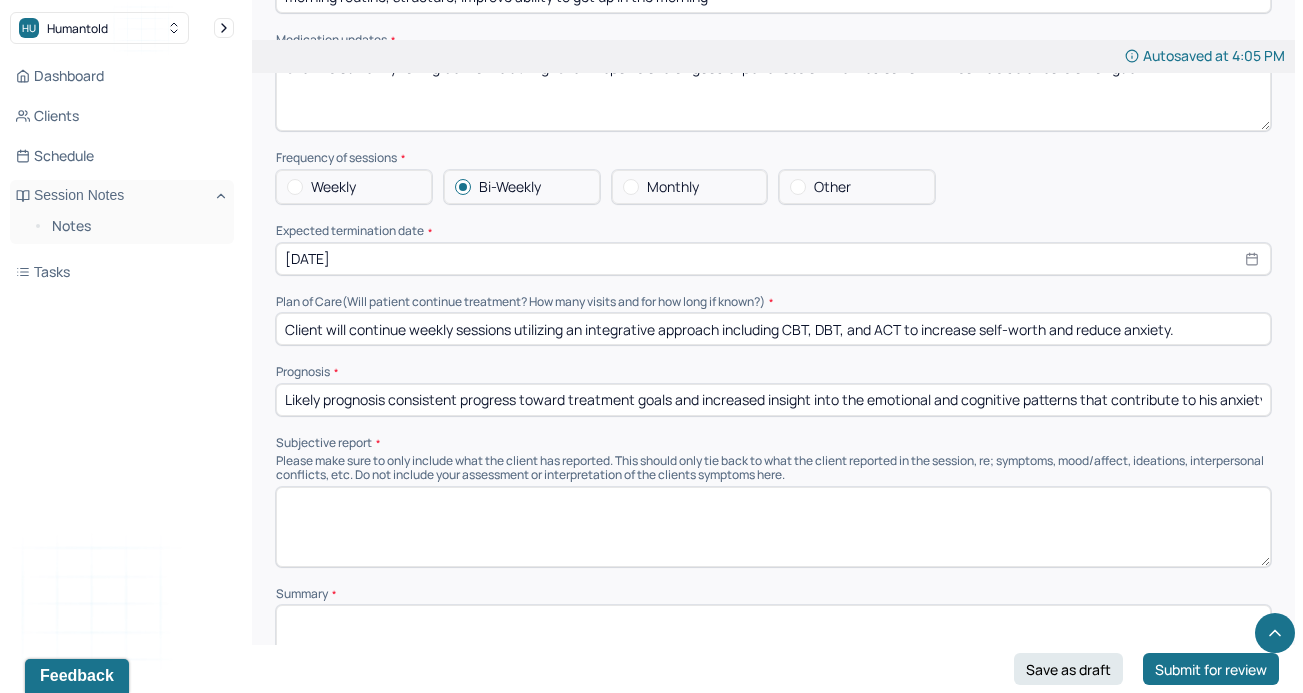 scroll, scrollTop: 0, scrollLeft: 9, axis: horizontal 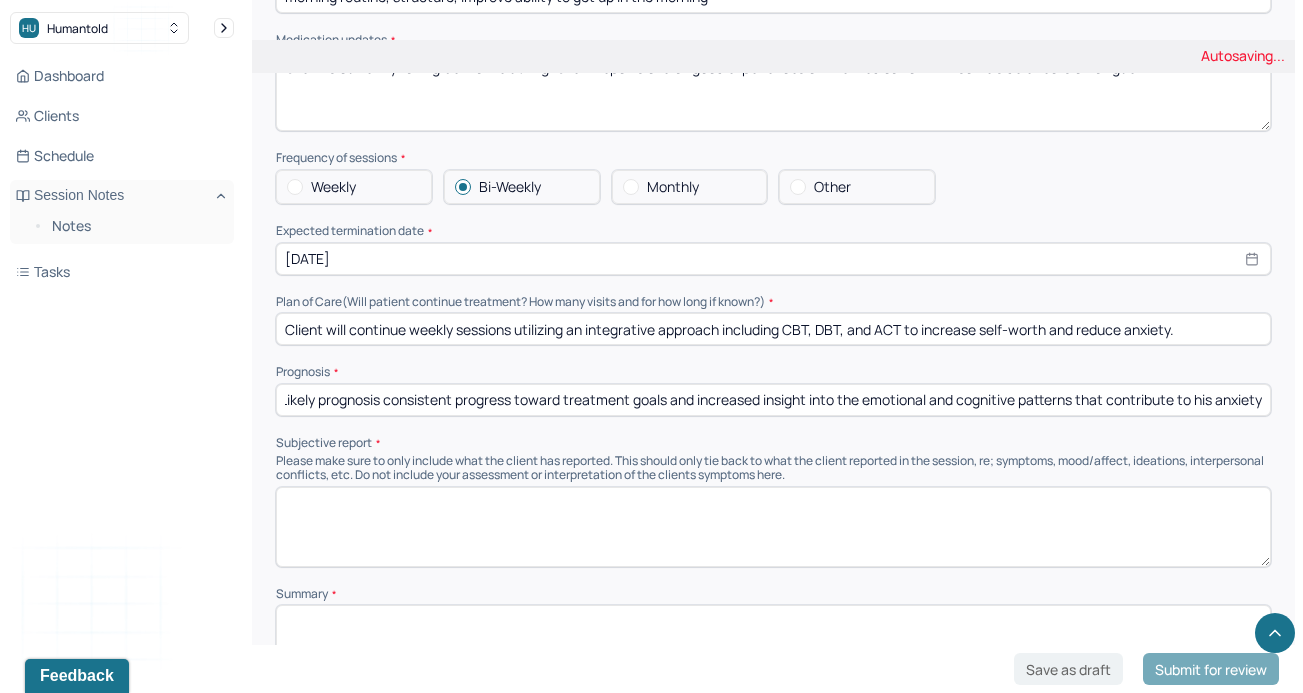 click on "Likely prognosis consistent progress toward treatment goals and increased insight into the emotional and cognitive patterns that contribute to his anxiety" at bounding box center [773, 400] 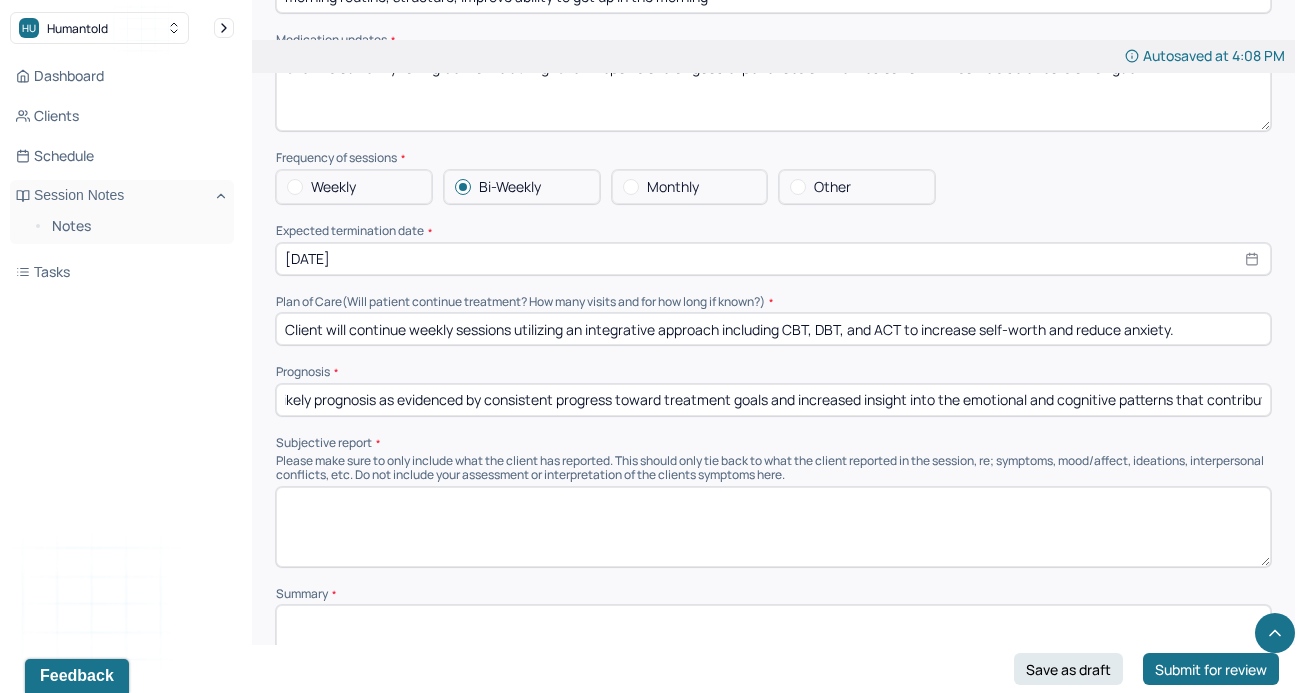 scroll, scrollTop: 0, scrollLeft: 115, axis: horizontal 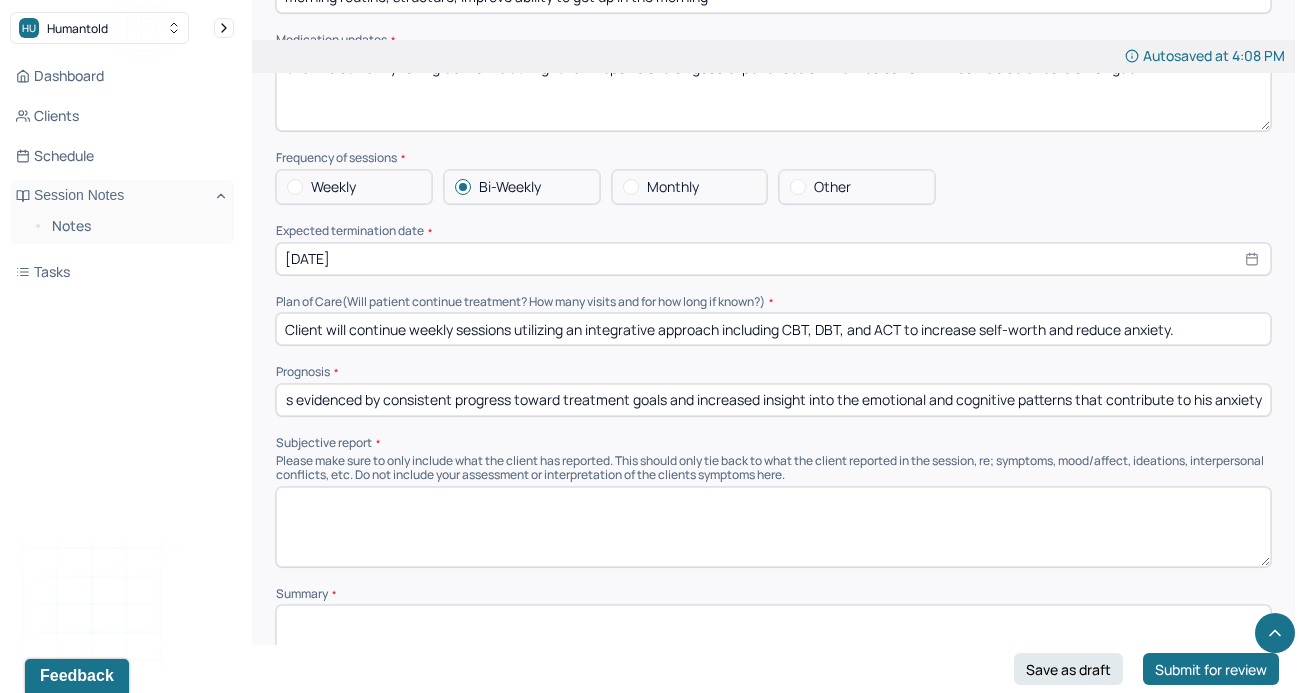 drag, startPoint x: 859, startPoint y: 381, endPoint x: 1325, endPoint y: 391, distance: 466.10727 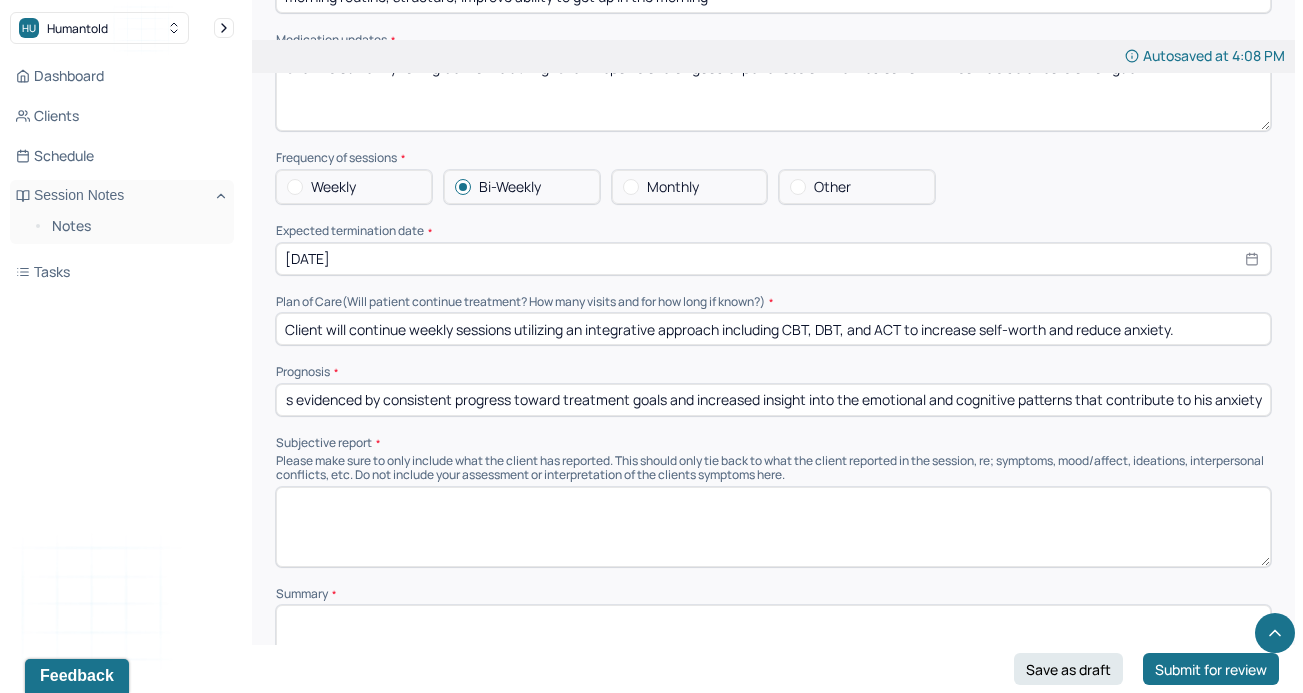 type on "Likely prognosis as evidenced by consistent progress toward treatment goals and increased insight into the emotional and cognitive patterns that contribute to his anxiety" 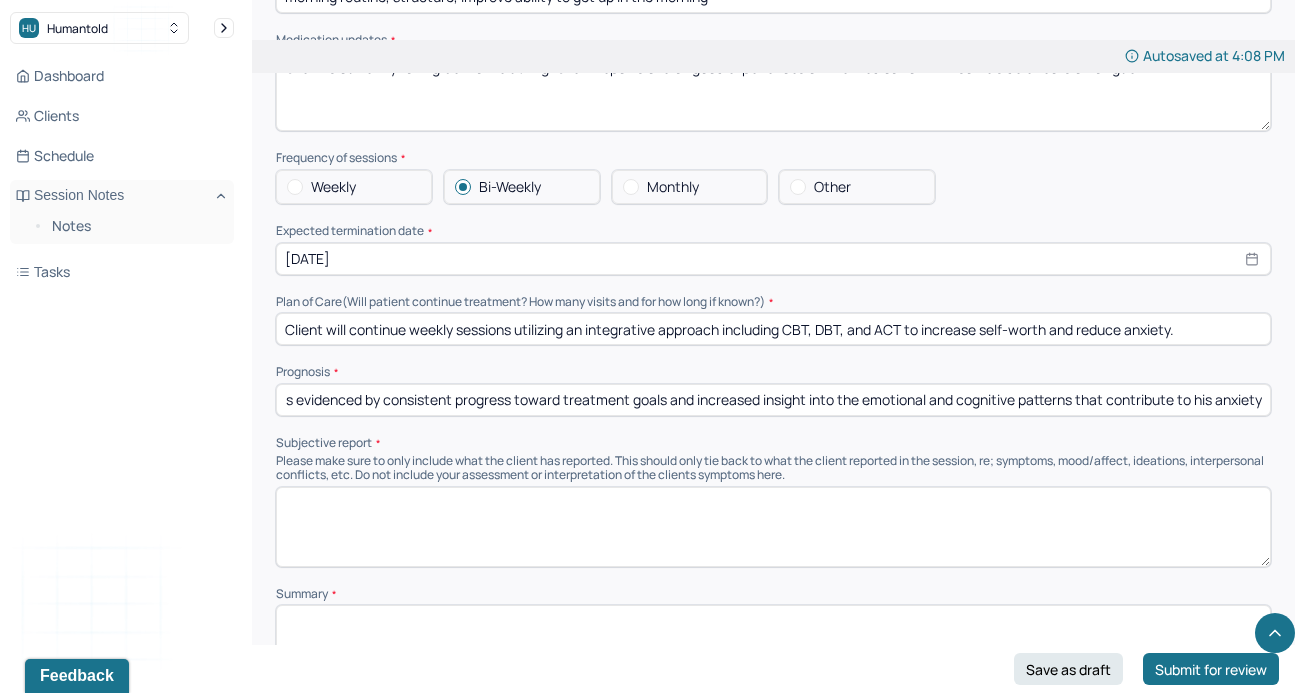 scroll, scrollTop: 0, scrollLeft: 0, axis: both 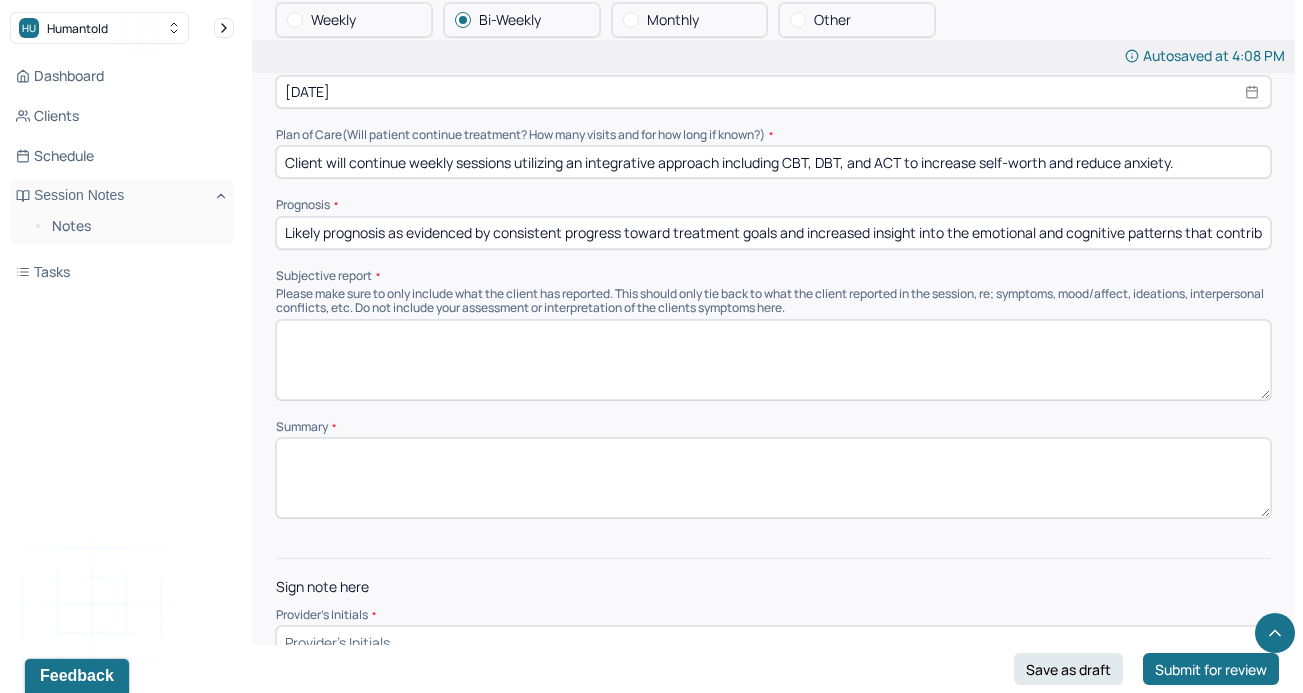 click at bounding box center (773, 478) 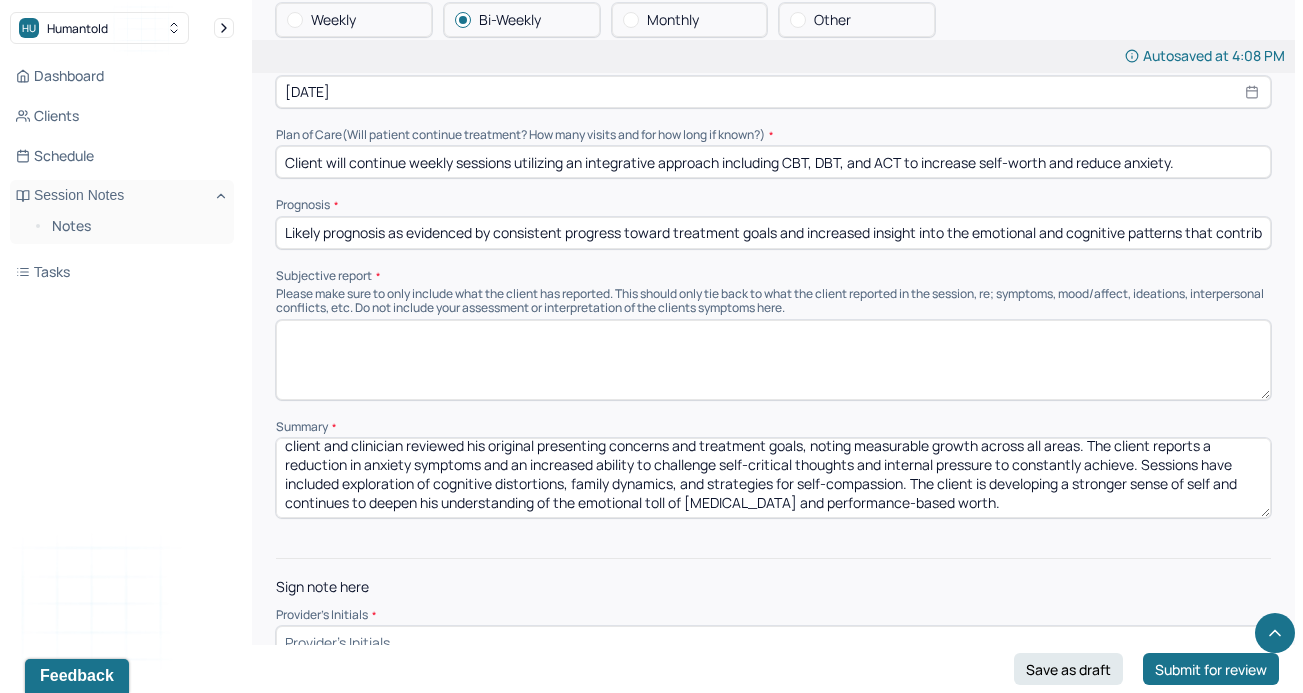 scroll, scrollTop: 0, scrollLeft: 0, axis: both 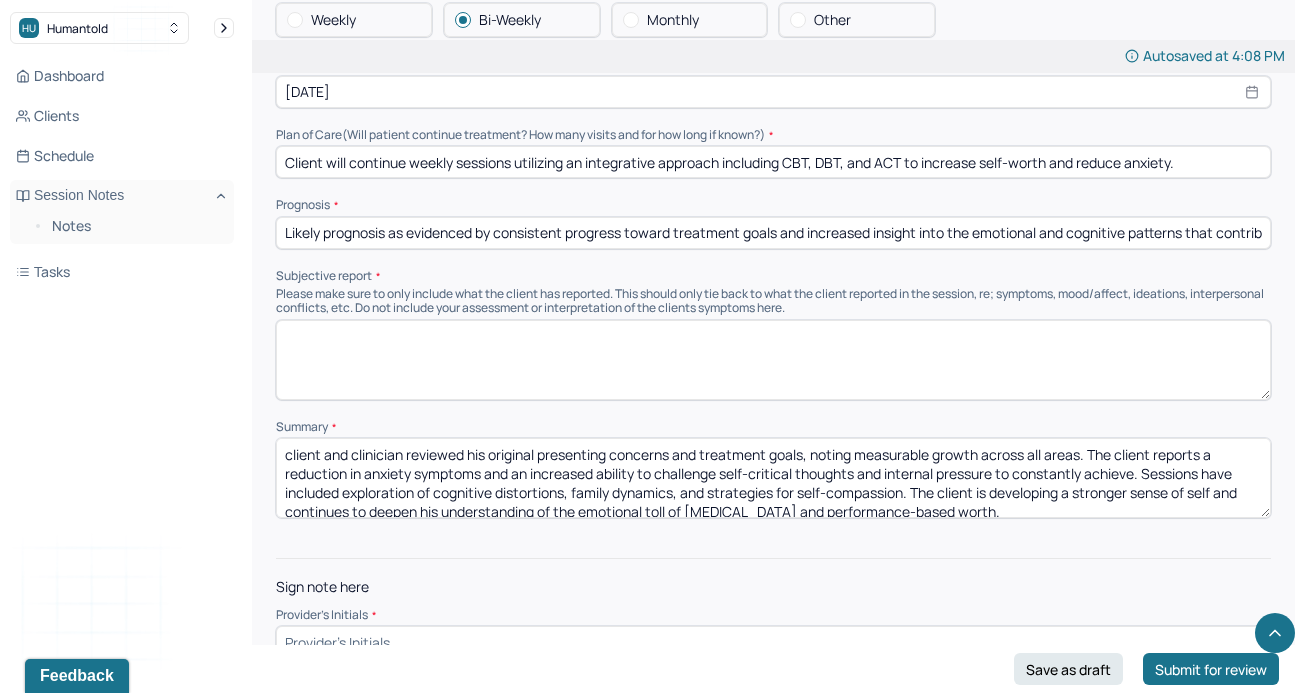 click on "client and clinician reviewed his original presenting concerns and treatment goals, noting measurable growth across all areas. The client reports a reduction in anxiety symptoms and an increased ability to challenge self-critical thoughts and internal pressure to constantly achieve. Sessions have included exploration of cognitive distortions, family dynamics, and strategies for self-compassion. The client is developing a stronger sense of self and continues to deepen his understanding of the emotional toll of [MEDICAL_DATA] and performance-based worth." at bounding box center (773, 478) 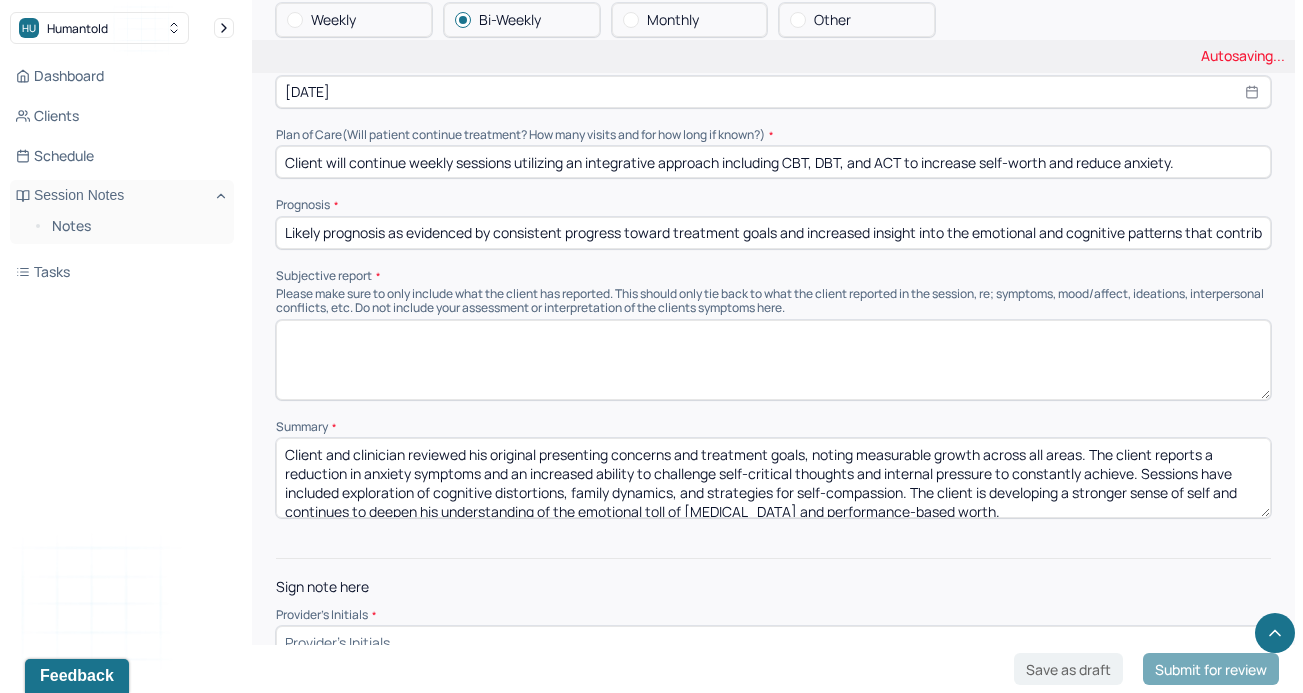 scroll, scrollTop: 9, scrollLeft: 0, axis: vertical 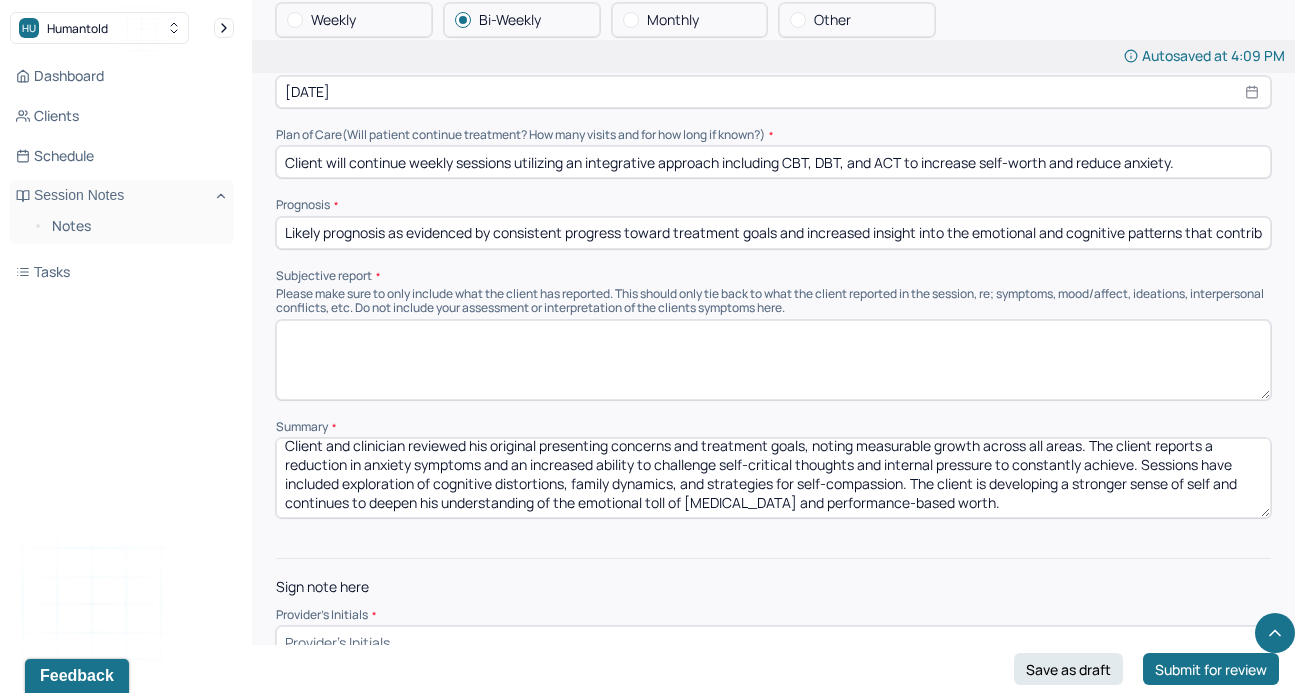 type on "Client and clinician reviewed his original presenting concerns and treatment goals, noting measurable growth across all areas. The client reports a reduction in anxiety symptoms and an increased ability to challenge self-critical thoughts and internal pressure to constantly achieve. Sessions have included exploration of cognitive distortions, family dynamics, and strategies for self-compassion. The client is developing a stronger sense of self and continues to deepen his understanding of the emotional toll of [MEDICAL_DATA] and performance-based worth." 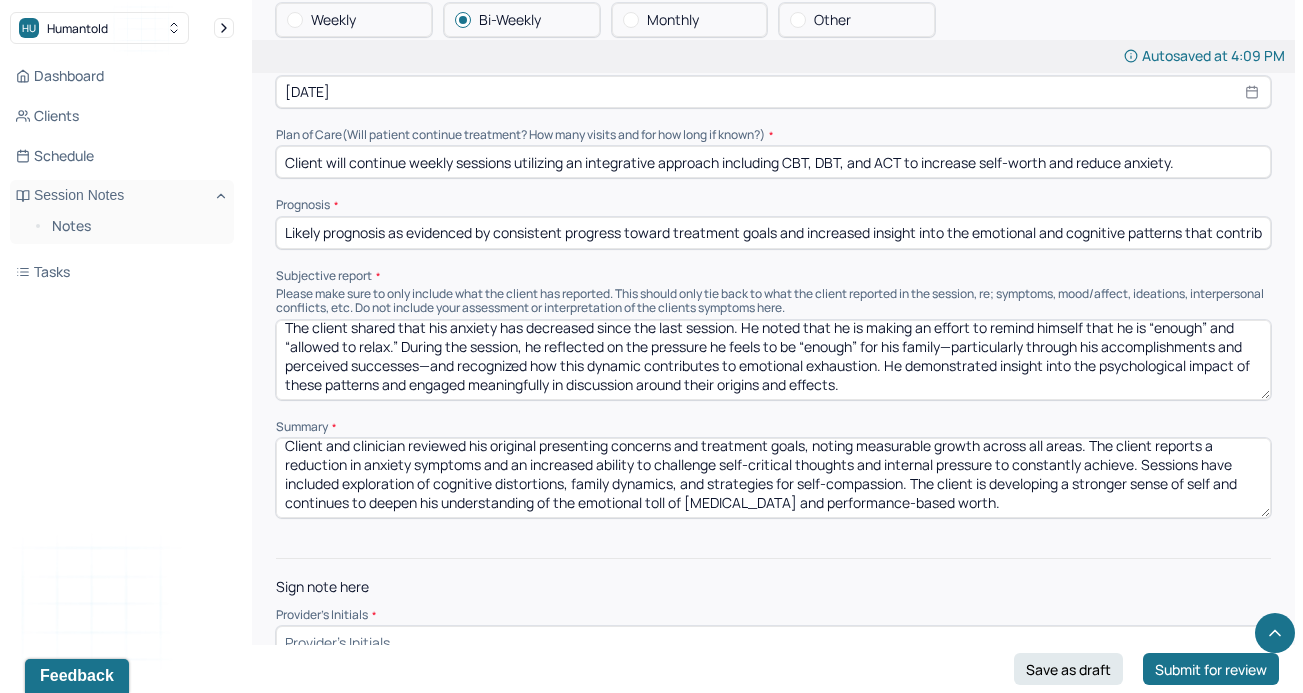 scroll, scrollTop: 0, scrollLeft: 0, axis: both 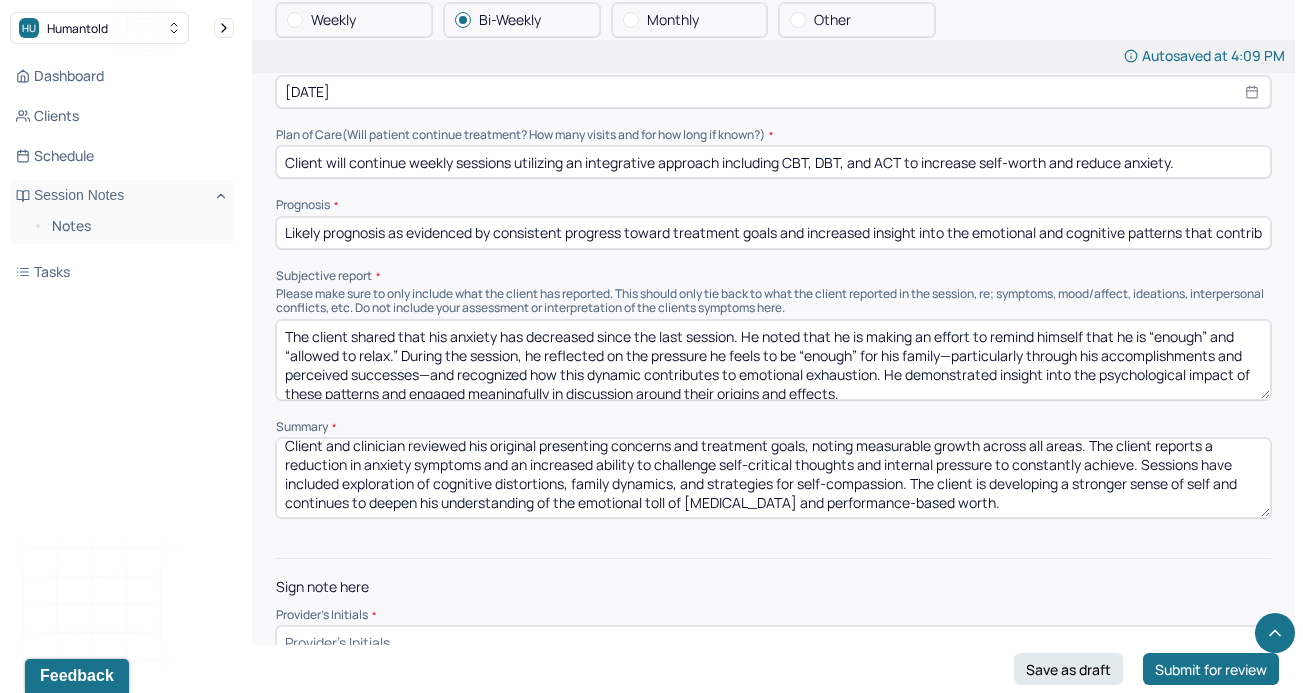 type on "The client shared that his anxiety has decreased since the last session. He noted that he is making an effort to remind himself that he is “enough” and “allowed to relax.” During the session, he reflected on the pressure he feels to be “enough” for his family—particularly through his accomplishments and perceived successes—and recognized how this dynamic contributes to emotional exhaustion. He demonstrated insight into the psychological impact of these patterns and engaged meaningfully in discussion around their origins and effects." 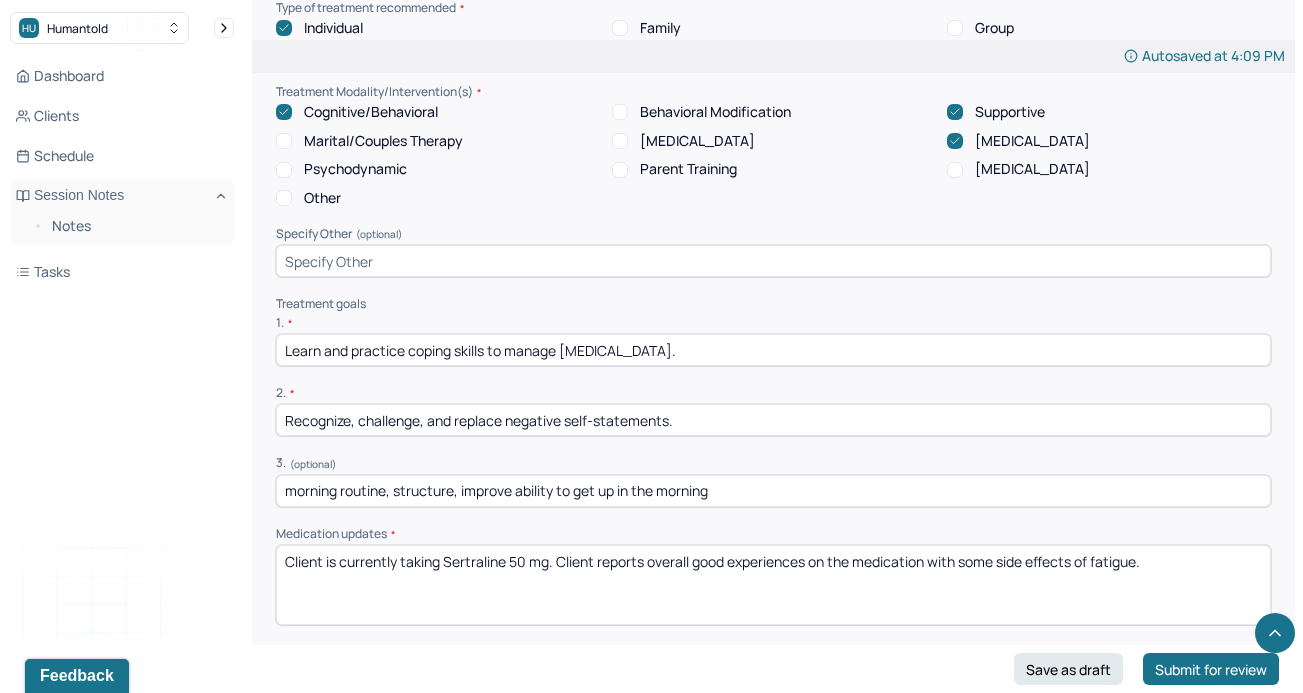 scroll, scrollTop: 3766, scrollLeft: 0, axis: vertical 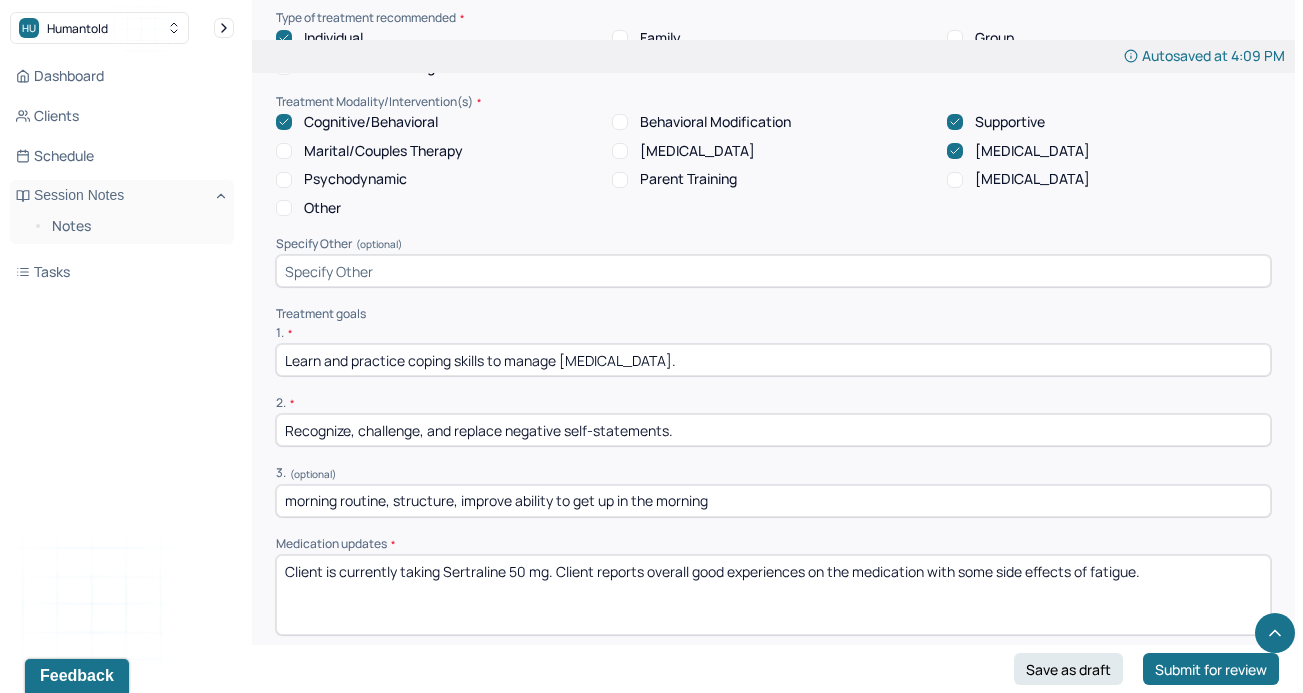 click on "morning routine, structure, improve ability to get up in the morning" at bounding box center [773, 501] 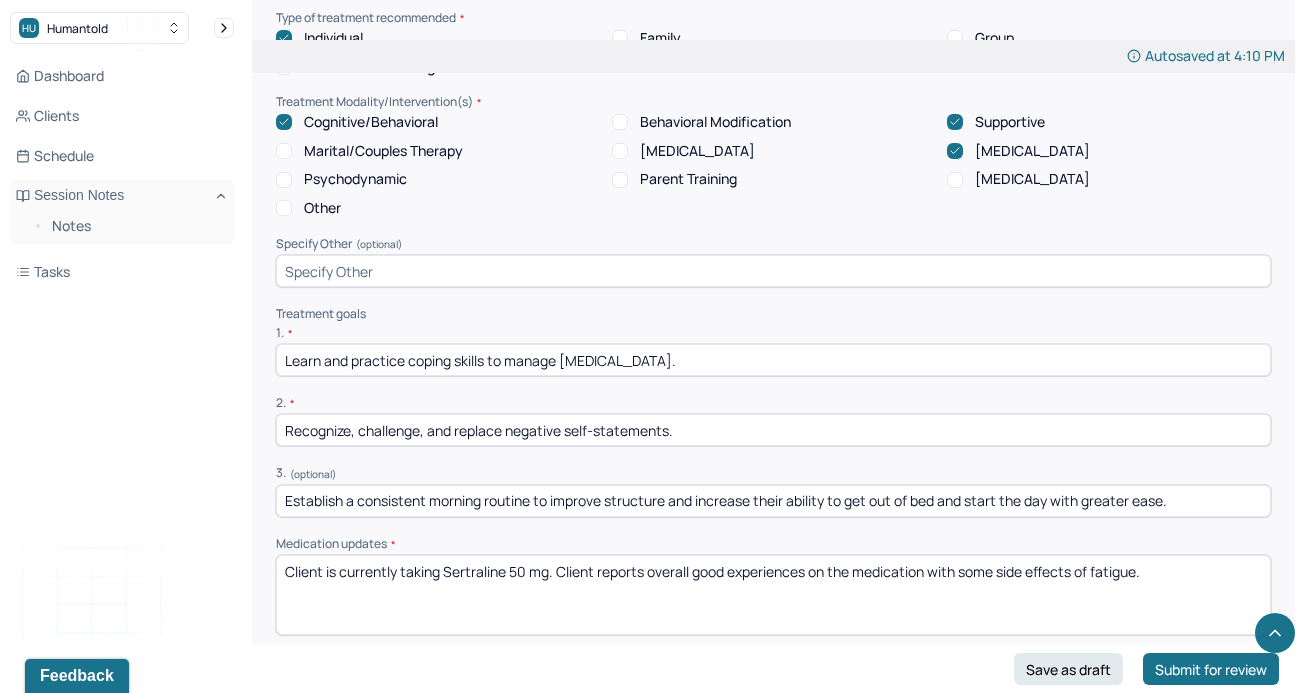 drag, startPoint x: 359, startPoint y: 478, endPoint x: 273, endPoint y: 476, distance: 86.023254 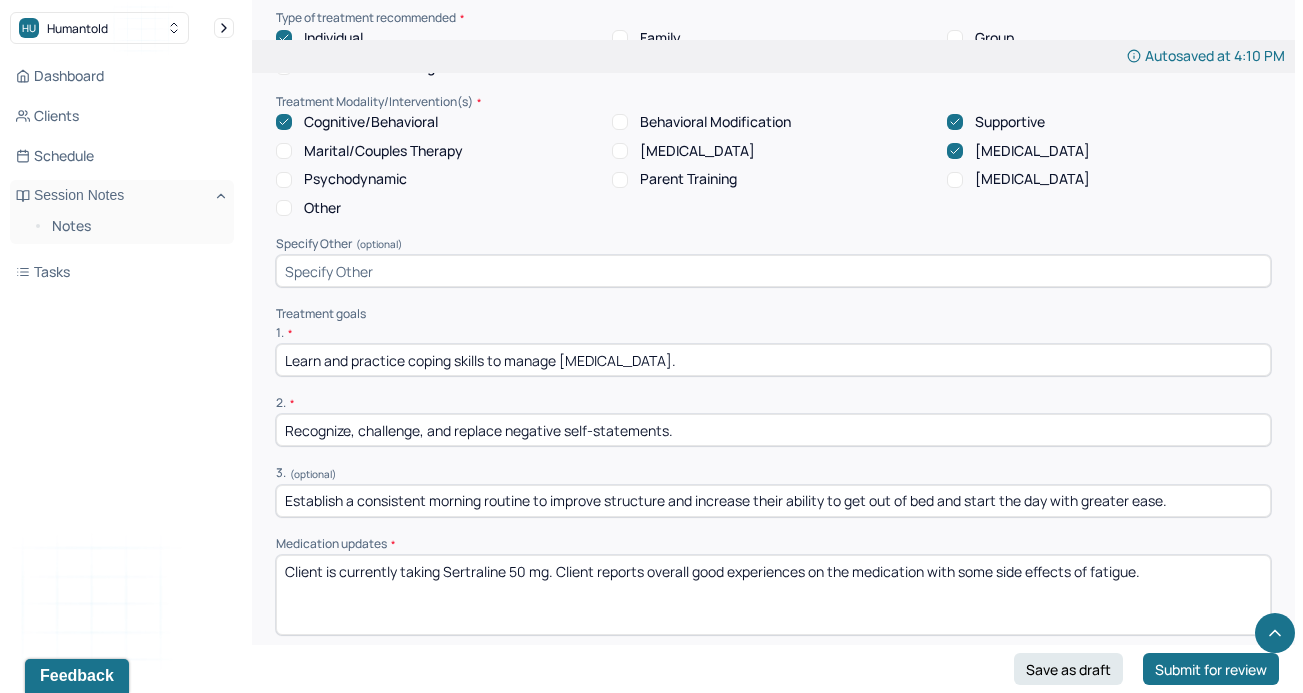 drag, startPoint x: 427, startPoint y: 477, endPoint x: 359, endPoint y: 477, distance: 68 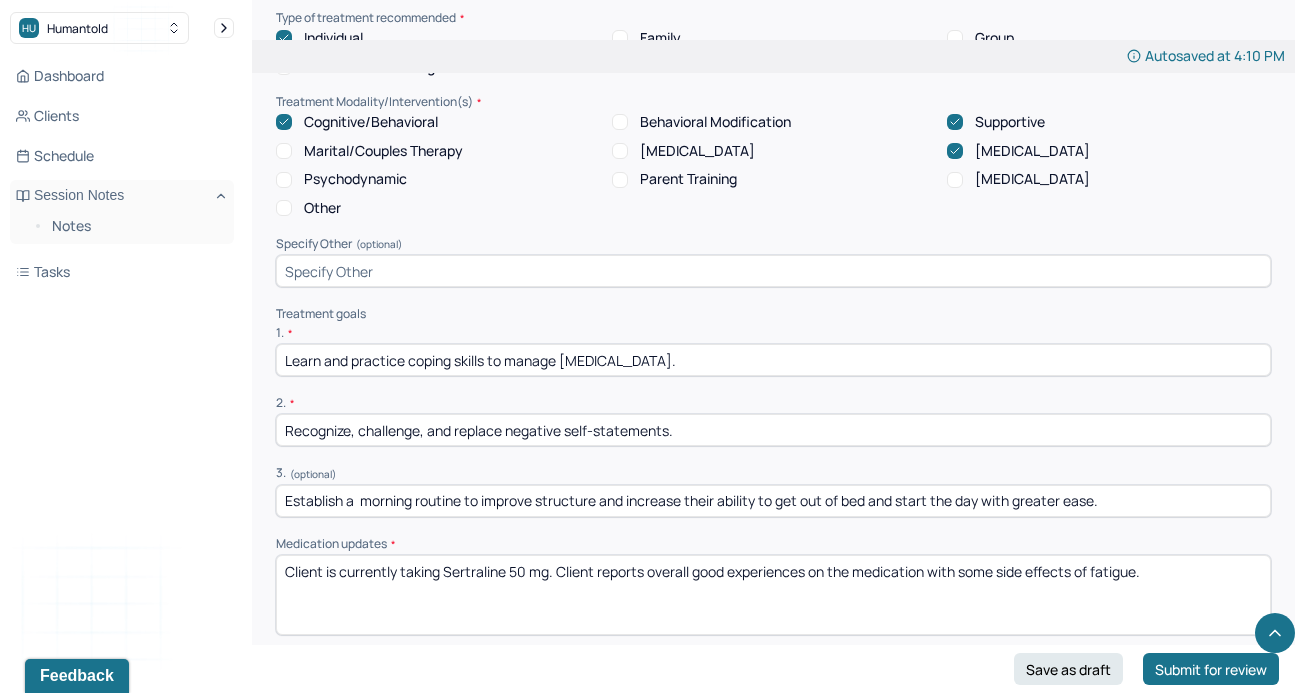 drag, startPoint x: 717, startPoint y: 478, endPoint x: 689, endPoint y: 476, distance: 28.071337 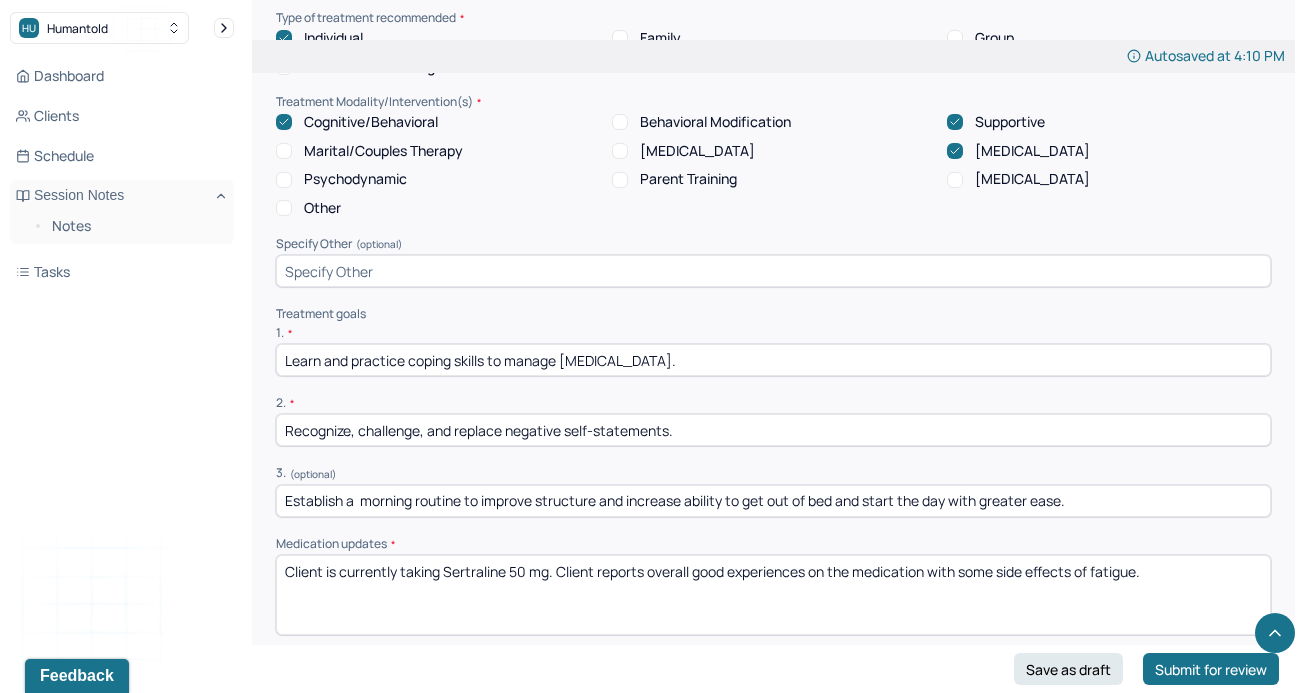 drag, startPoint x: 1082, startPoint y: 477, endPoint x: 835, endPoint y: 472, distance: 247.0506 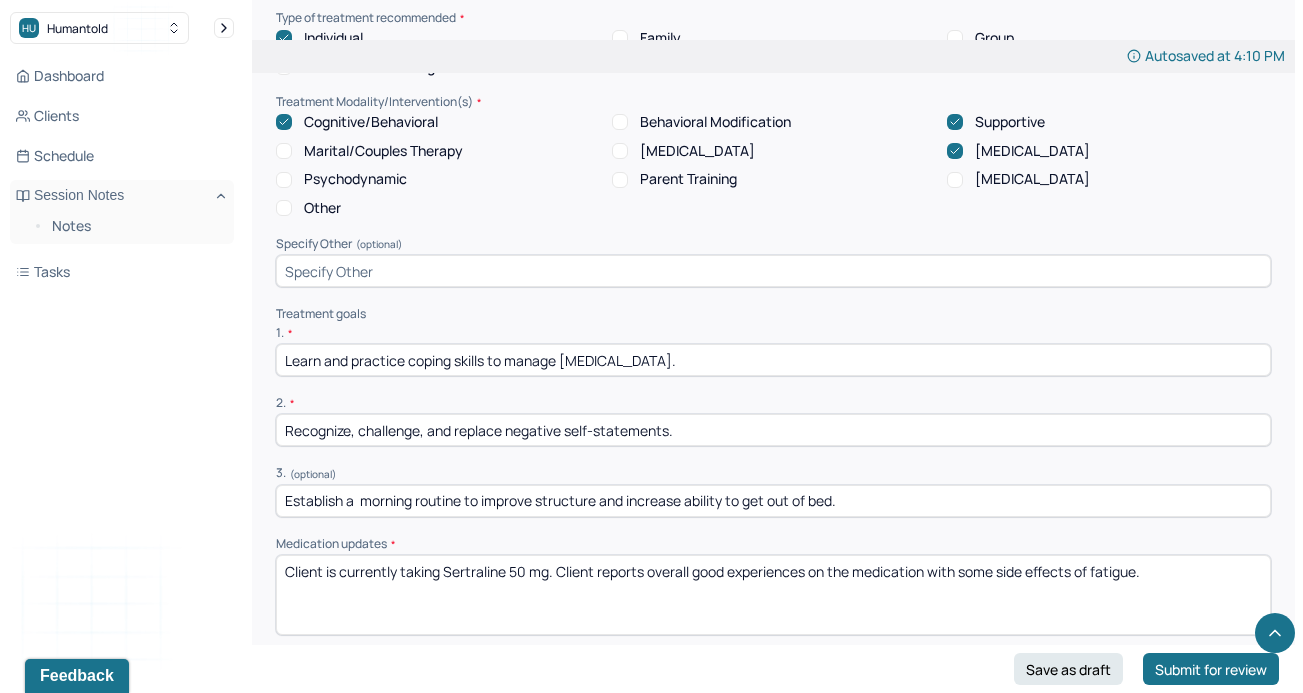 type on "Establish a  morning routine to improve structure and increase ability to get out of bed." 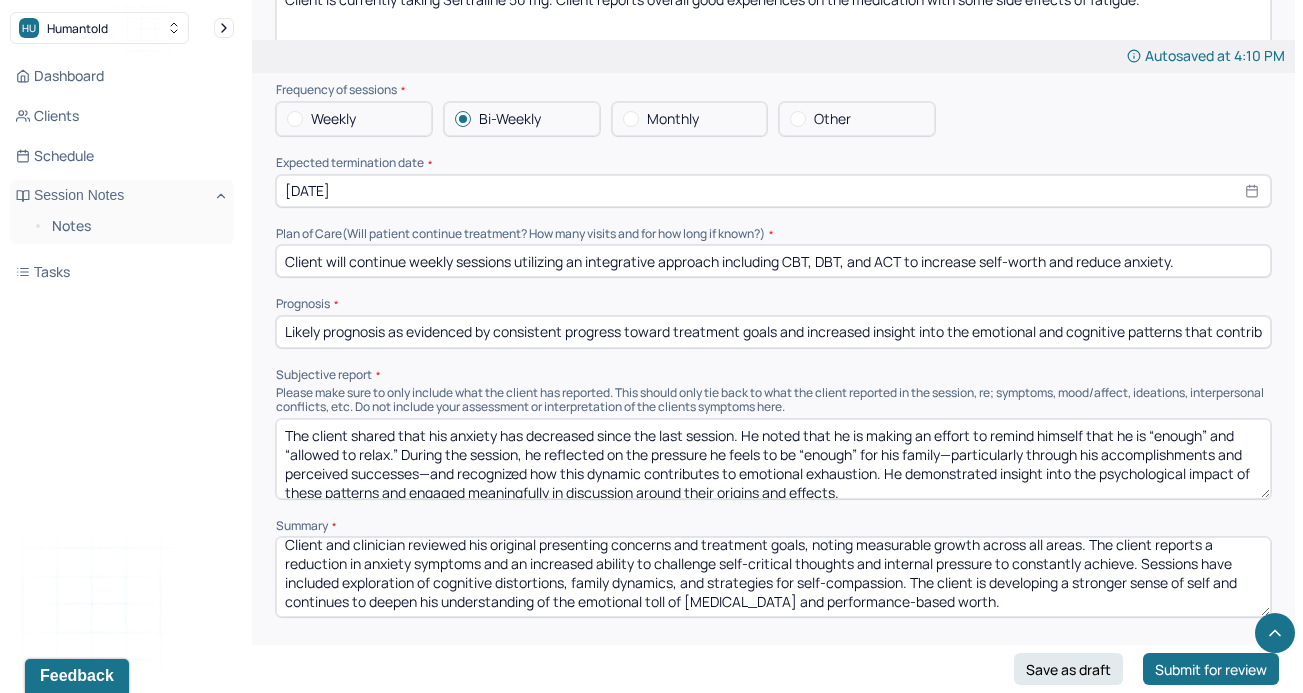 scroll, scrollTop: 4345, scrollLeft: 0, axis: vertical 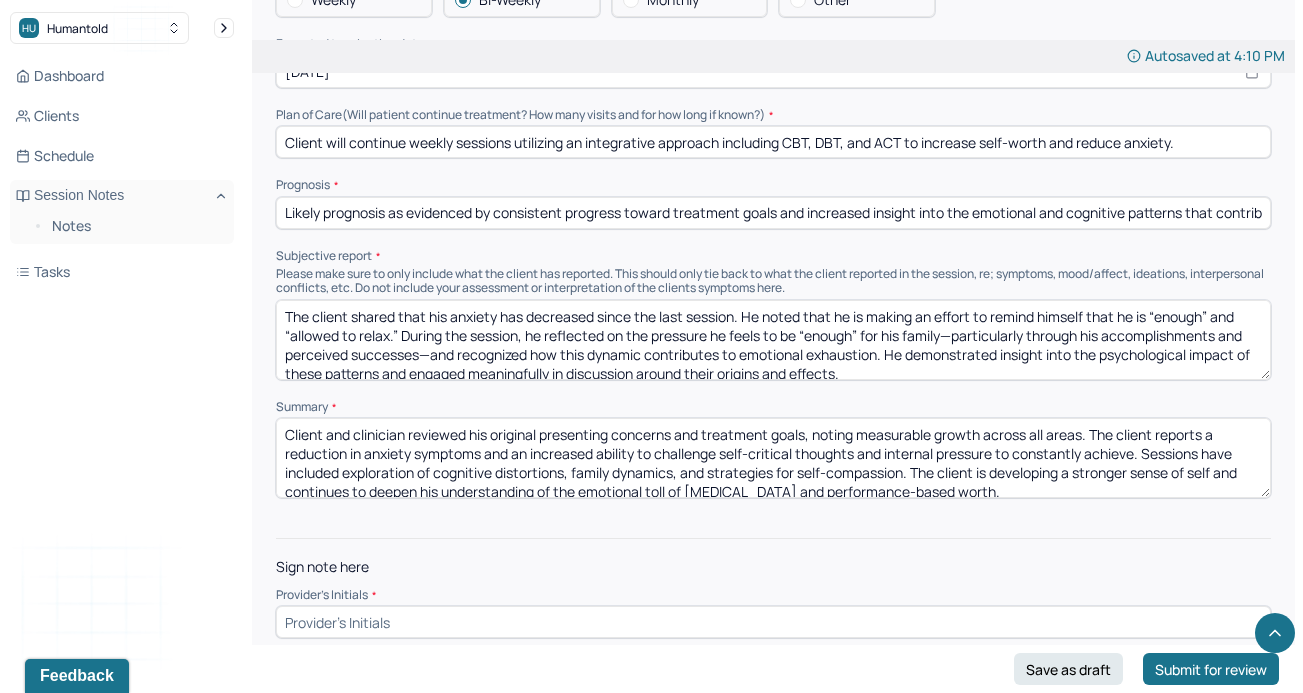 click at bounding box center [773, 622] 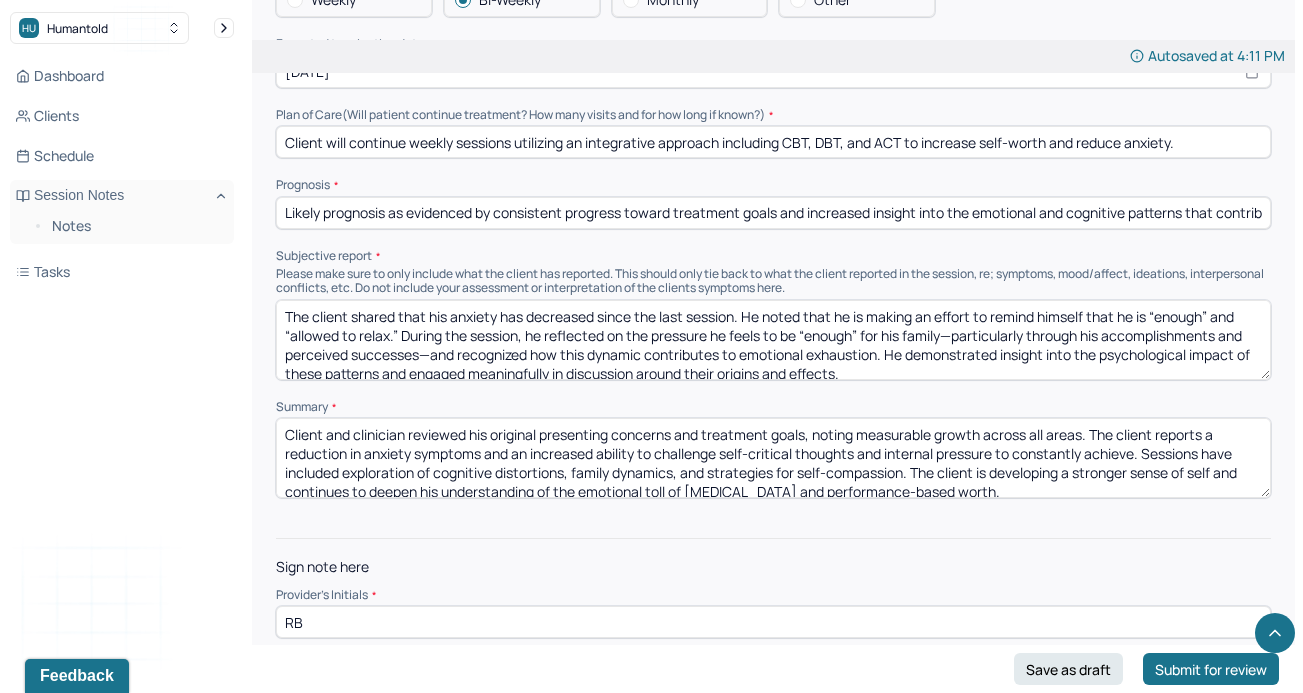 type on "RB" 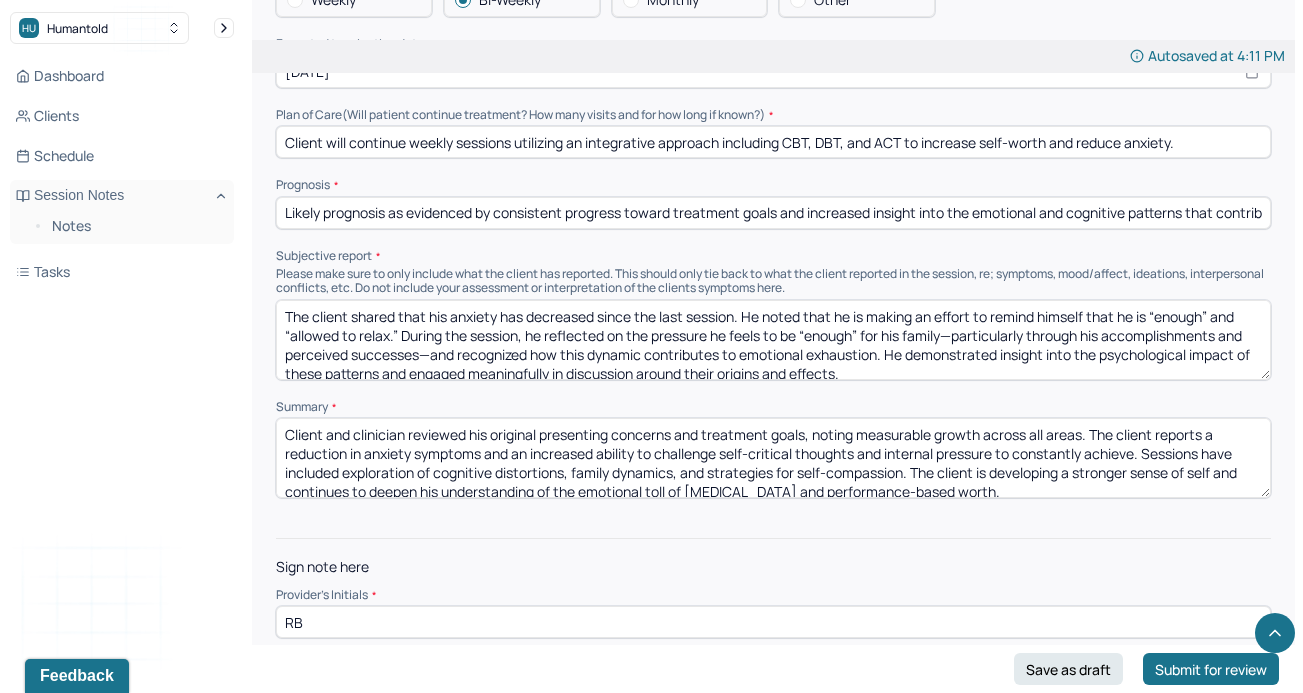 drag, startPoint x: 683, startPoint y: 452, endPoint x: 568, endPoint y: 456, distance: 115.06954 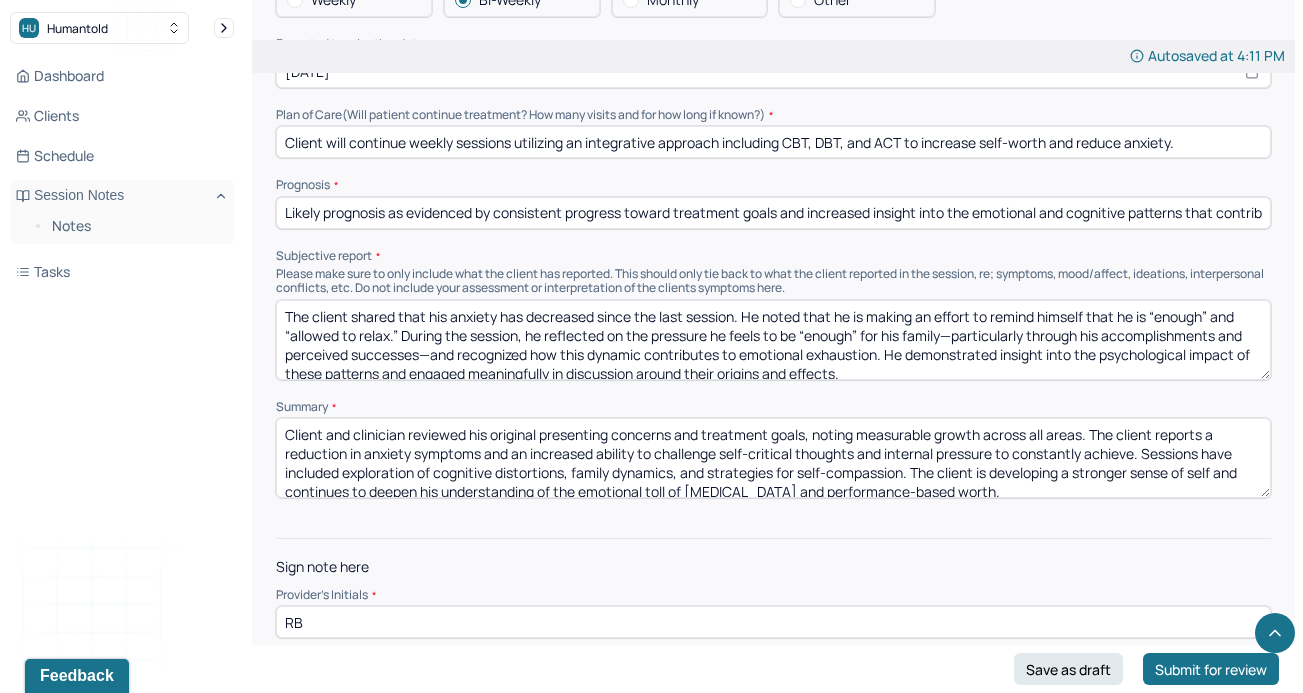 click on "Client and clinician reviewed his original presenting concerns and treatment goals, noting measurable growth across all areas. The client reports a reduction in anxiety symptoms and an increased ability to challenge self-critical thoughts and internal pressure to constantly achieve. Sessions have included exploration of cognitive distortions, family dynamics, and strategies for self-compassion. The client is developing a stronger sense of self and continues to deepen his understanding of the emotional toll of [MEDICAL_DATA] and performance-based worth." at bounding box center [773, 458] 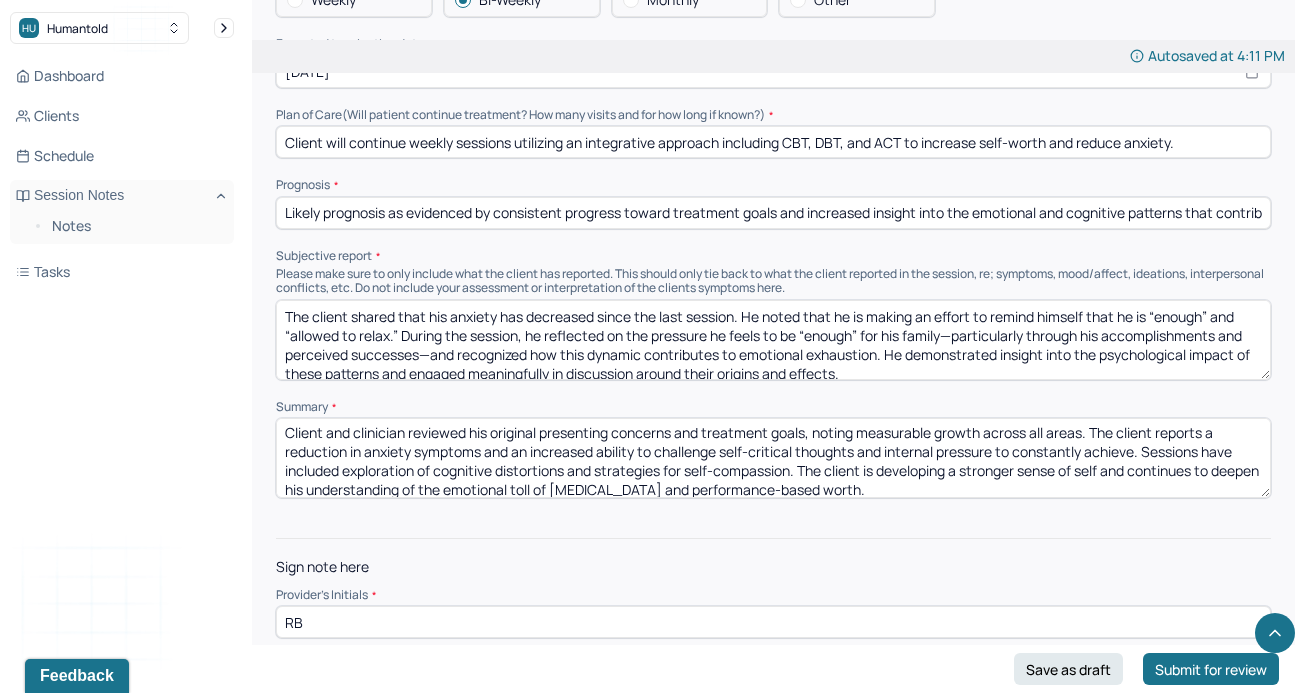 scroll, scrollTop: 0, scrollLeft: 0, axis: both 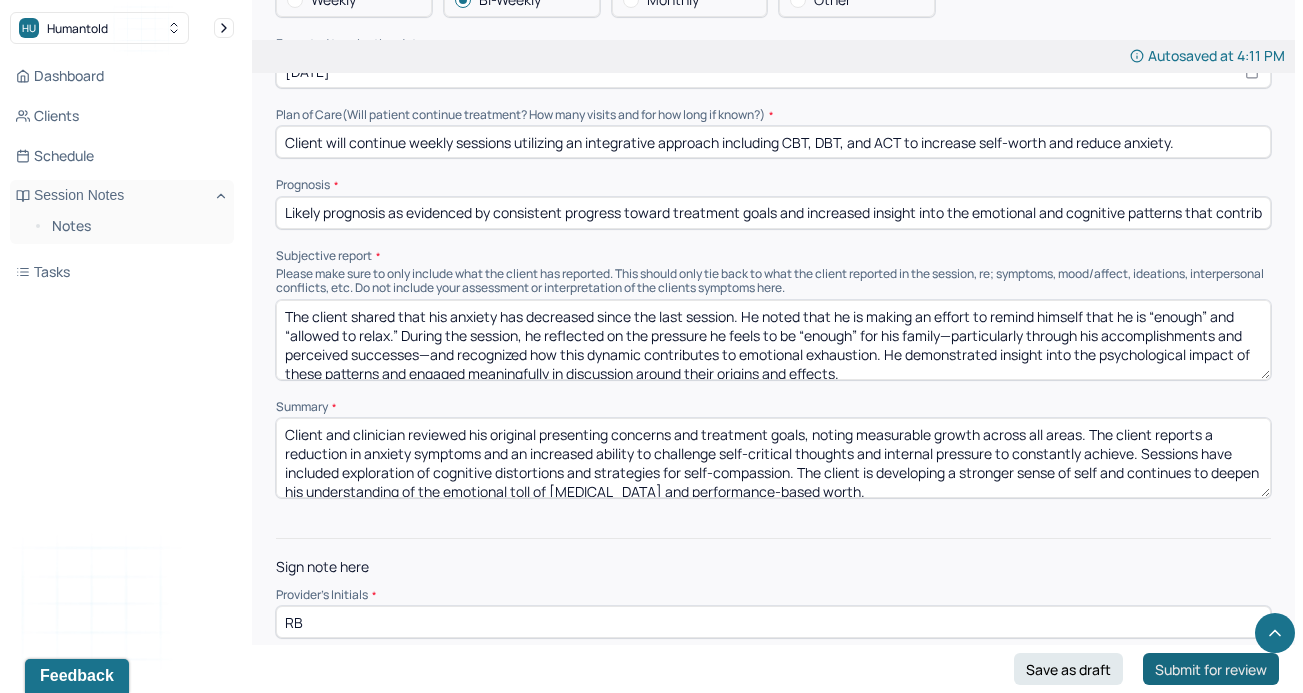 type on "Client and clinician reviewed his original presenting concerns and treatment goals, noting measurable growth across all areas. The client reports a reduction in anxiety symptoms and an increased ability to challenge self-critical thoughts and internal pressure to constantly achieve. Sessions have included exploration of cognitive distortions and strategies for self-compassion. The client is developing a stronger sense of self and continues to deepen his understanding of the emotional toll of [MEDICAL_DATA] and performance-based worth." 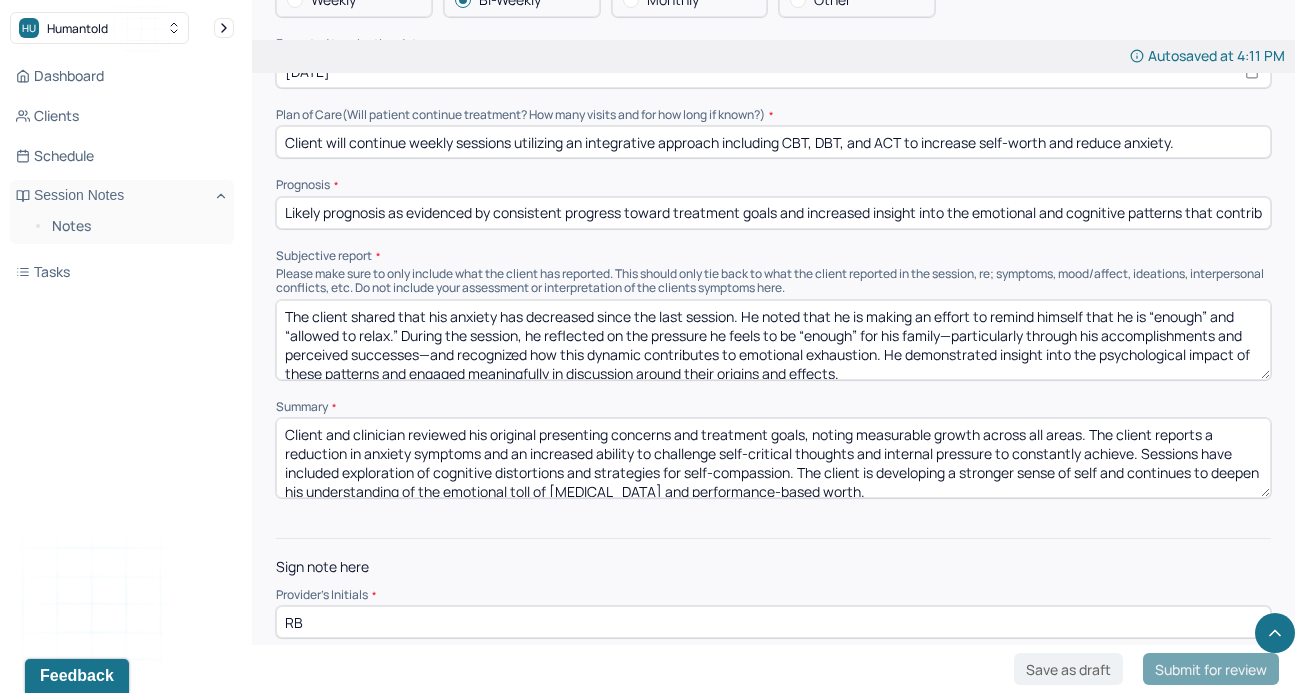 click on "Submit for review" at bounding box center [1211, 669] 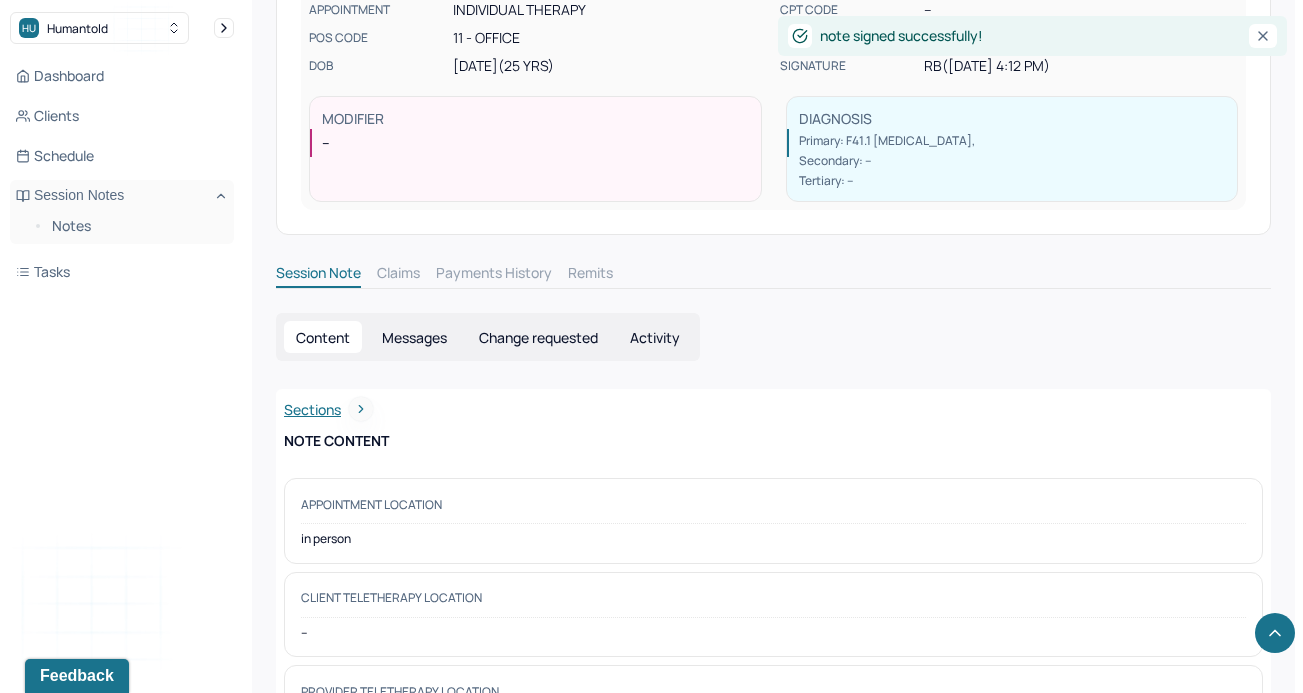 scroll, scrollTop: 0, scrollLeft: 0, axis: both 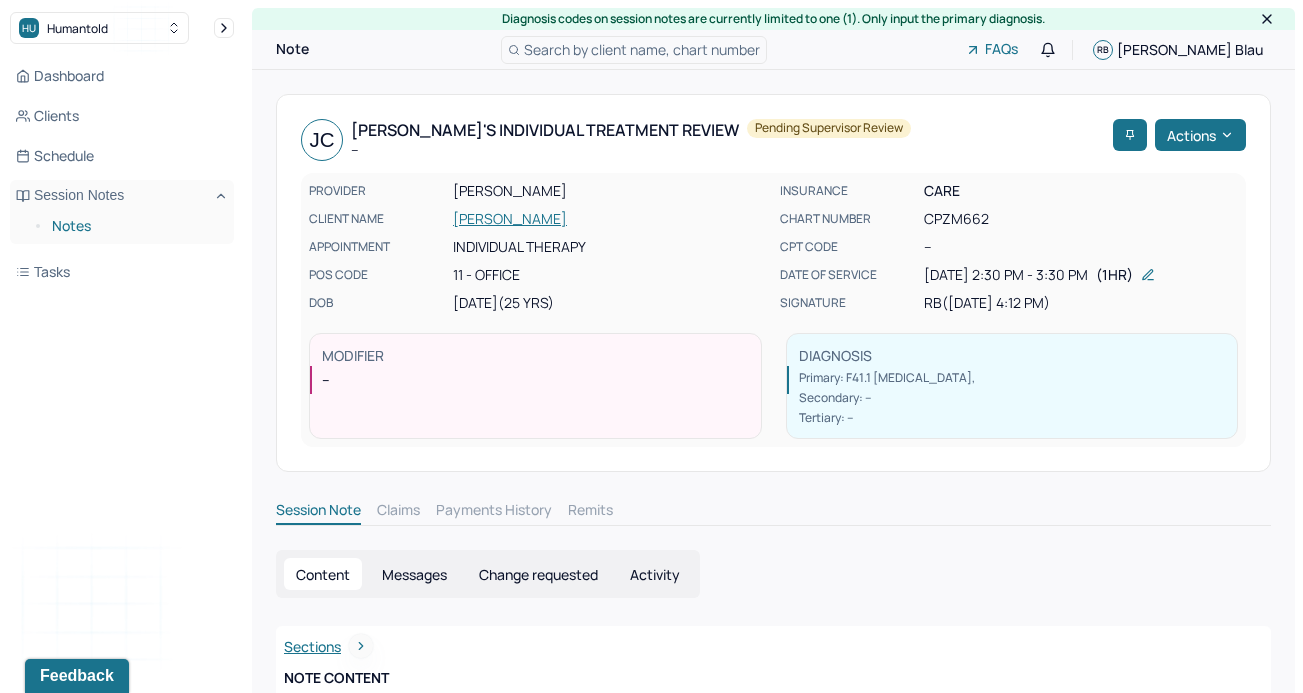 click on "Notes" at bounding box center [135, 226] 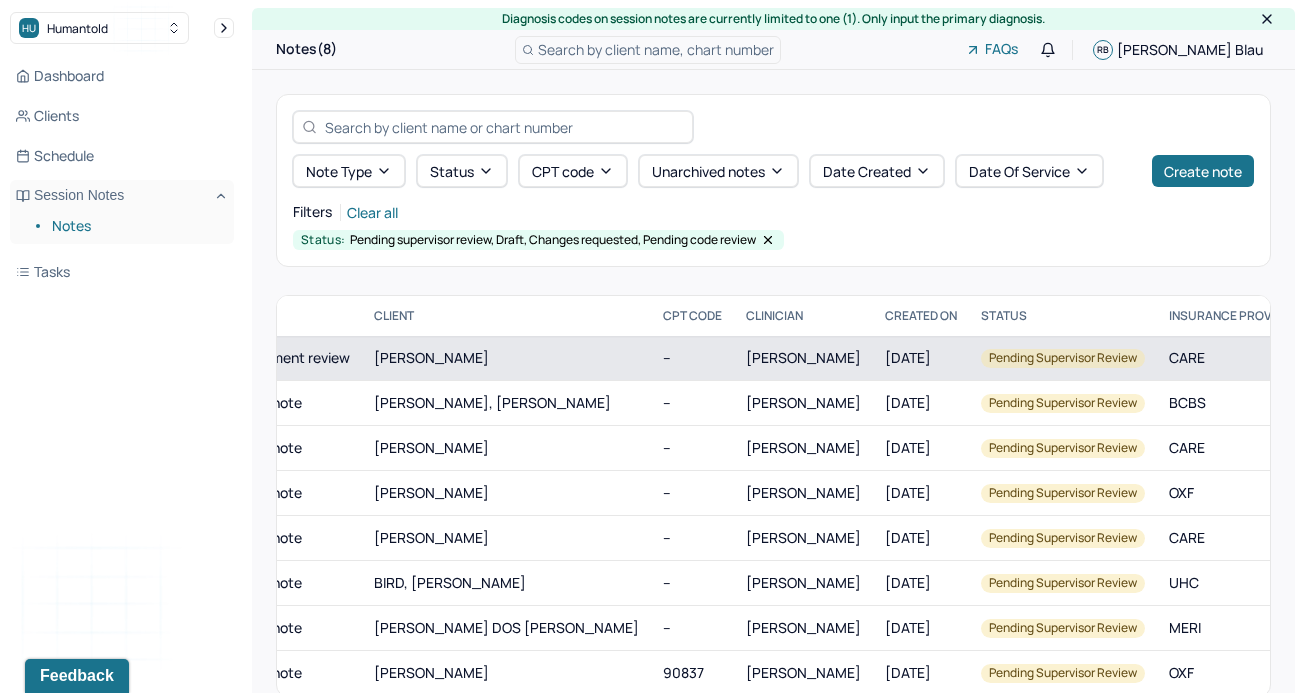 scroll, scrollTop: 0, scrollLeft: 0, axis: both 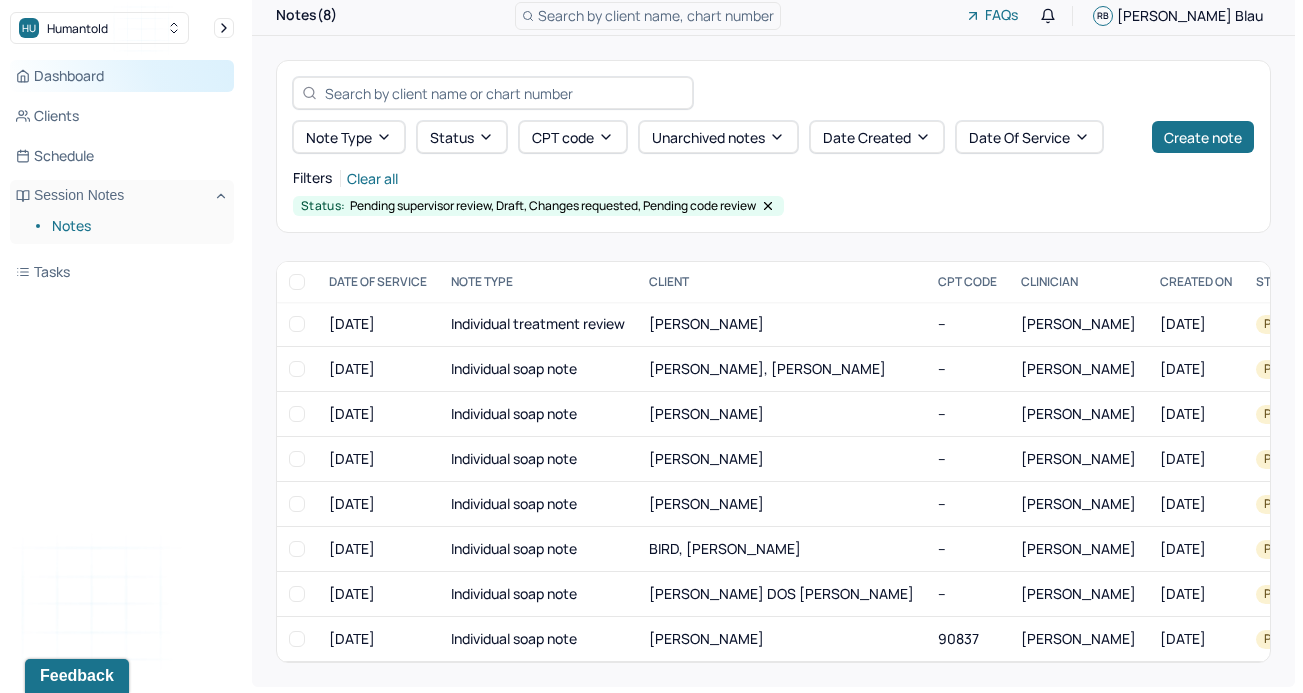 click on "Dashboard" at bounding box center [122, 76] 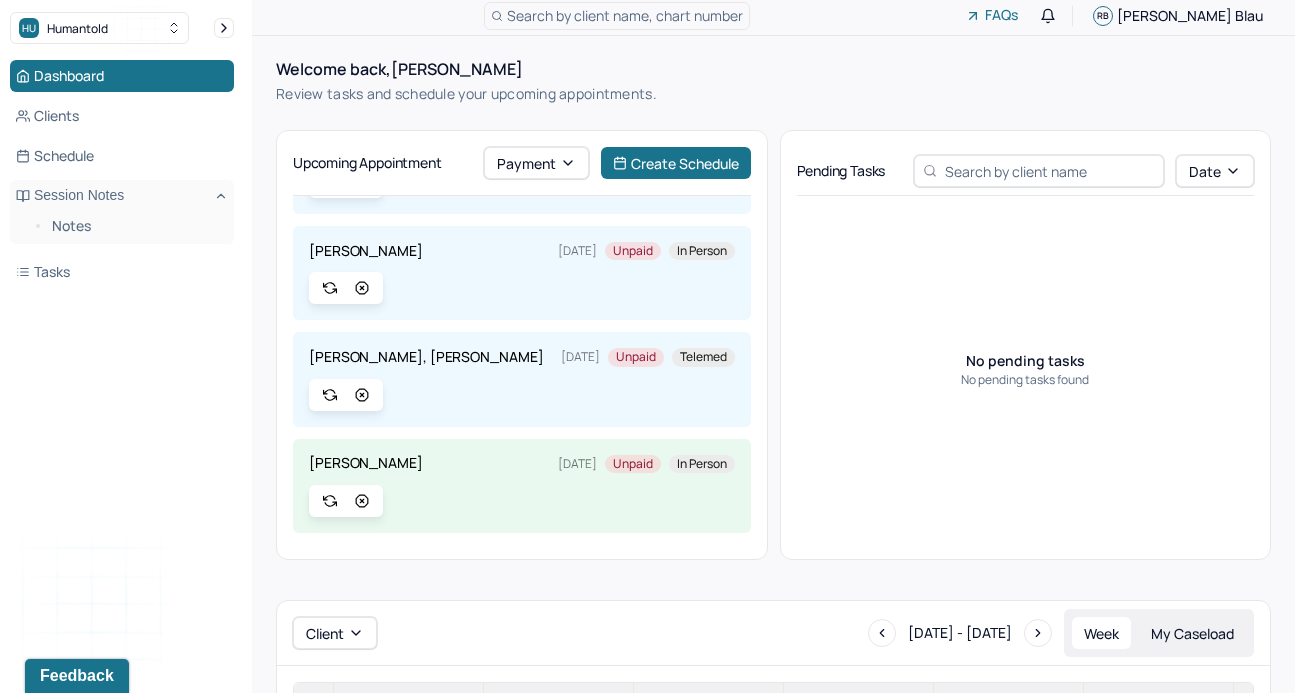 scroll, scrollTop: 0, scrollLeft: 0, axis: both 